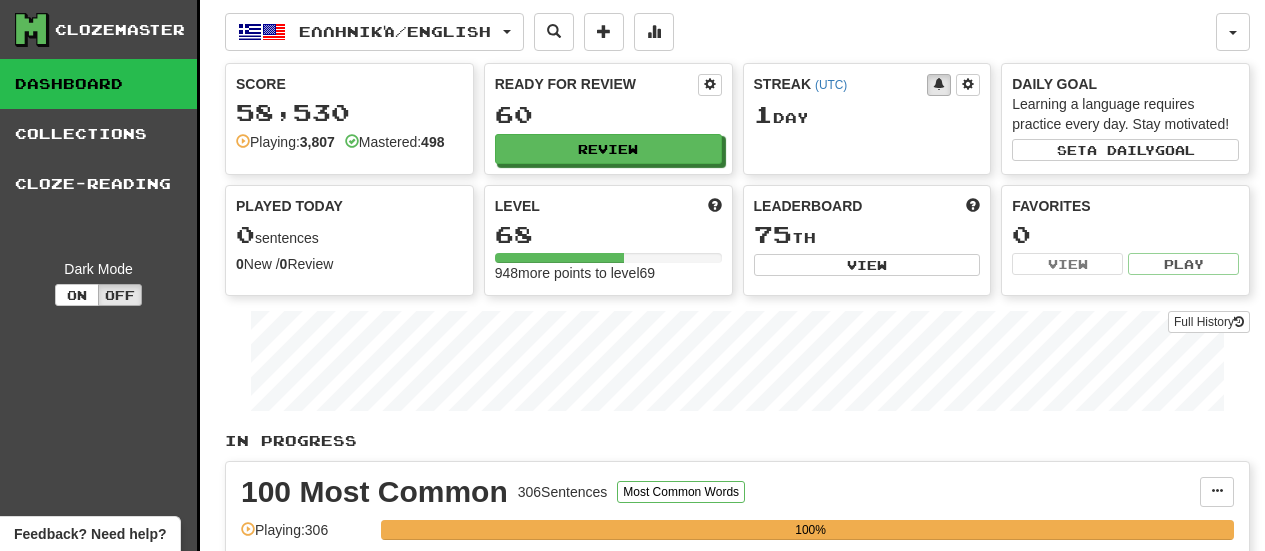 scroll, scrollTop: 0, scrollLeft: 0, axis: both 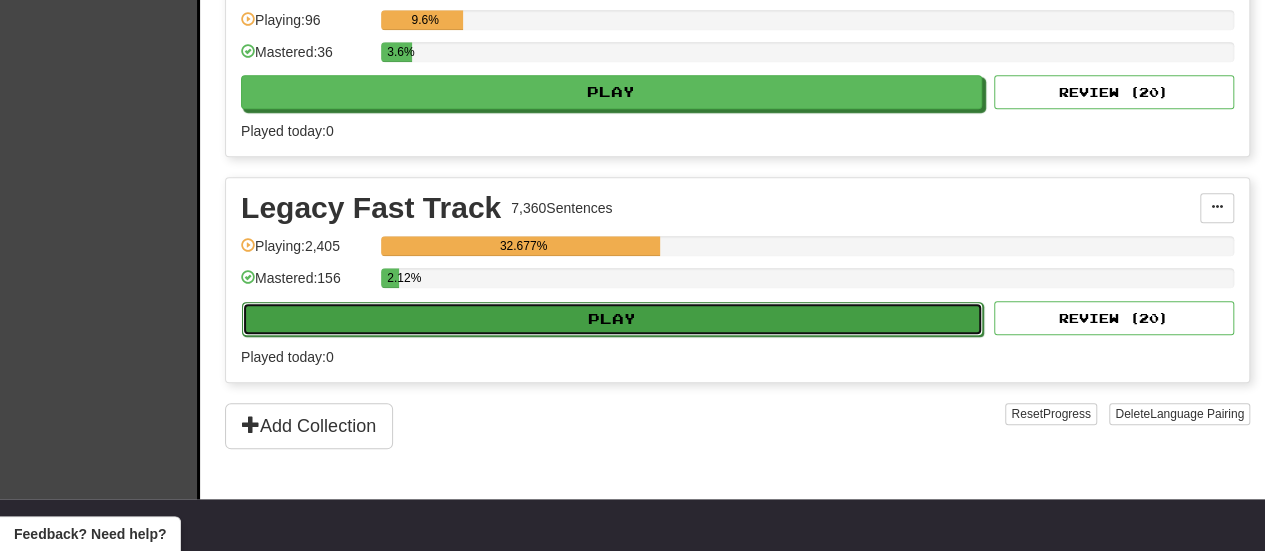 click on "Play" at bounding box center [612, 319] 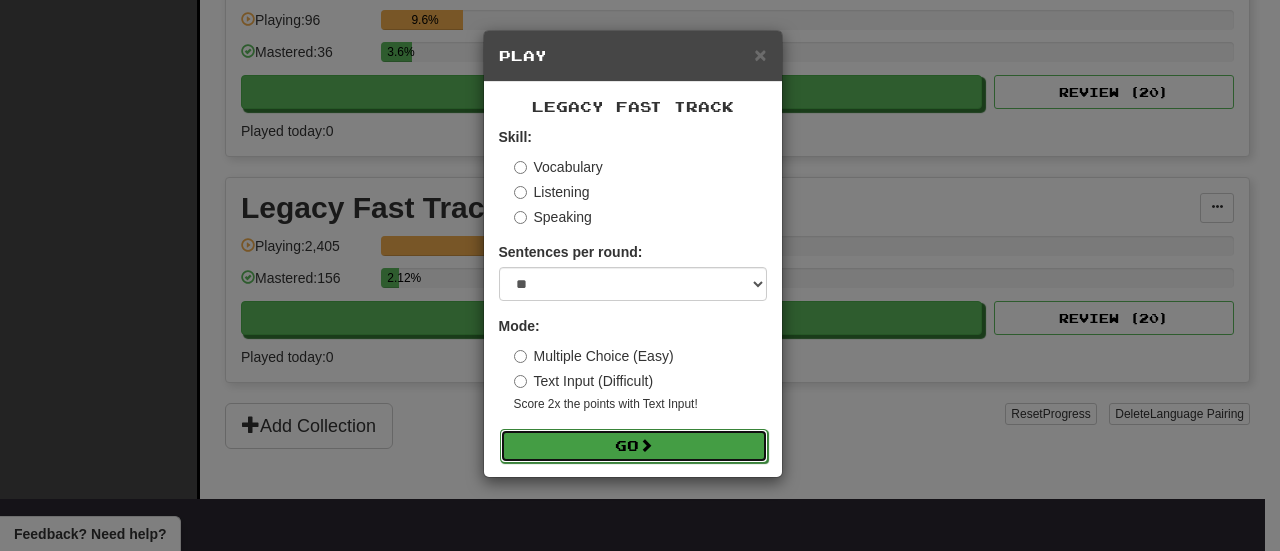 click on "Go" at bounding box center [634, 446] 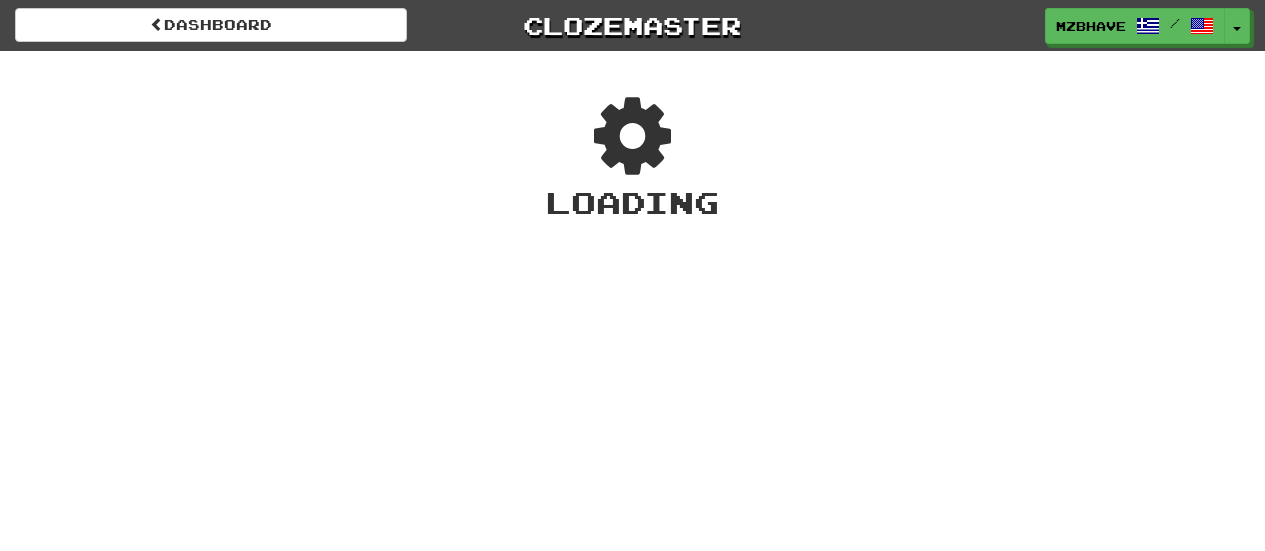 scroll, scrollTop: 0, scrollLeft: 0, axis: both 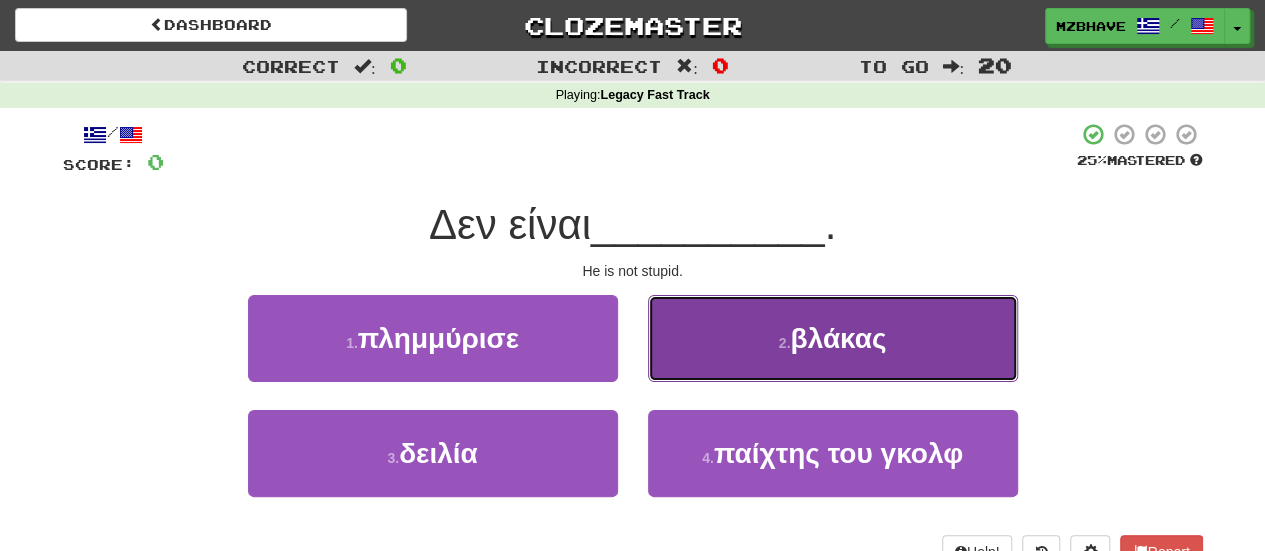 click on "βλάκας" at bounding box center (838, 338) 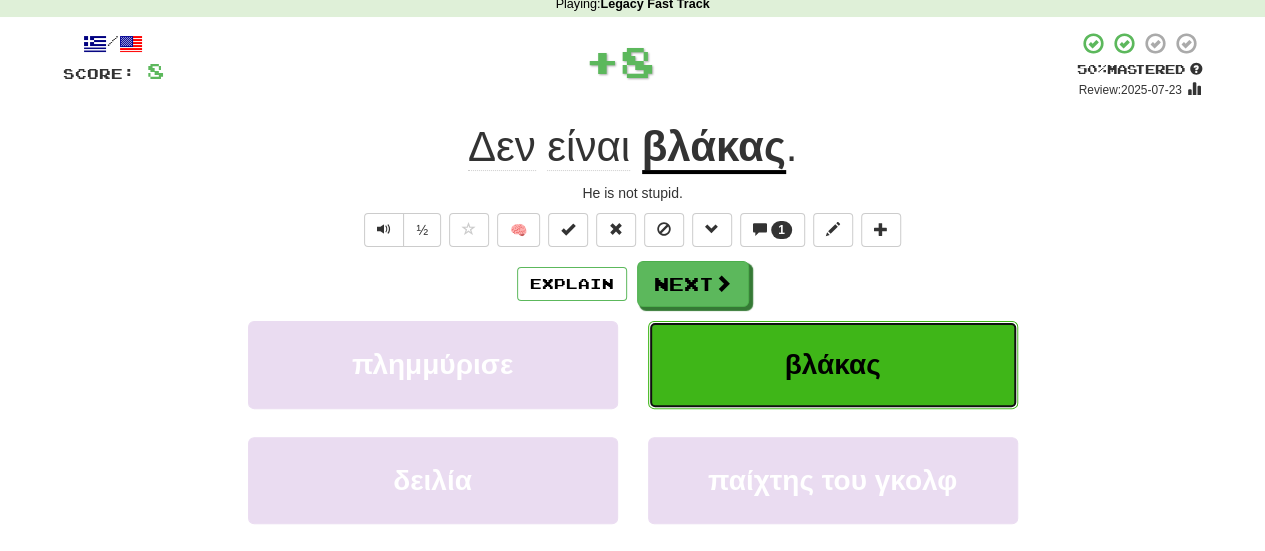scroll, scrollTop: 133, scrollLeft: 0, axis: vertical 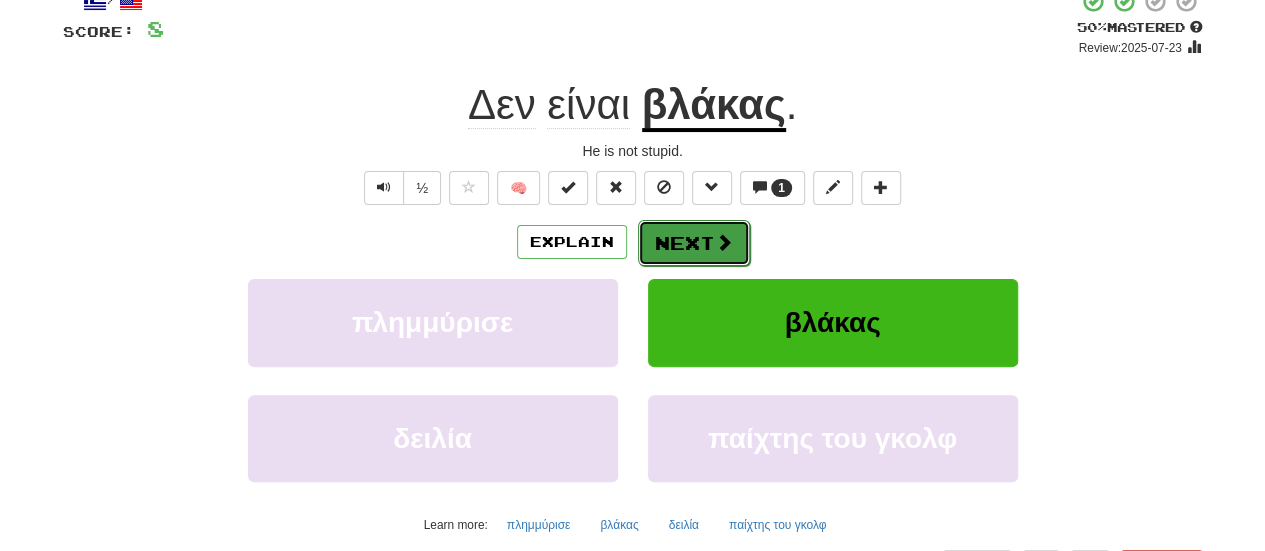 click on "Next" at bounding box center (694, 243) 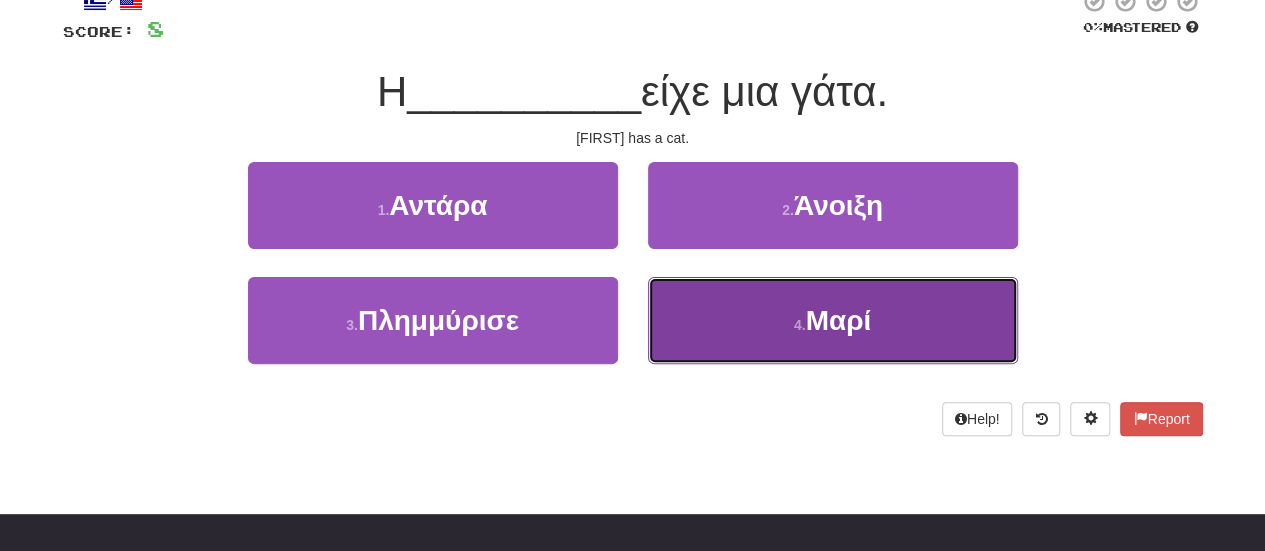 click on "Μαρί" at bounding box center (839, 320) 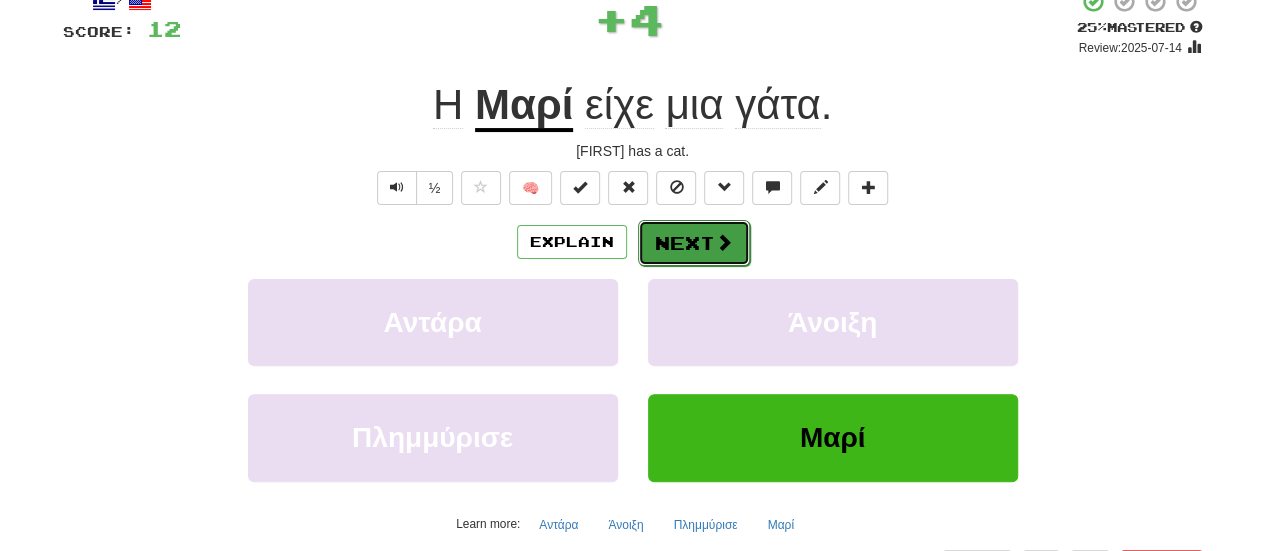click on "Next" at bounding box center (694, 243) 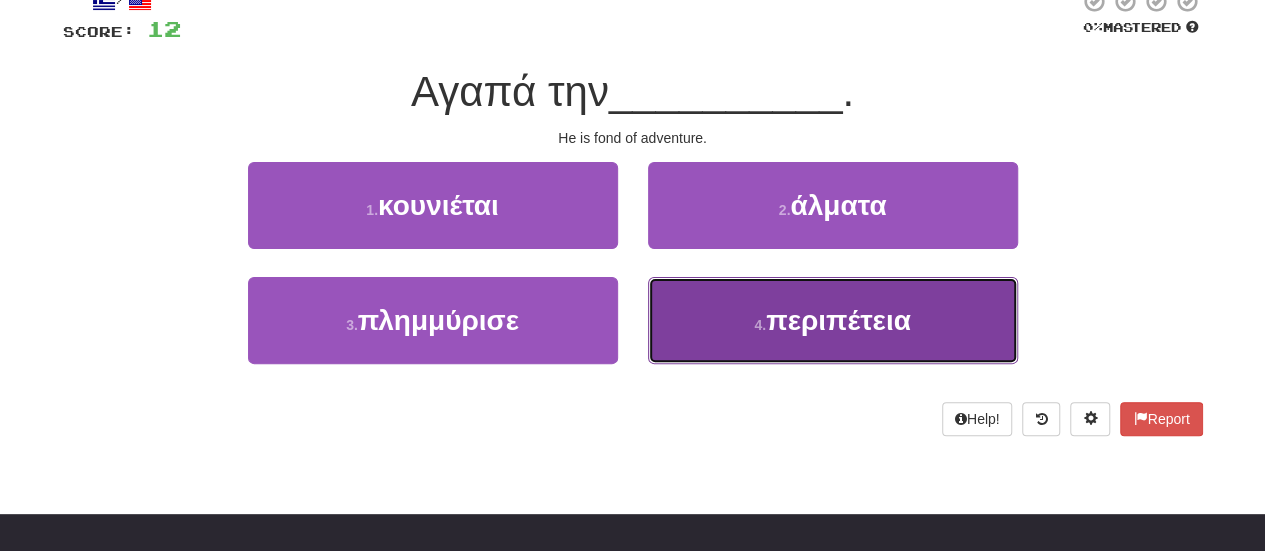 click on "περιπέτεια" at bounding box center (838, 320) 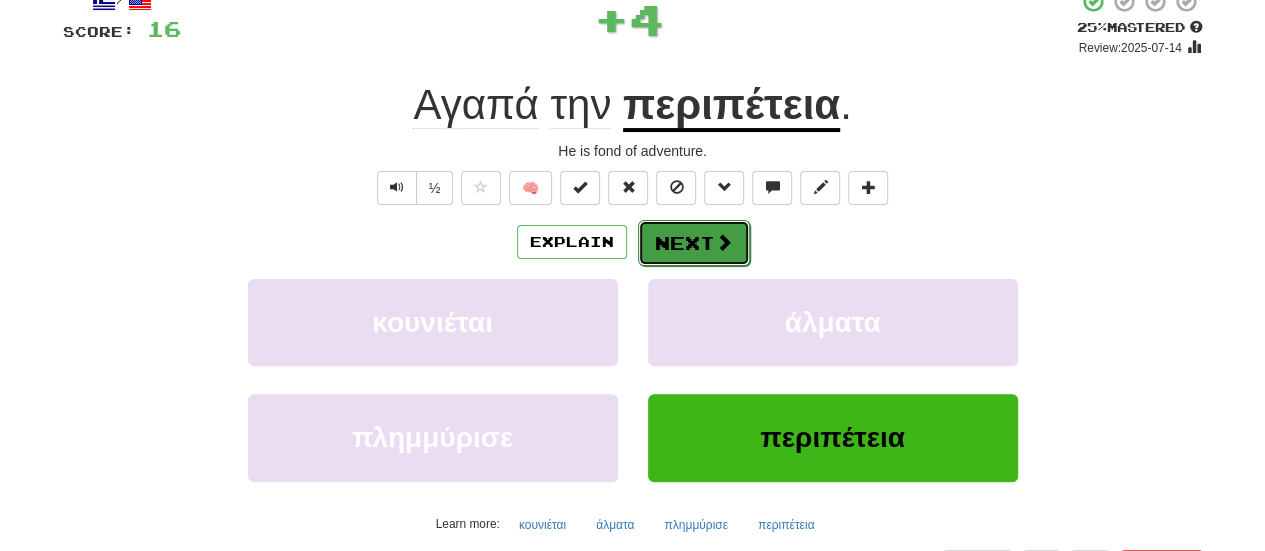 click on "Next" at bounding box center [694, 243] 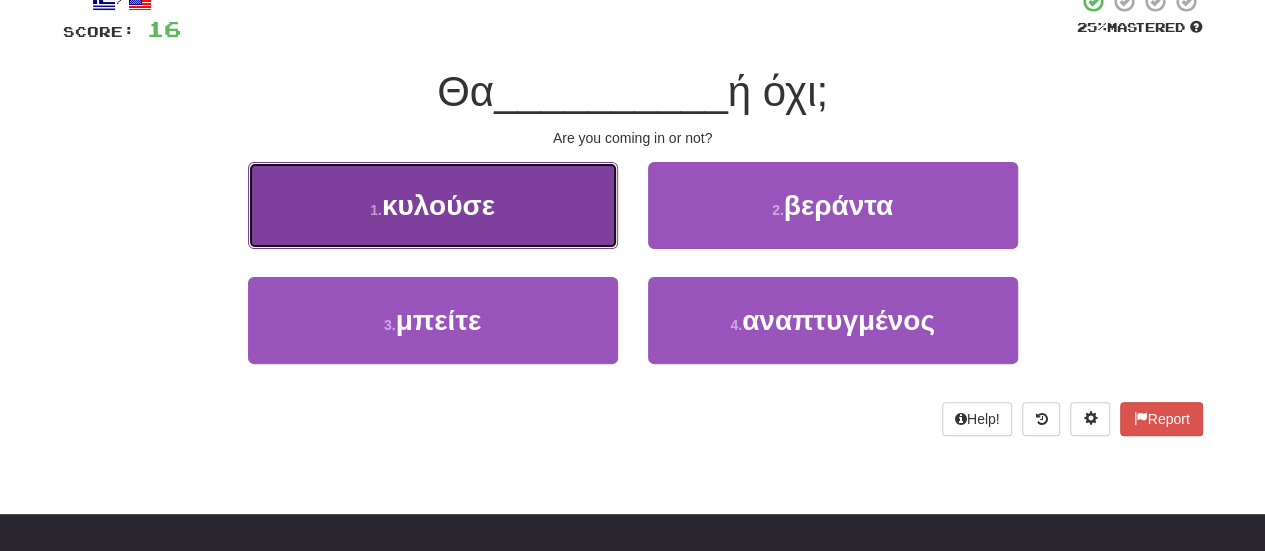 click on "κυλούσε" at bounding box center (438, 205) 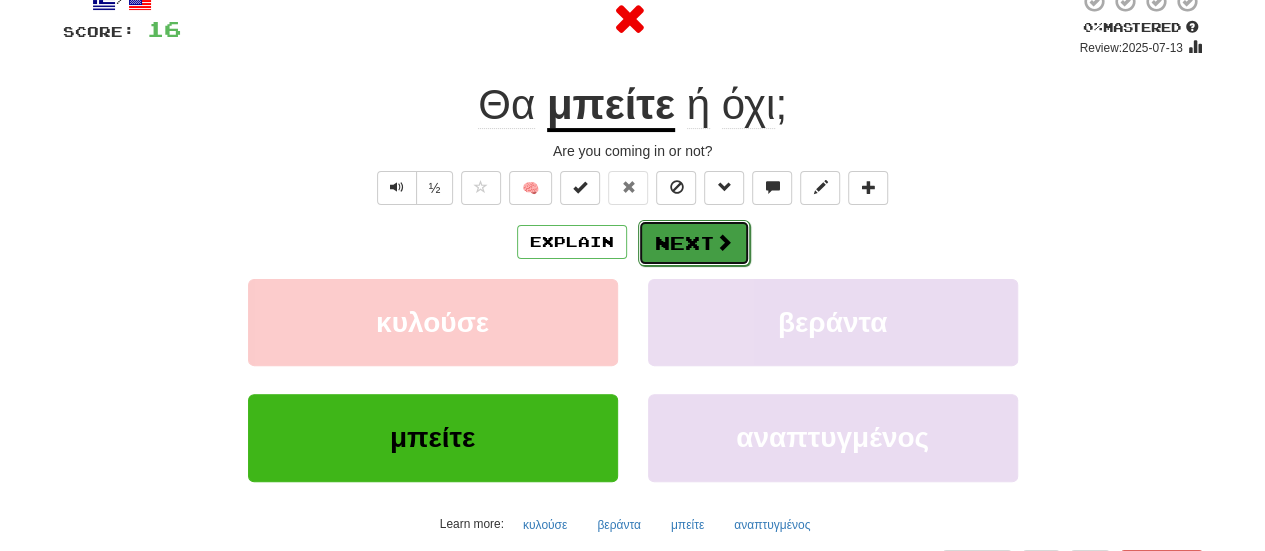 click at bounding box center [724, 242] 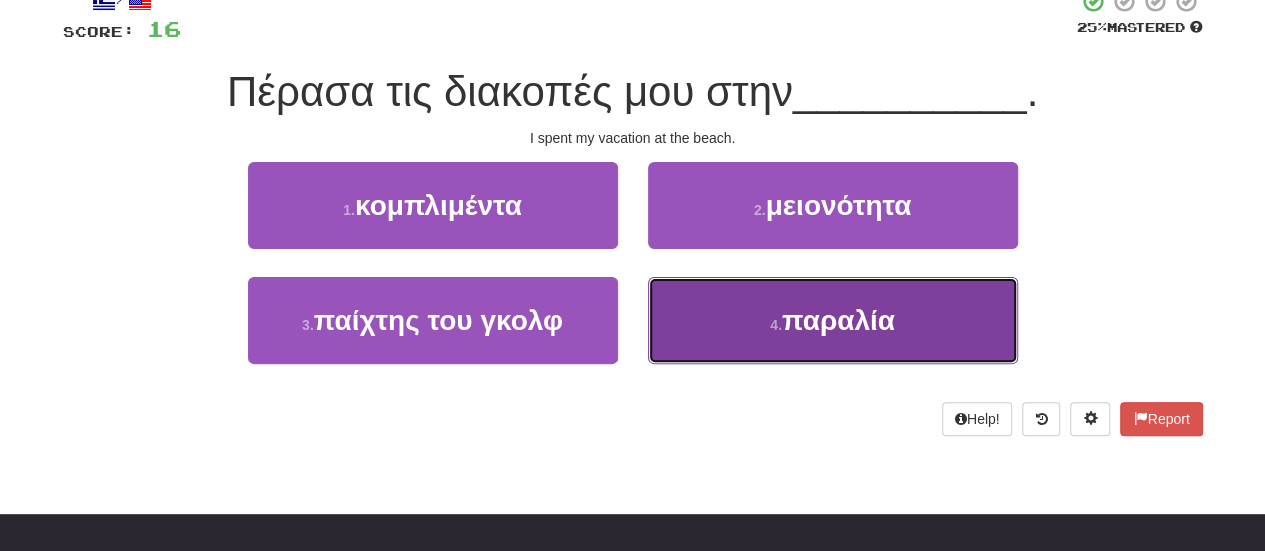click on "4 .  παραλία" at bounding box center (833, 320) 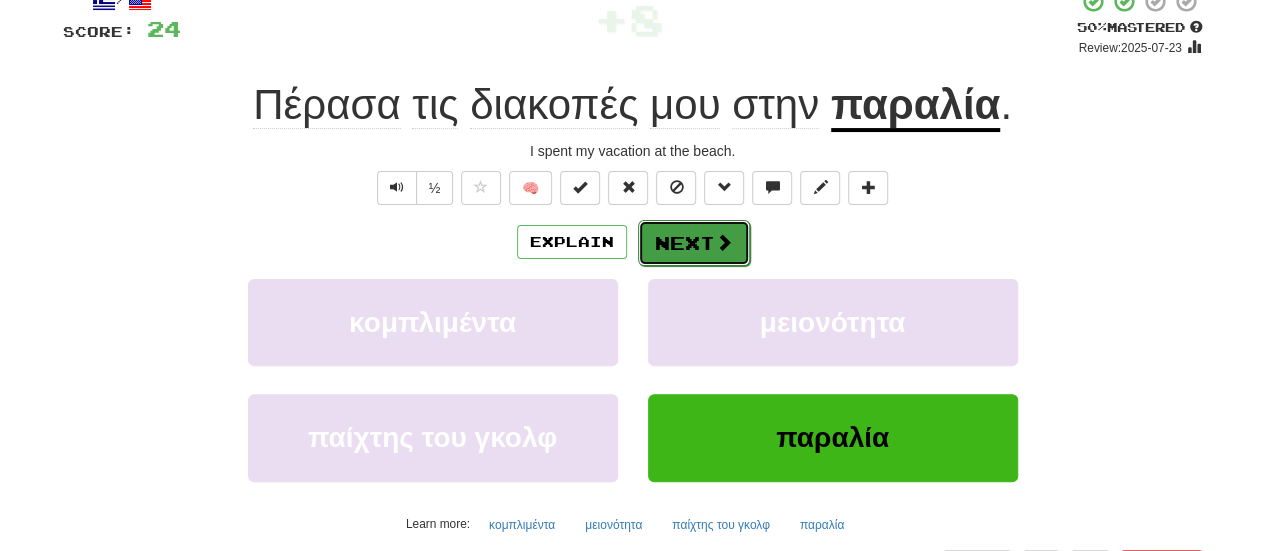 click on "Next" at bounding box center (694, 243) 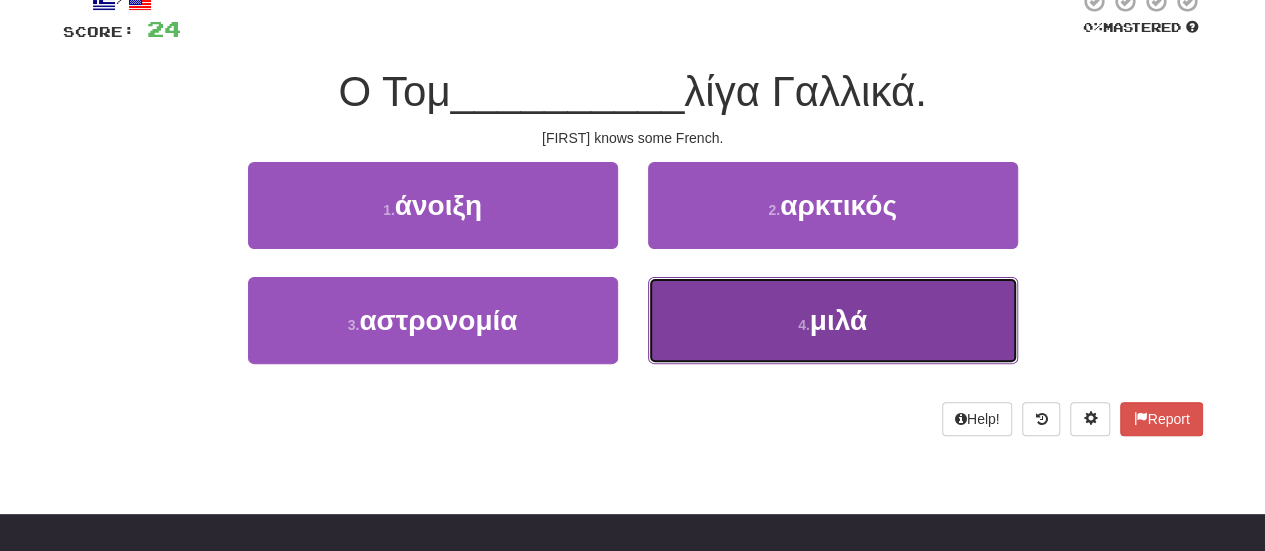 click on "μιλά" at bounding box center (838, 320) 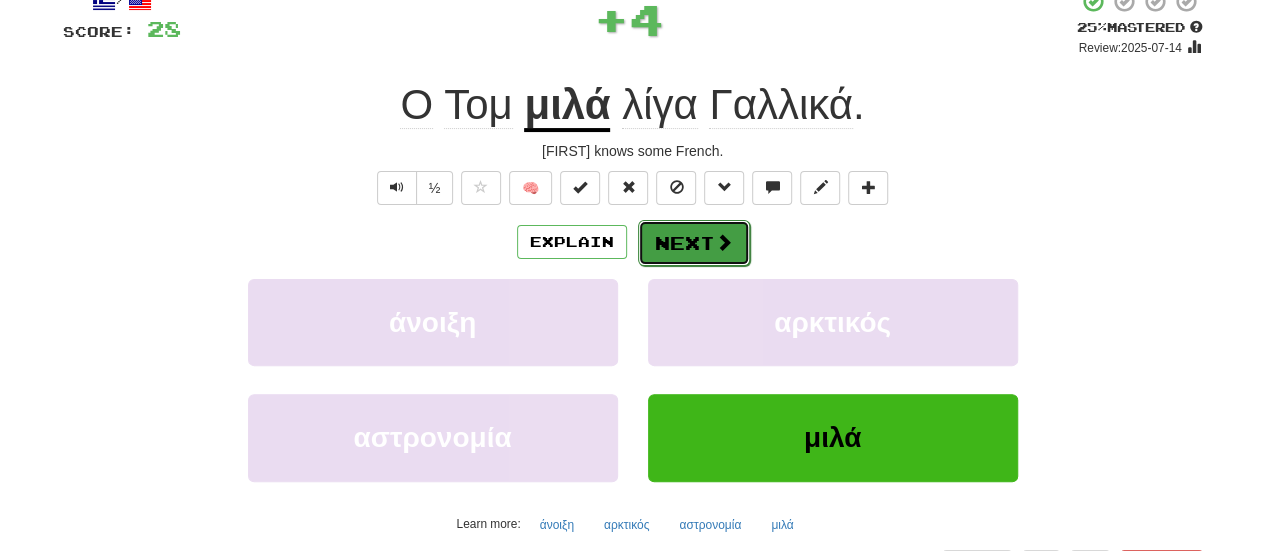 click on "Next" at bounding box center [694, 243] 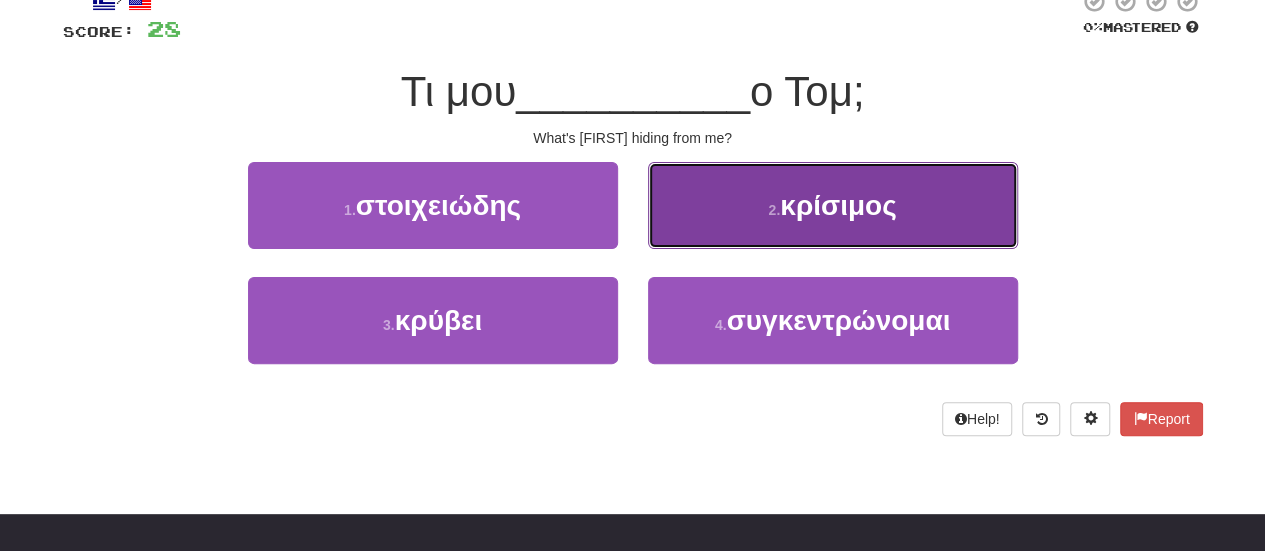 click on "κρίσιμος" at bounding box center (838, 205) 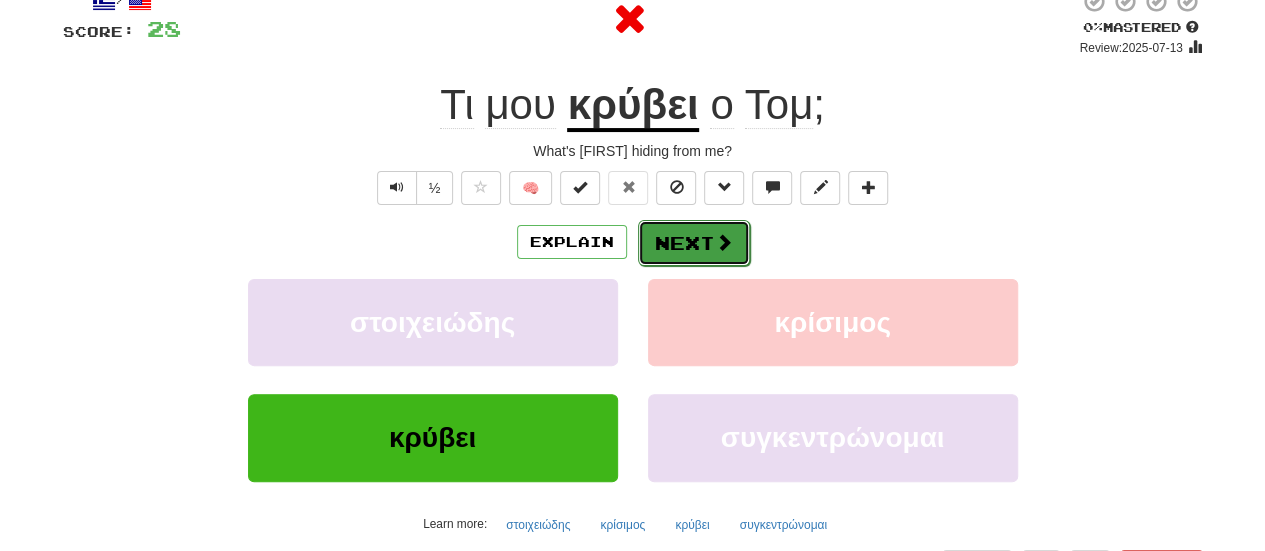 click on "Next" at bounding box center (694, 243) 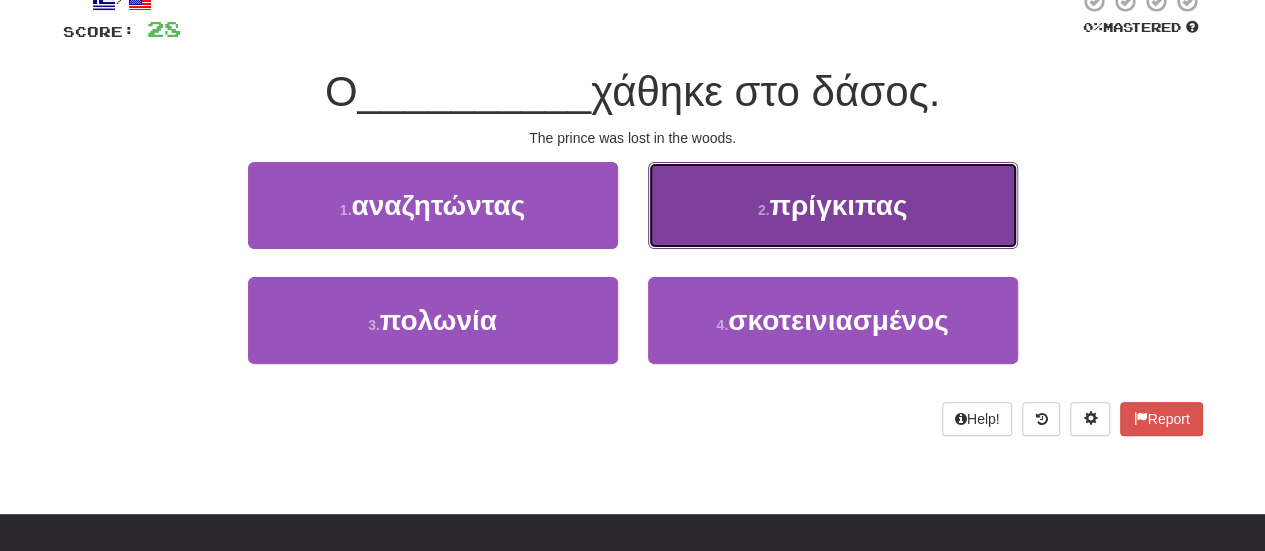click on "πρίγκιπας" at bounding box center (838, 205) 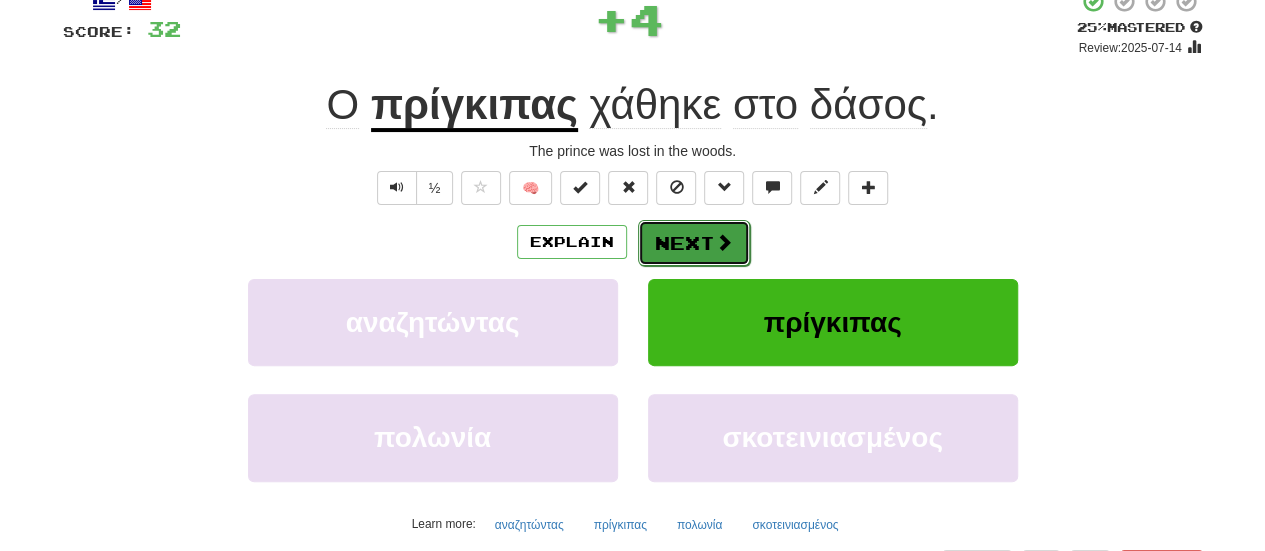 click on "Next" at bounding box center (694, 243) 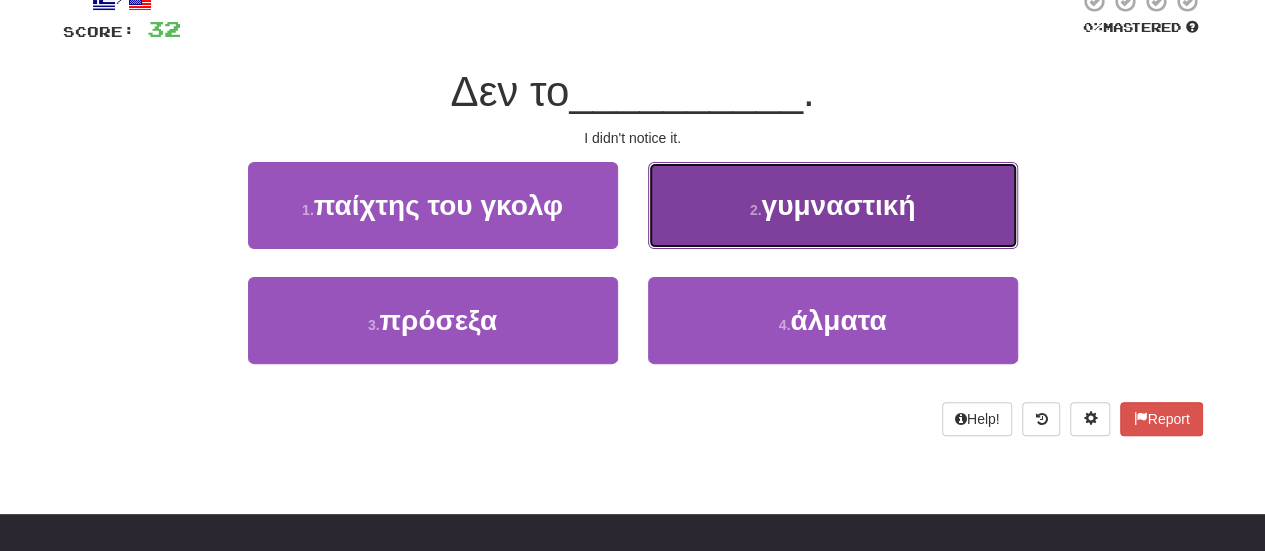 click on "γυμναστική" at bounding box center [838, 205] 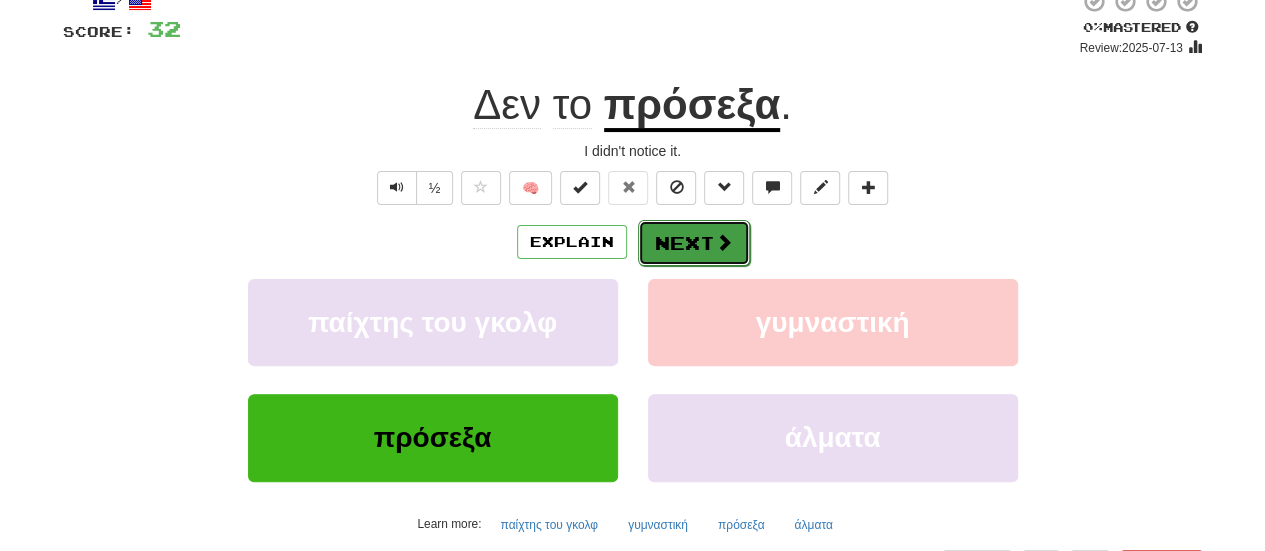 click on "Next" at bounding box center [694, 243] 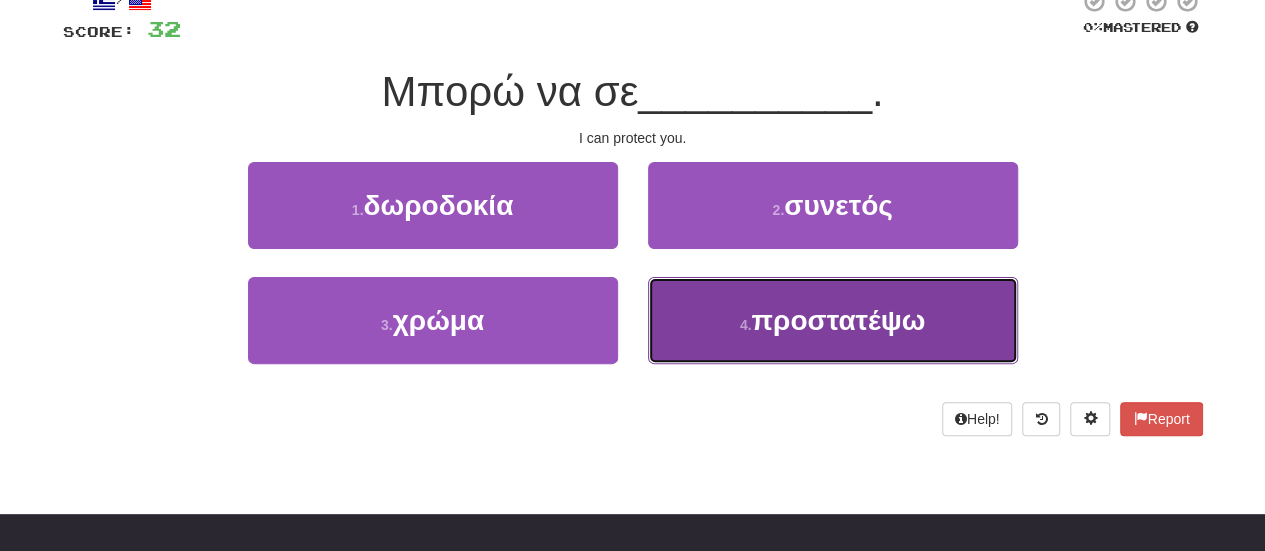 click on "προστατέψω" at bounding box center (838, 320) 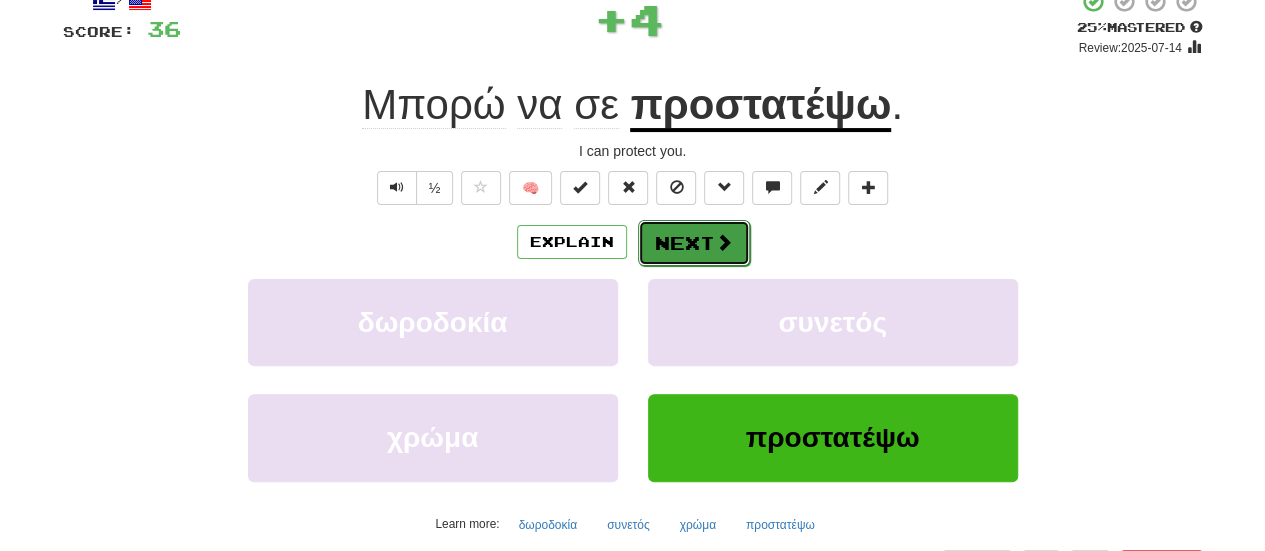 click on "Next" at bounding box center [694, 243] 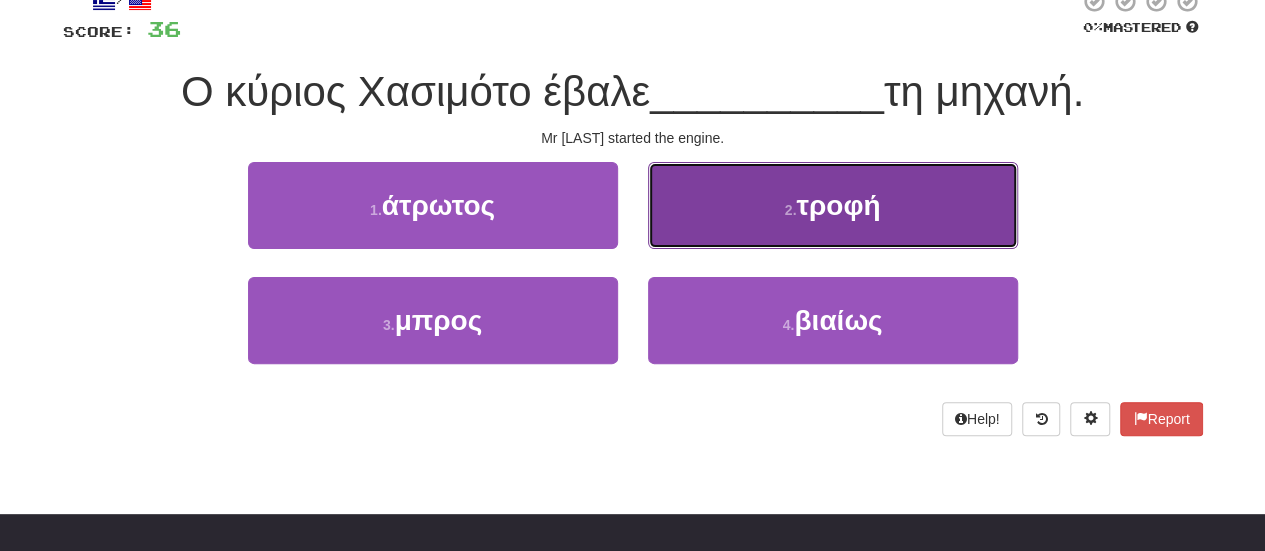 click on "2 .  τροφή" at bounding box center [833, 205] 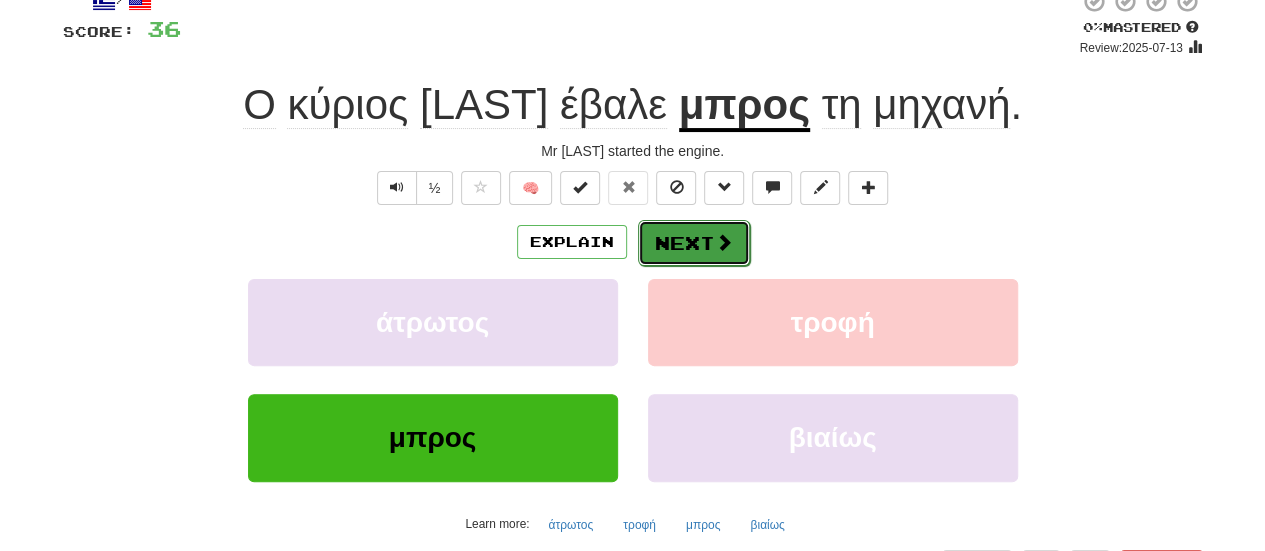 click at bounding box center (724, 242) 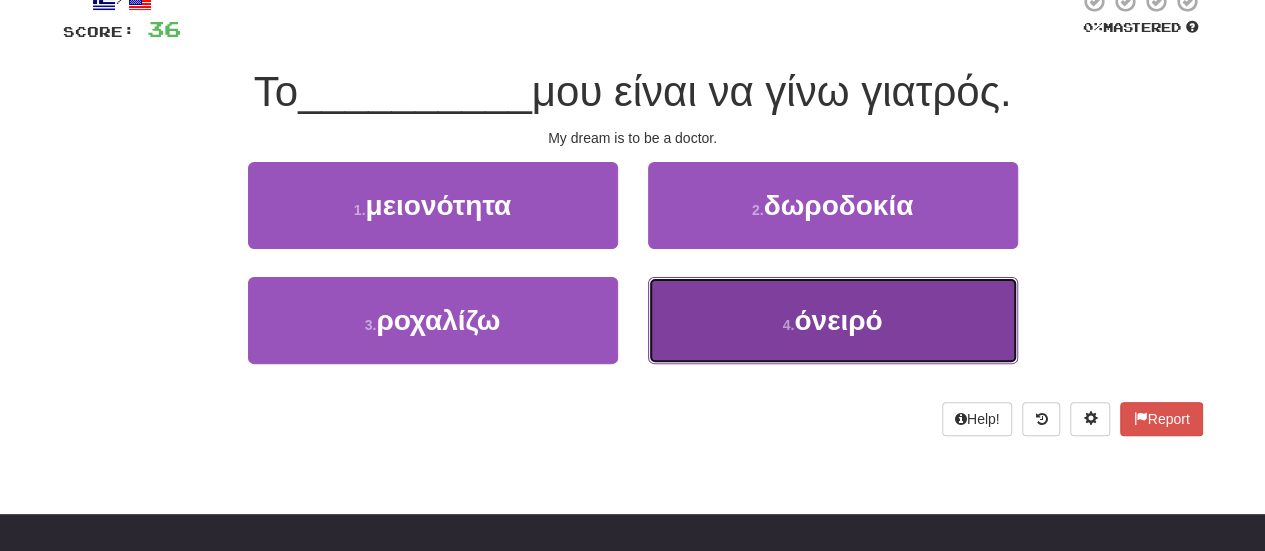 click on "4 .  όνειρό" at bounding box center (833, 320) 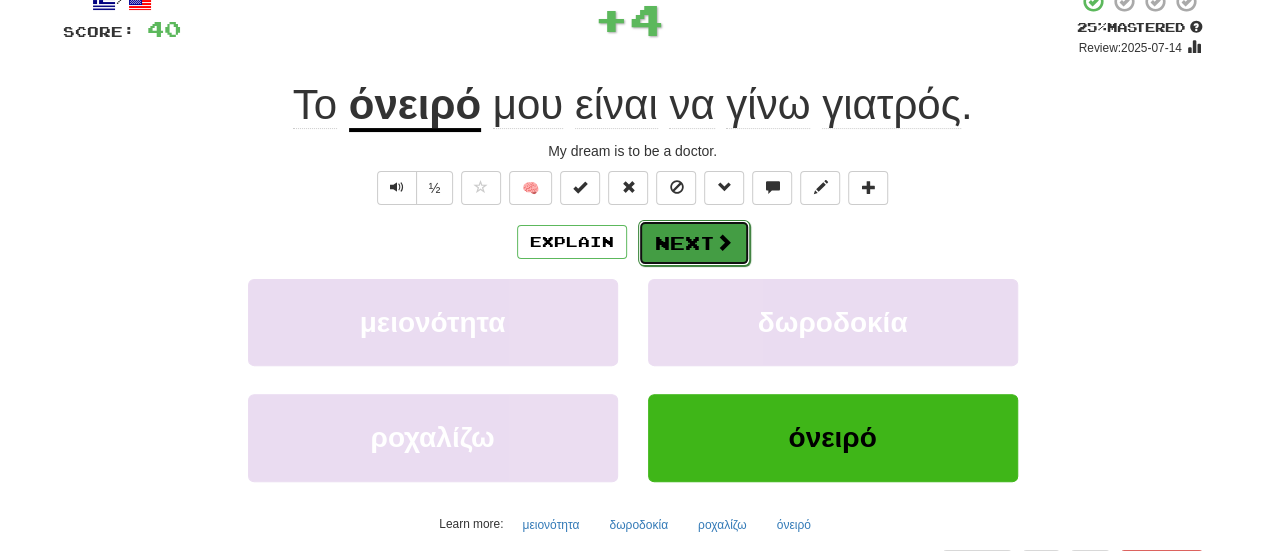 click on "Next" at bounding box center [694, 243] 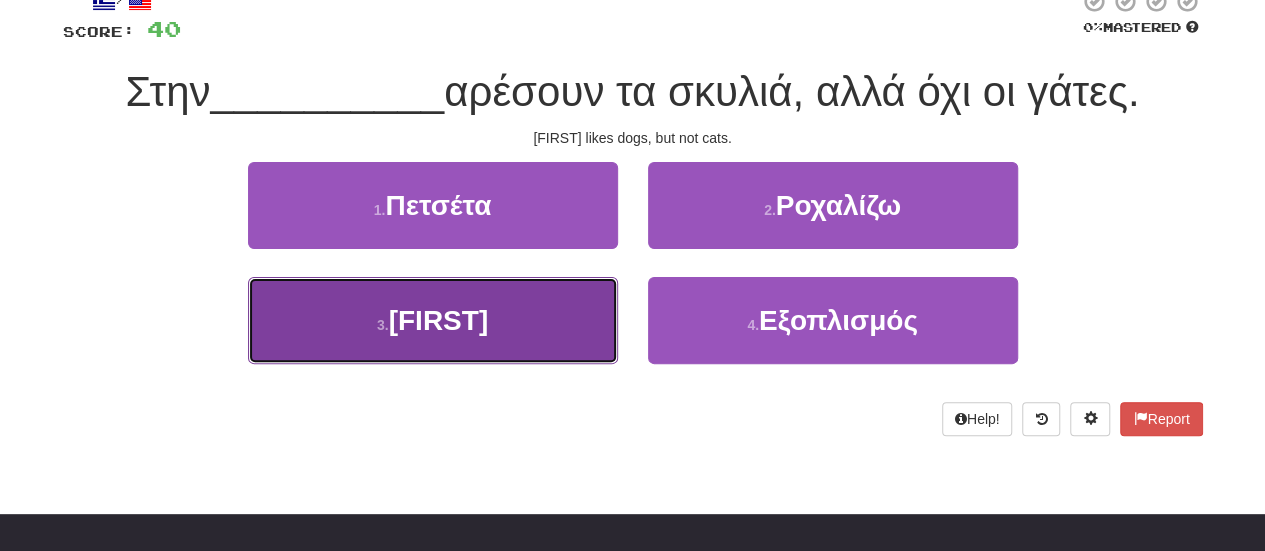click on "Εύα" at bounding box center (439, 320) 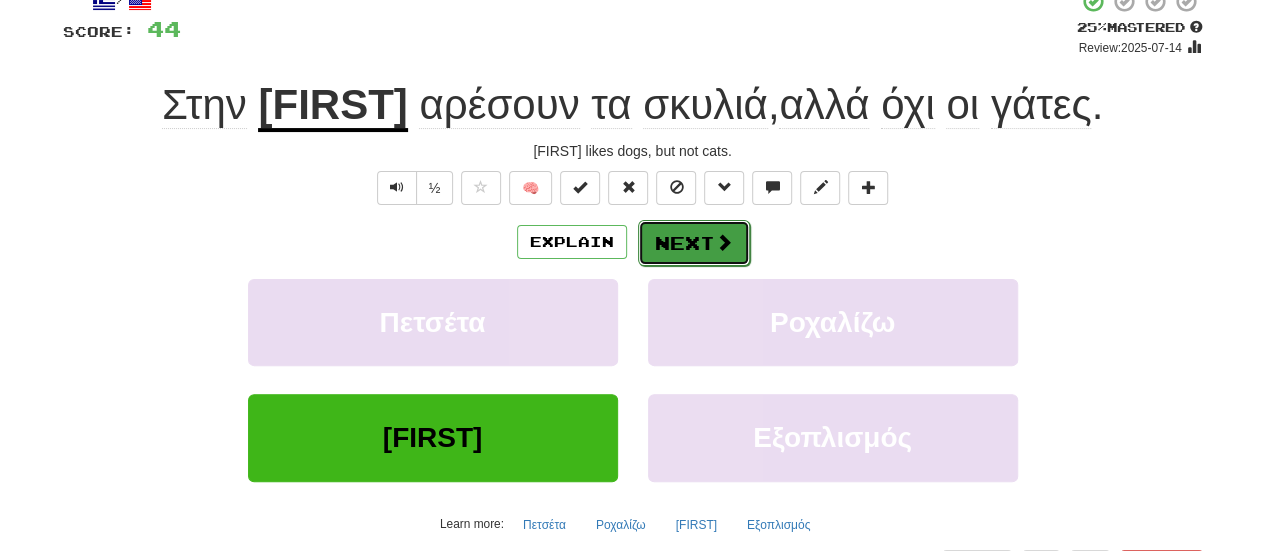 click on "Next" at bounding box center (694, 243) 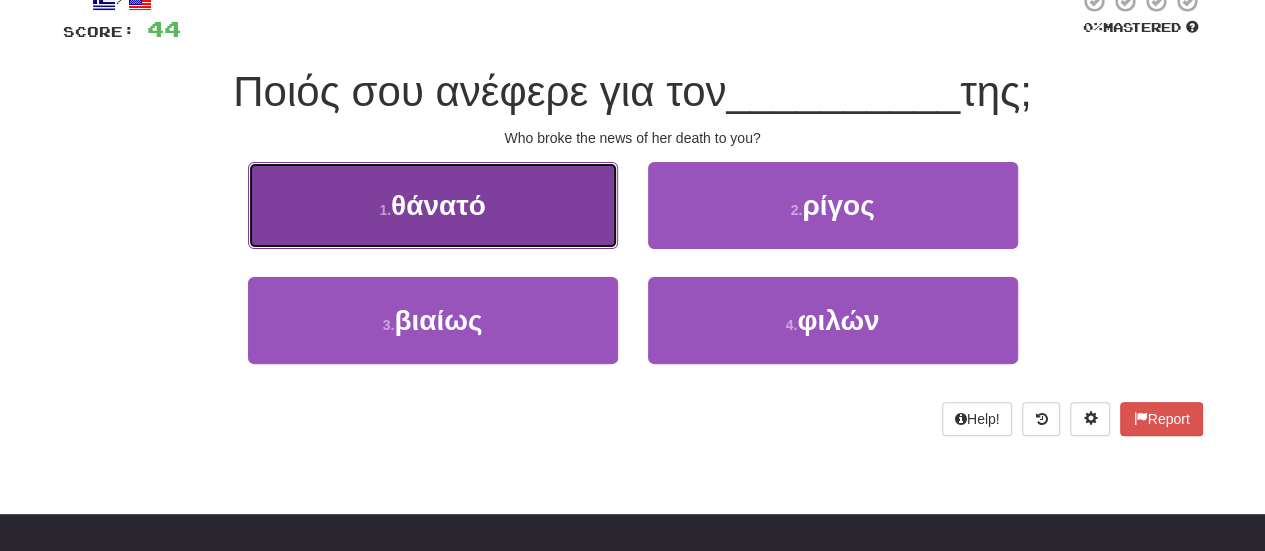 click on "θάνατό" at bounding box center [438, 205] 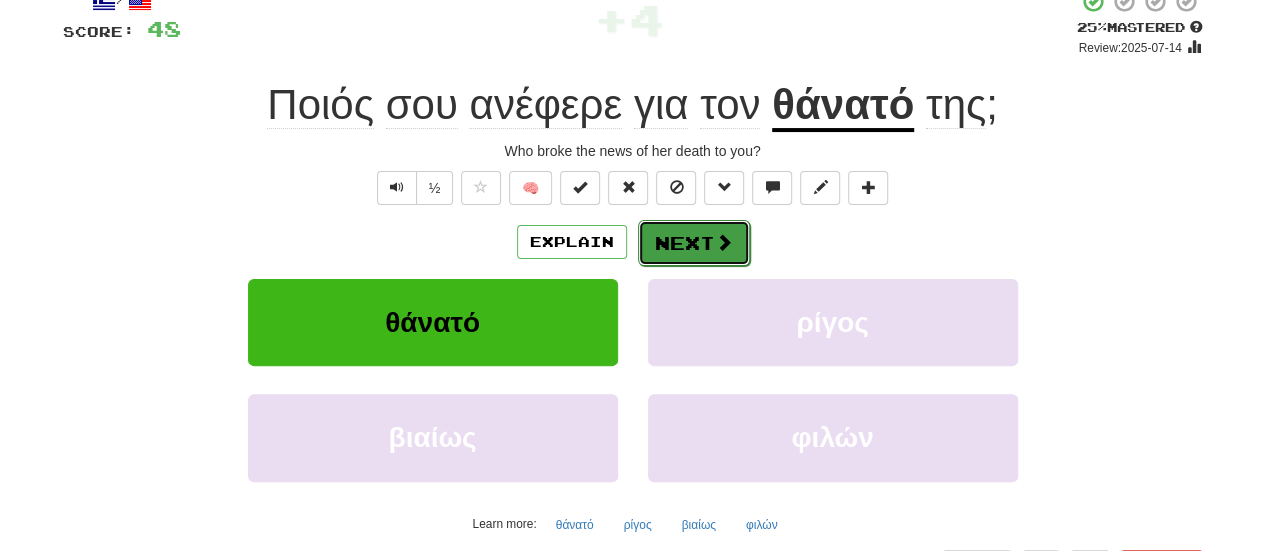 click on "Next" at bounding box center (694, 243) 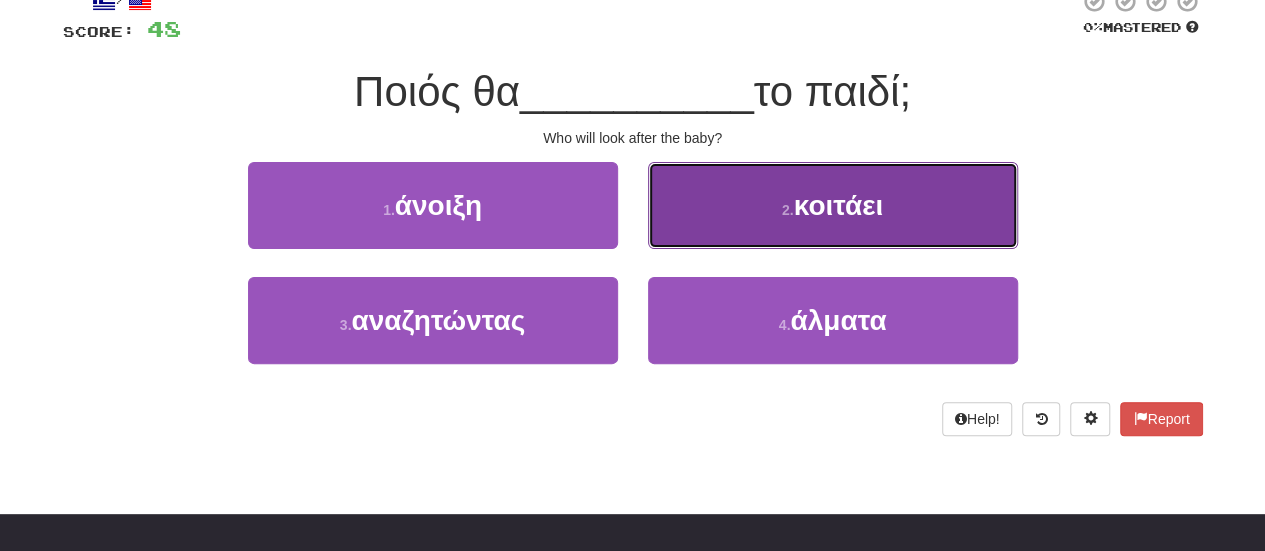 click on "κοιτάει" at bounding box center [839, 205] 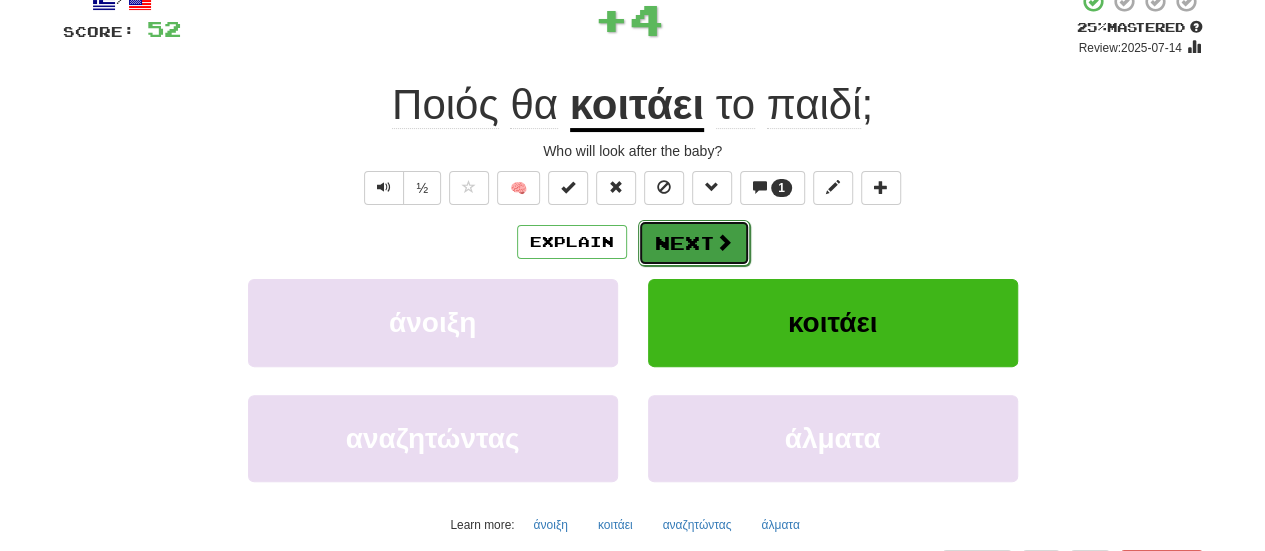 click on "Next" at bounding box center [694, 243] 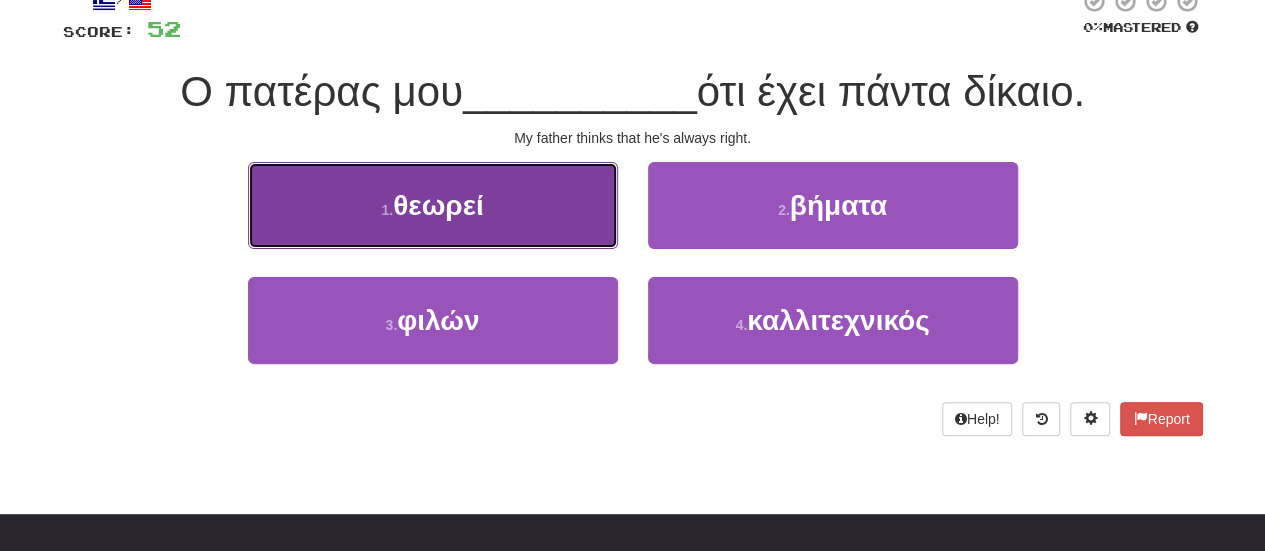 click on "θεωρεί" at bounding box center (438, 205) 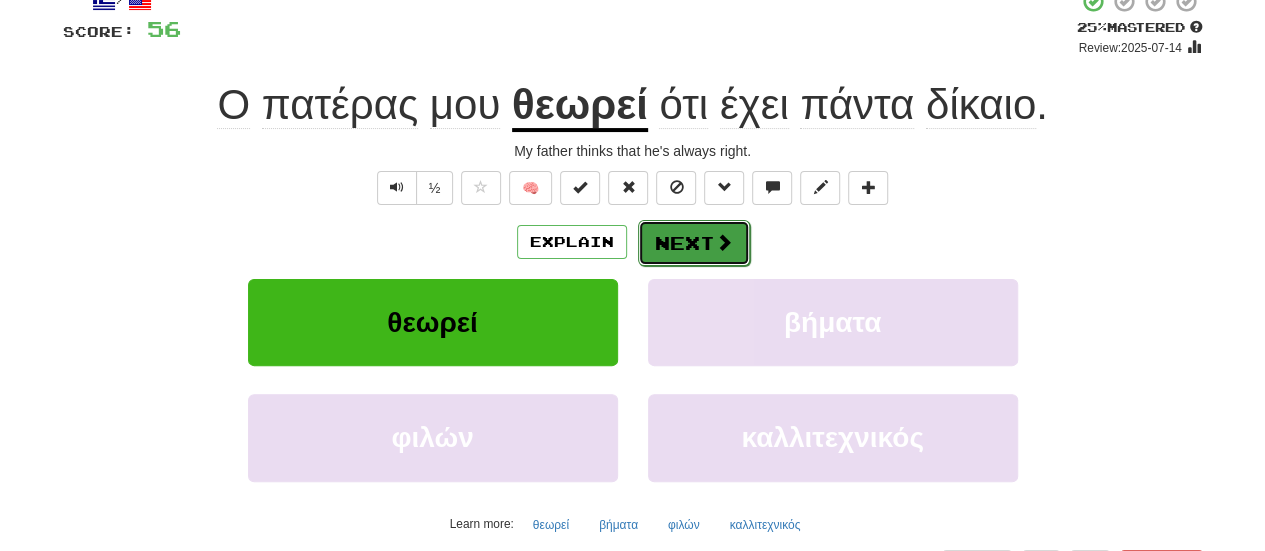 click at bounding box center [724, 242] 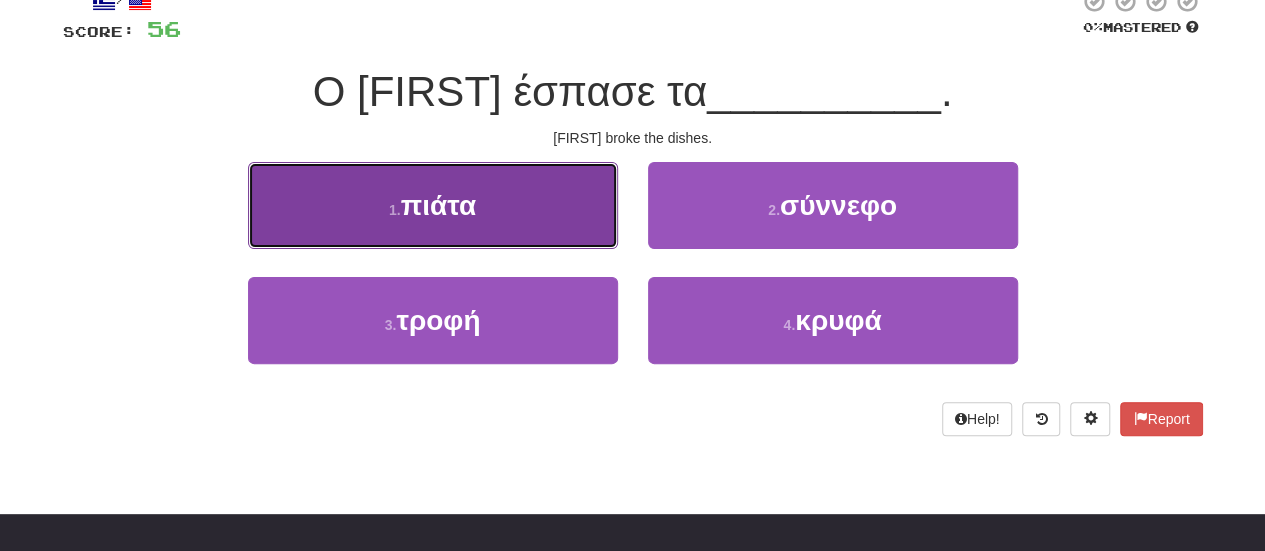 click on "1 .  πιάτα" at bounding box center [433, 205] 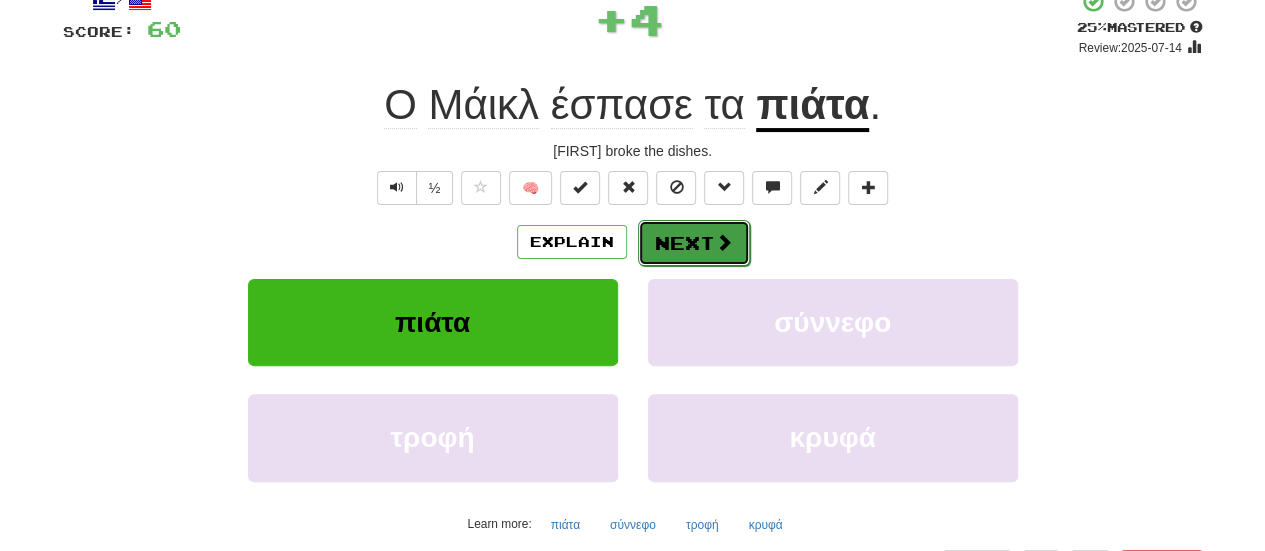 click on "Next" at bounding box center (694, 243) 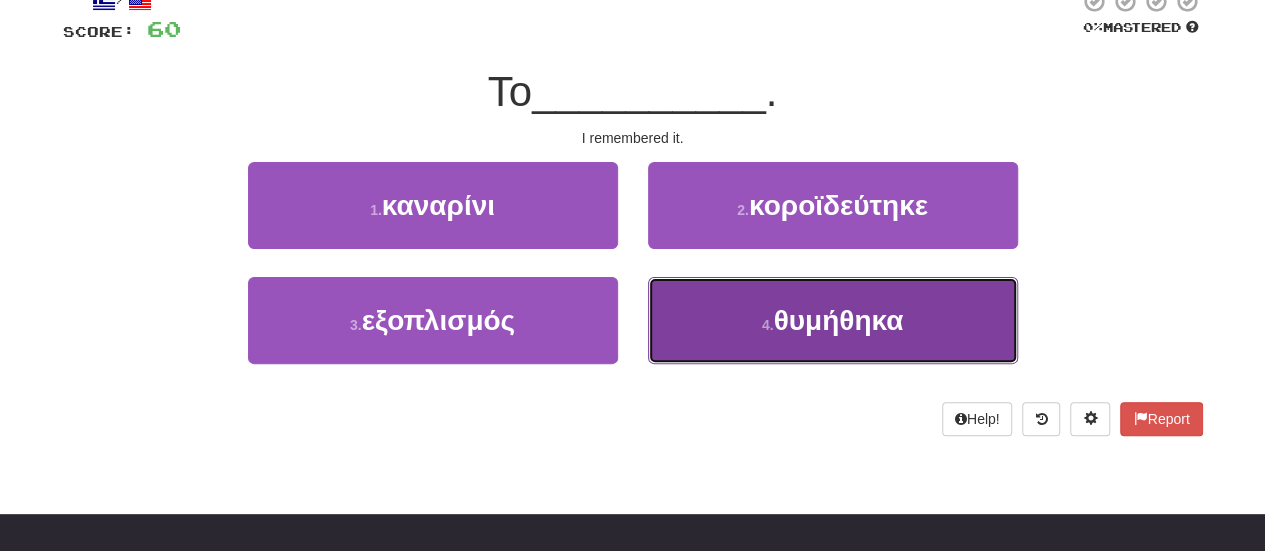 click on "θυμήθηκα" at bounding box center (838, 320) 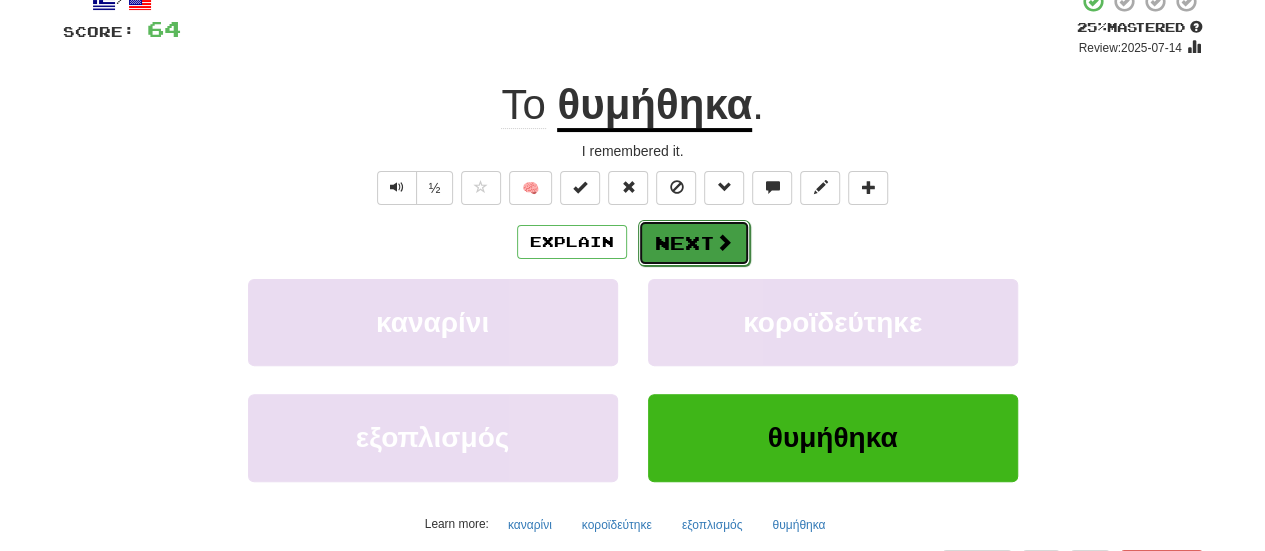 click on "Next" at bounding box center (694, 243) 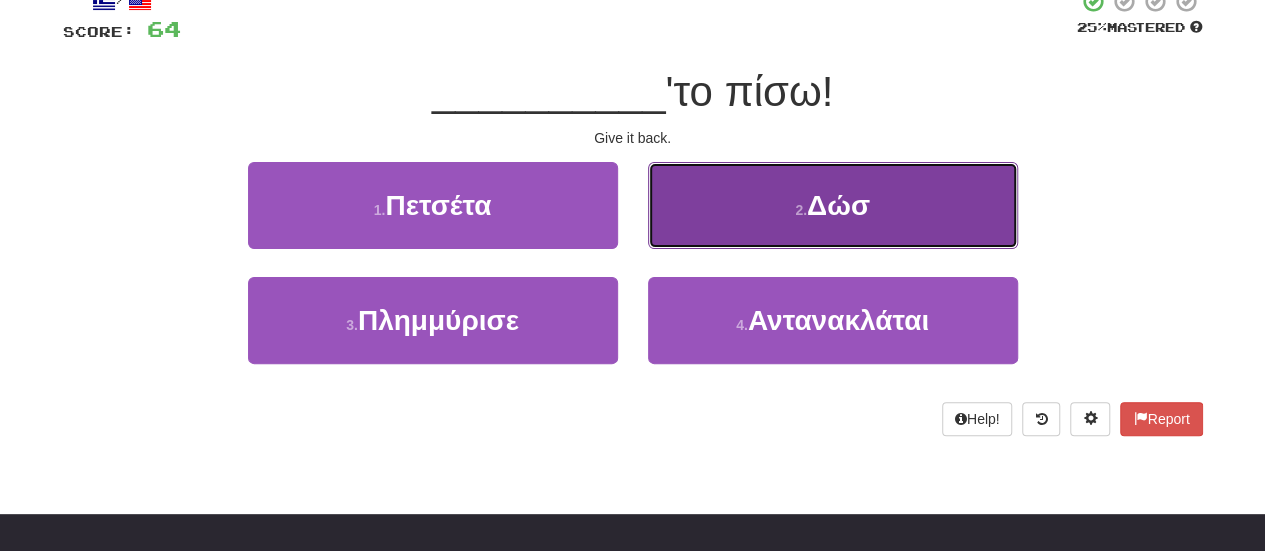 click on "Δώσ" at bounding box center [838, 205] 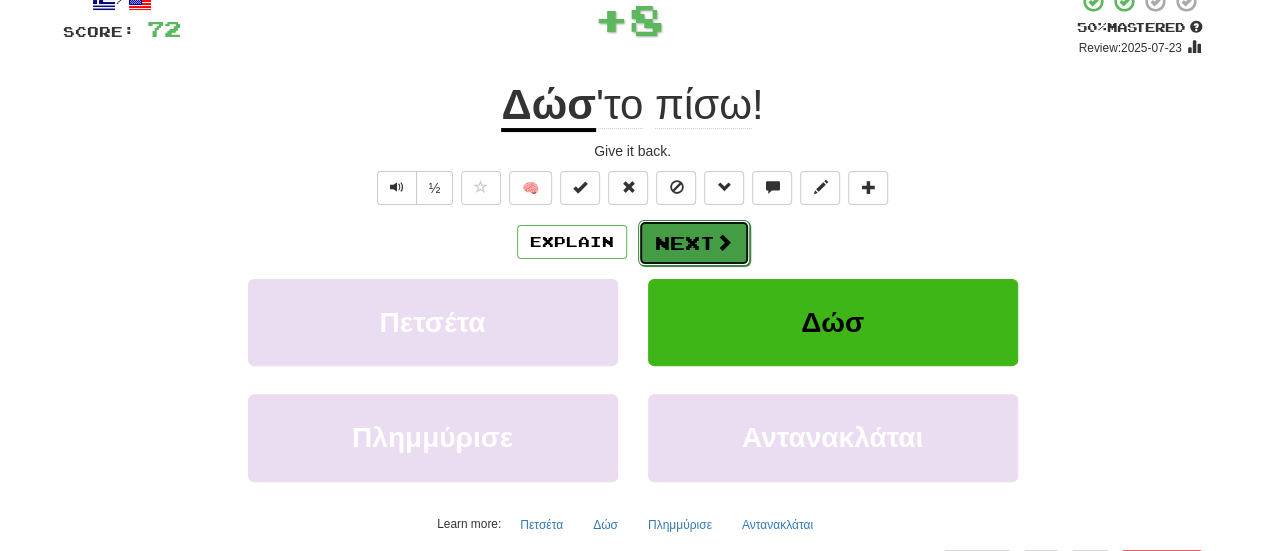 click on "Next" at bounding box center (694, 243) 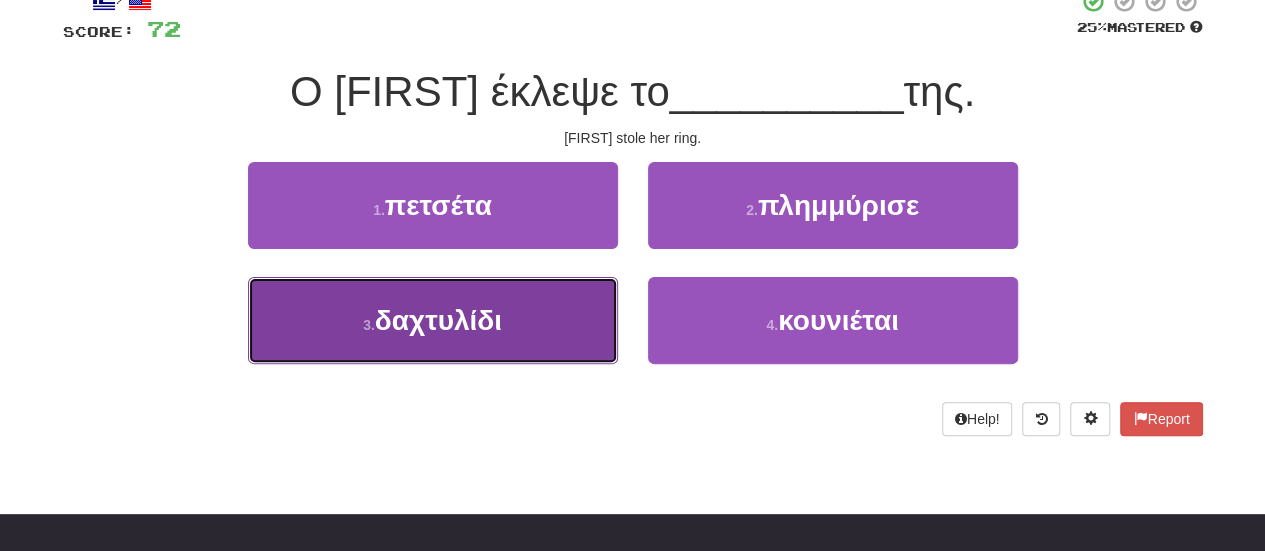 click on "δαχτυλίδι" at bounding box center (438, 320) 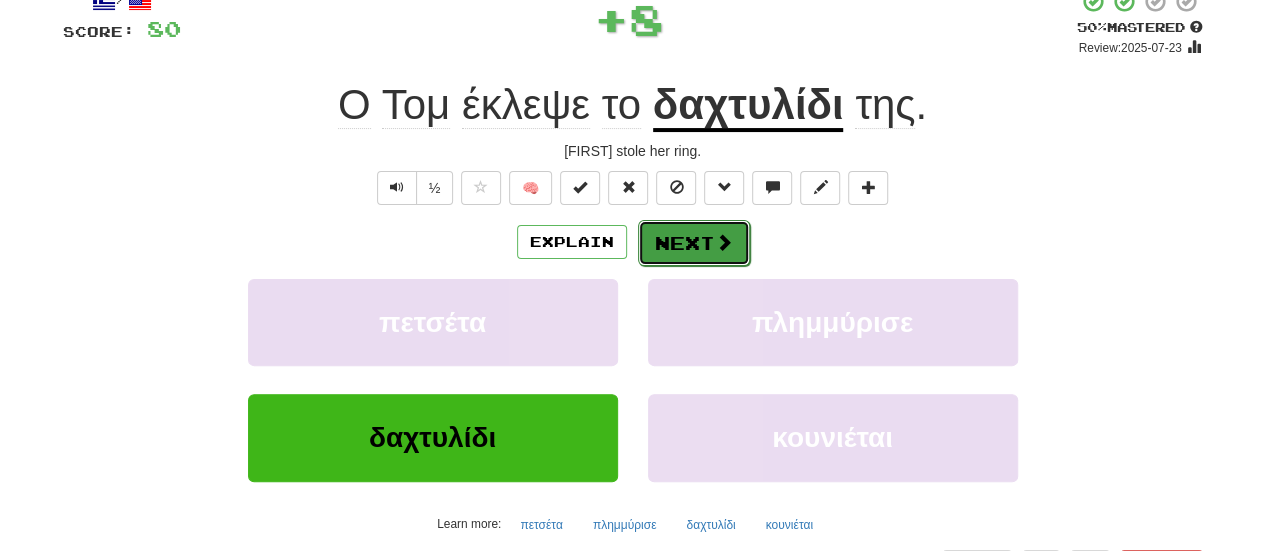 click on "Next" at bounding box center (694, 243) 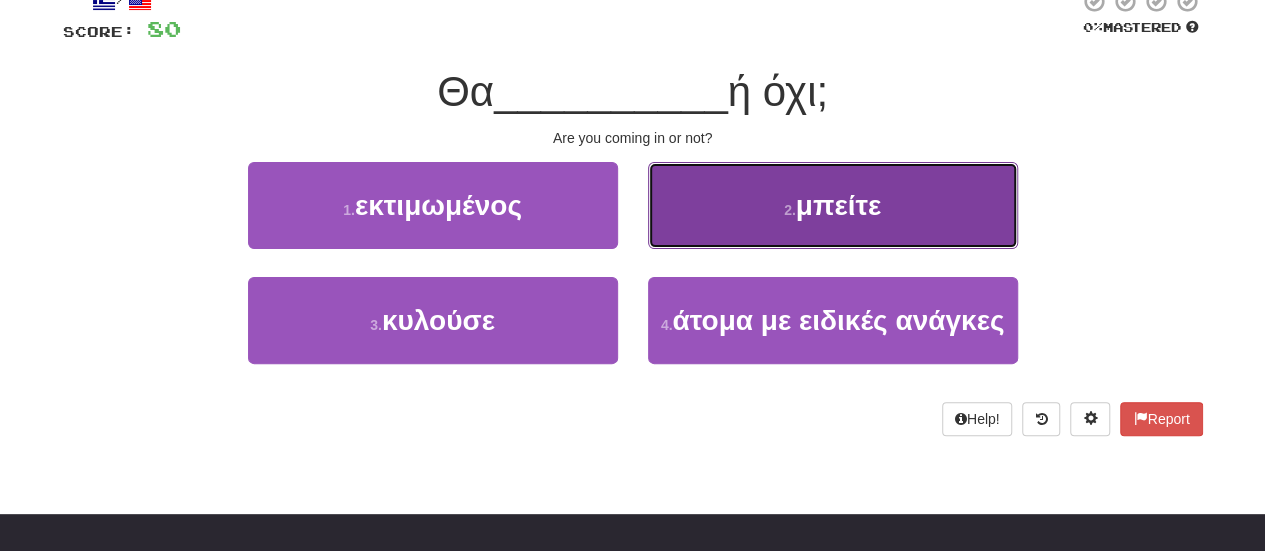 click on "2 .  μπείτε" at bounding box center (833, 205) 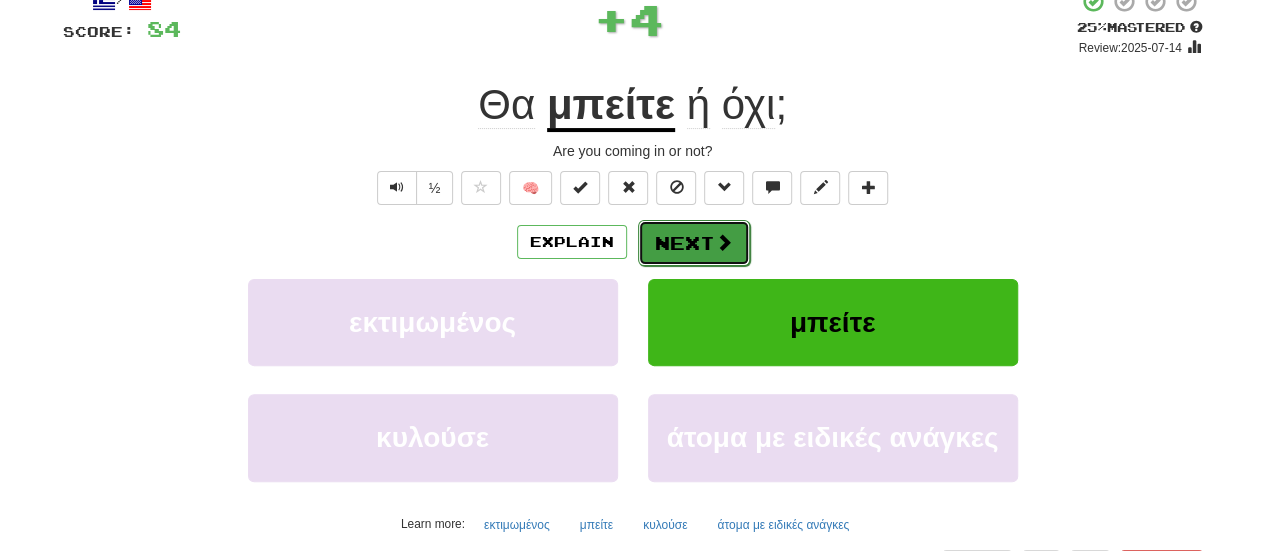 click on "Next" at bounding box center [694, 243] 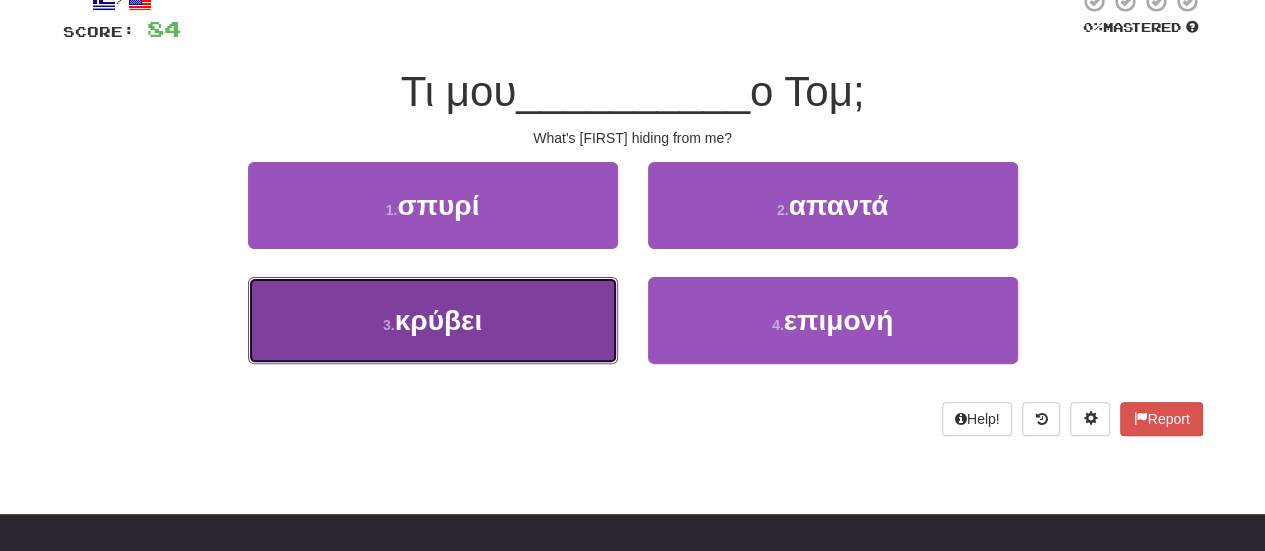 click on "κρύβει" at bounding box center (438, 320) 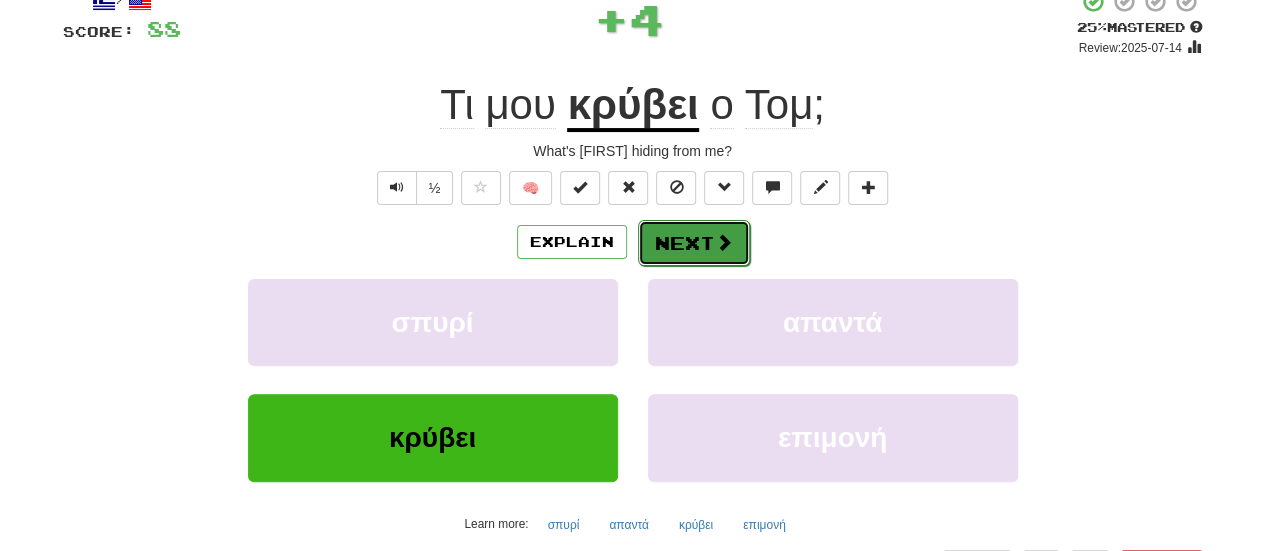 click on "Next" at bounding box center [694, 243] 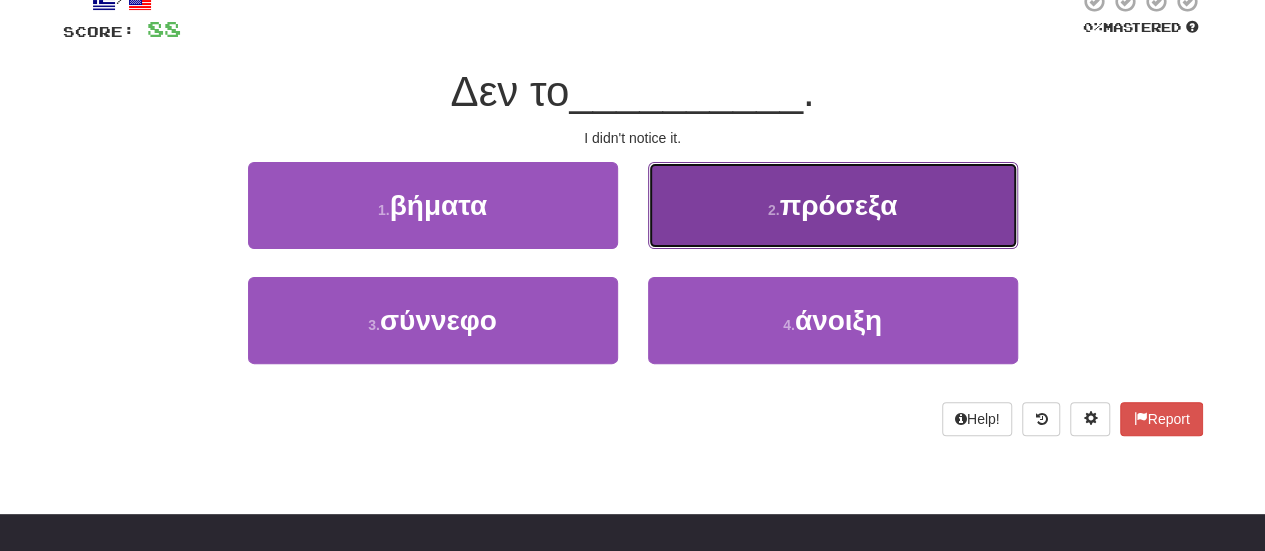 click on "πρόσεξα" at bounding box center [839, 205] 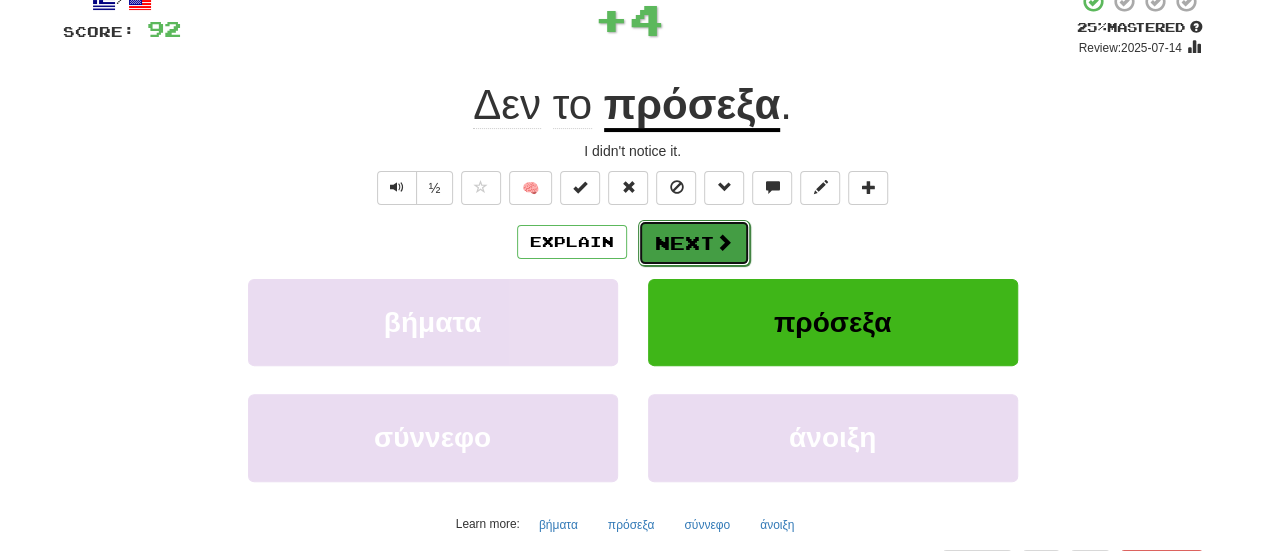 click on "Next" at bounding box center (694, 243) 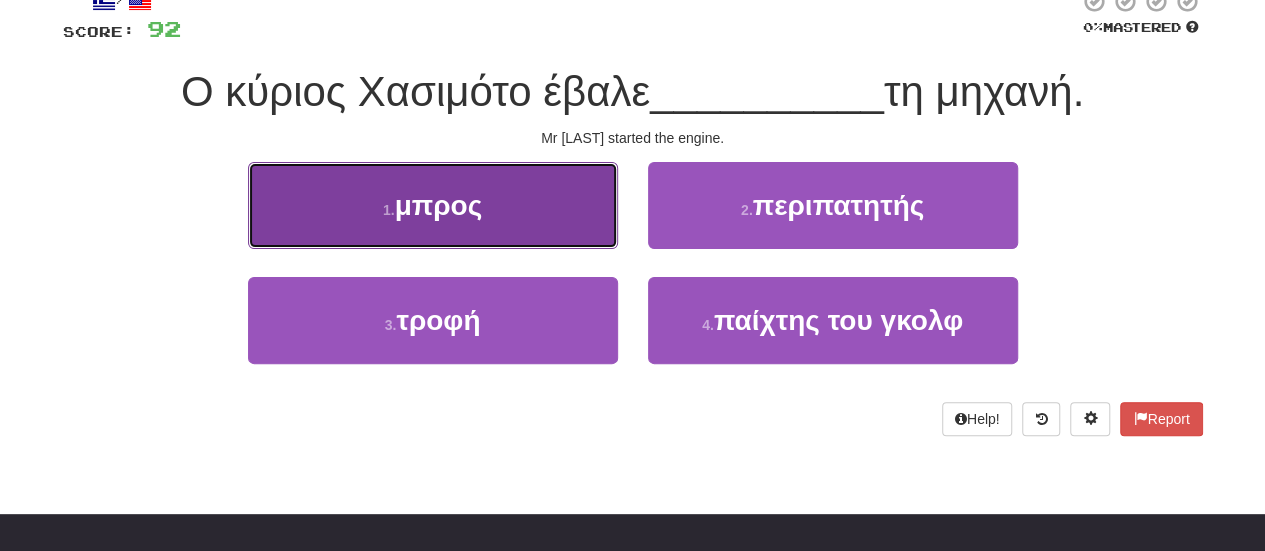 click on "1 .  μπρος" at bounding box center [433, 205] 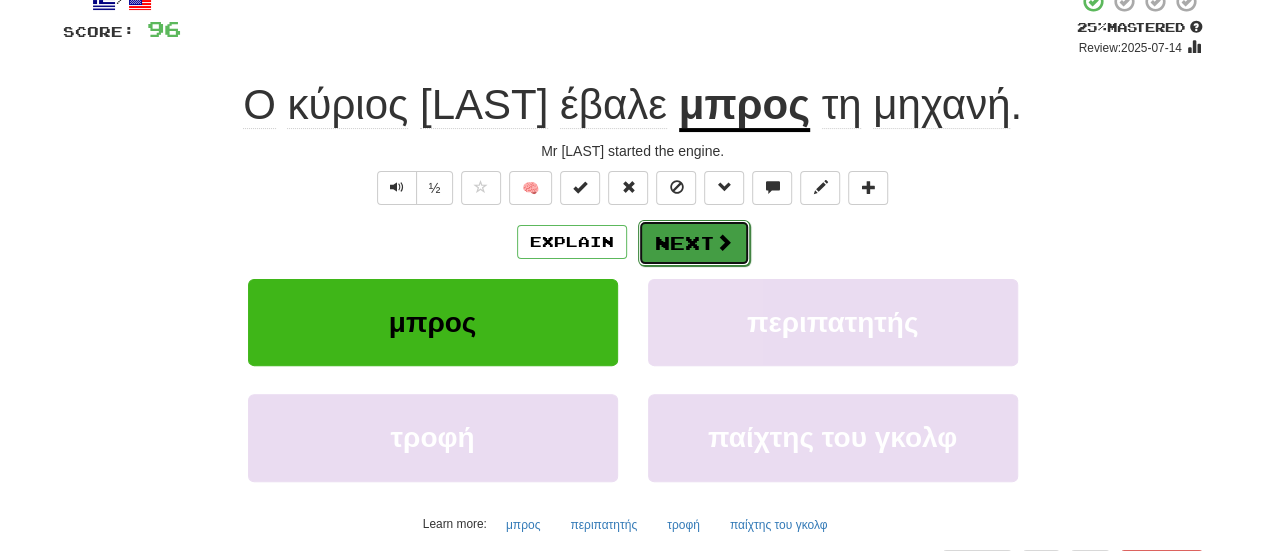 click on "Next" at bounding box center [694, 243] 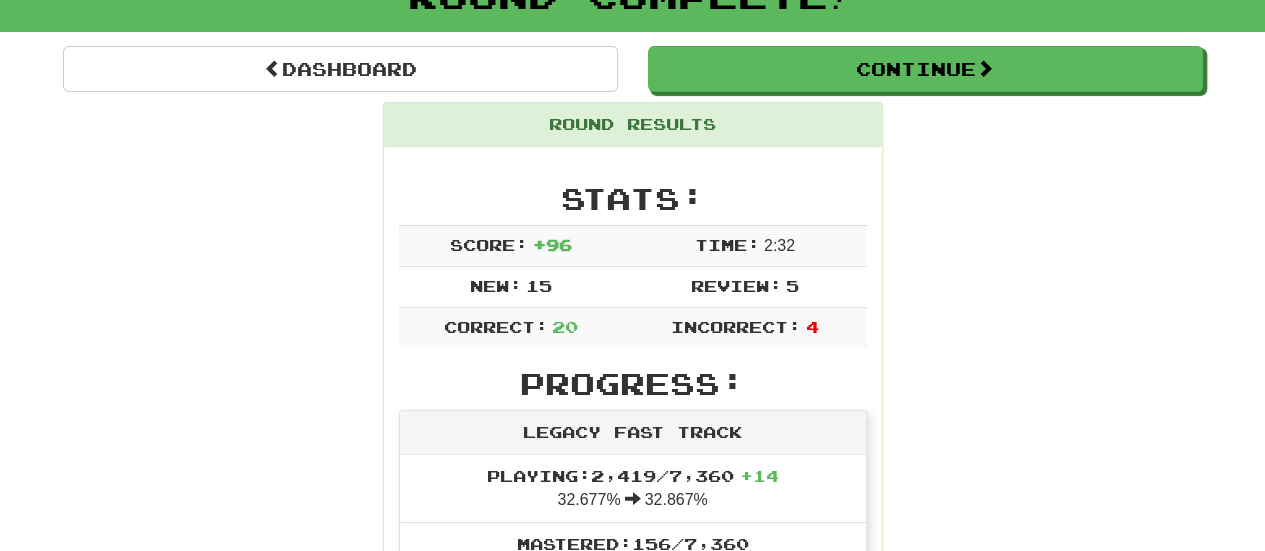 scroll, scrollTop: 140, scrollLeft: 0, axis: vertical 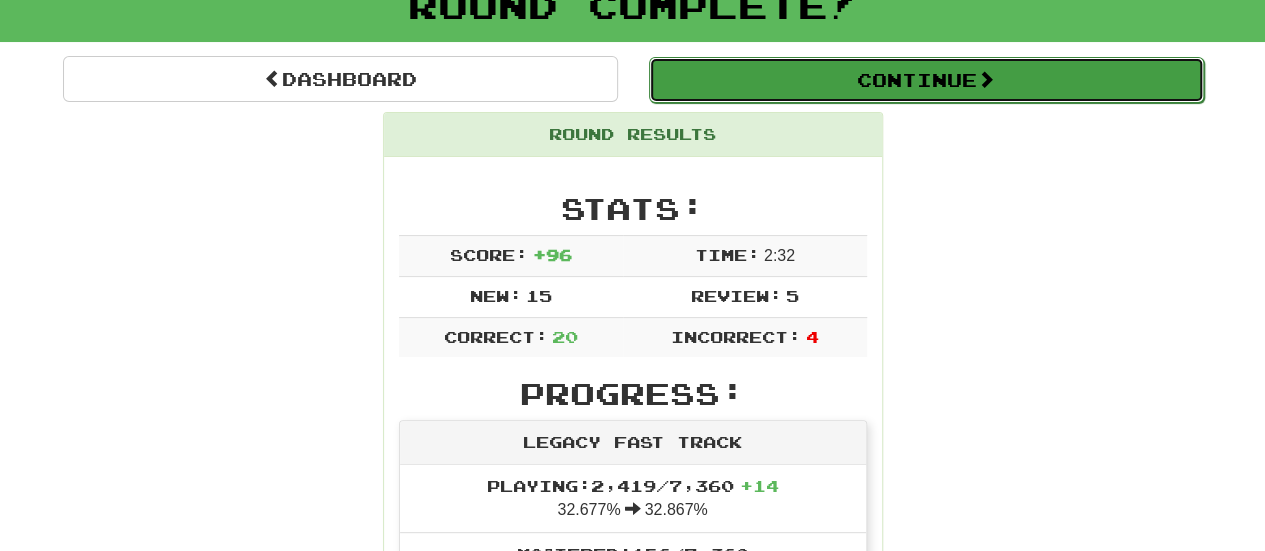 click on "Continue" at bounding box center [926, 80] 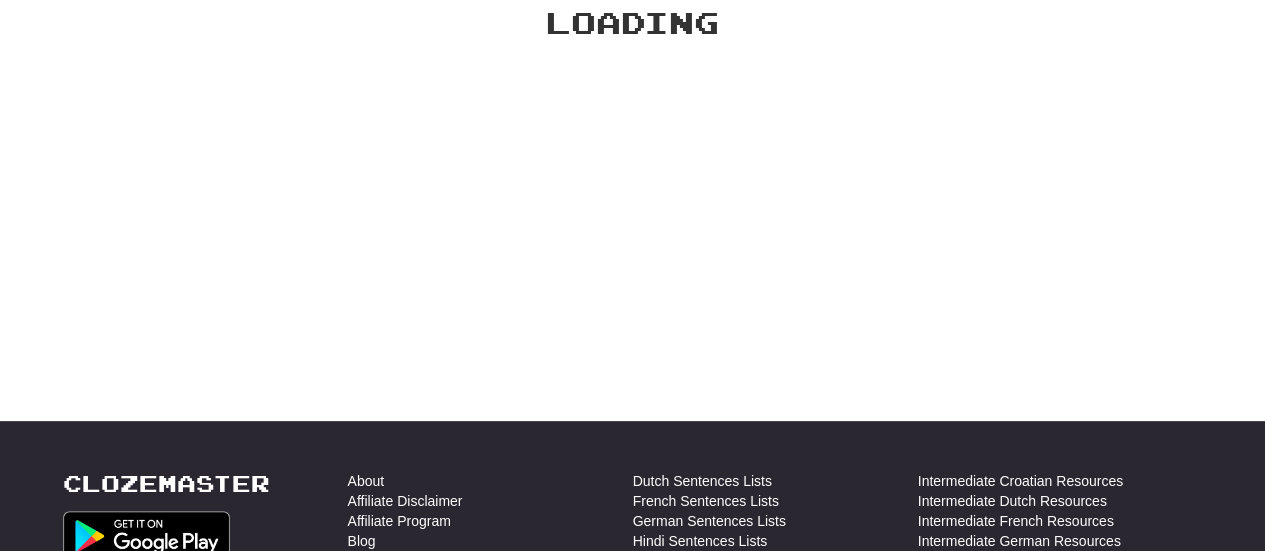 scroll, scrollTop: 140, scrollLeft: 0, axis: vertical 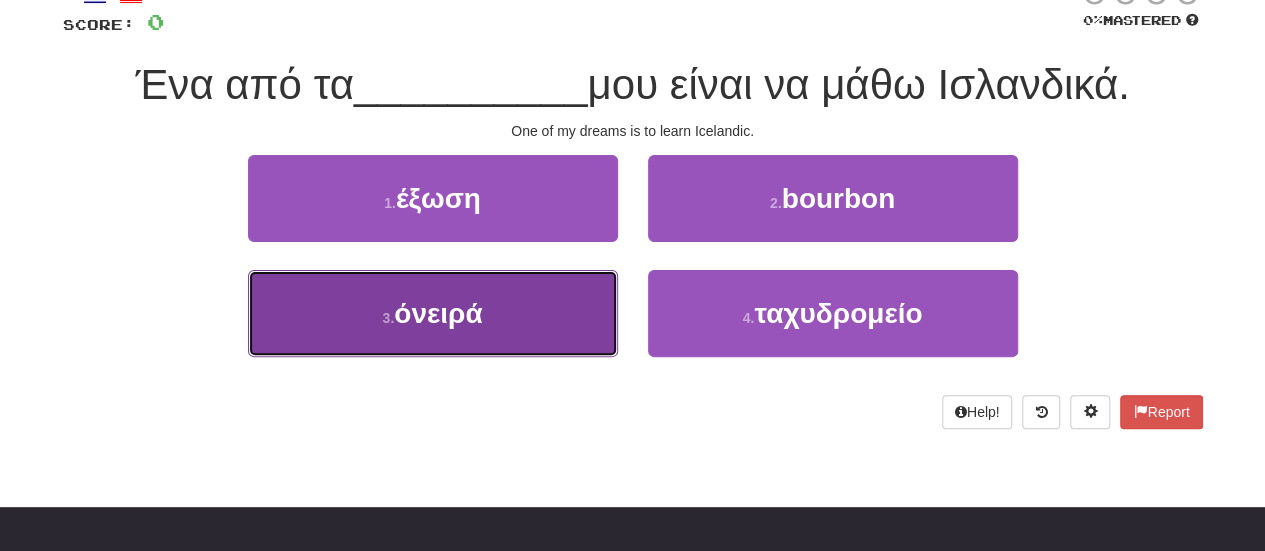 click on "όνειρά" at bounding box center [438, 313] 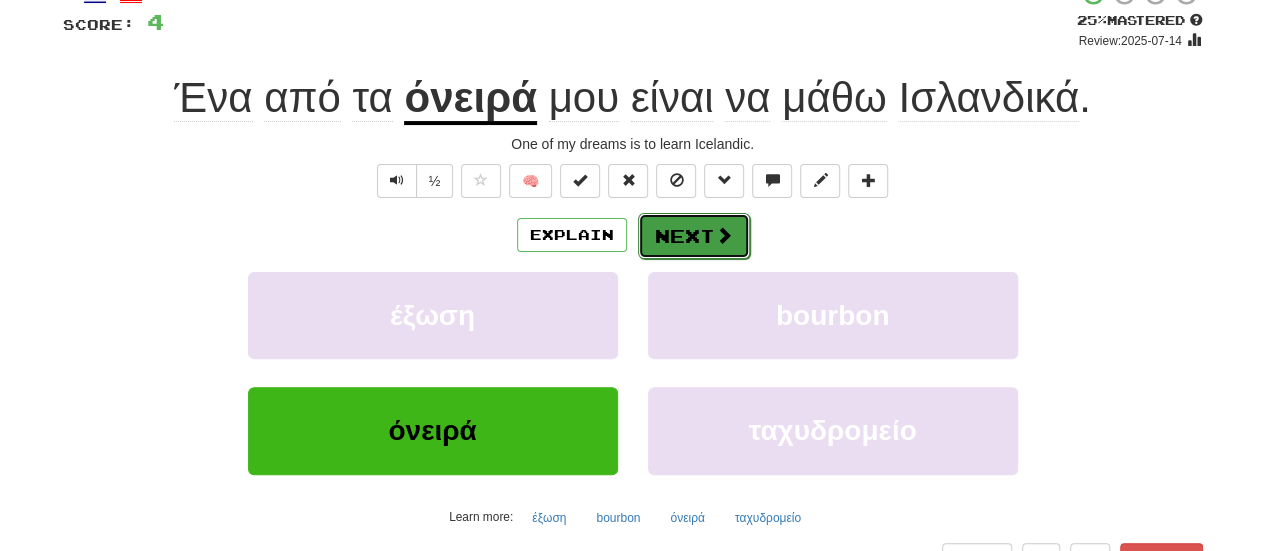 click at bounding box center [724, 235] 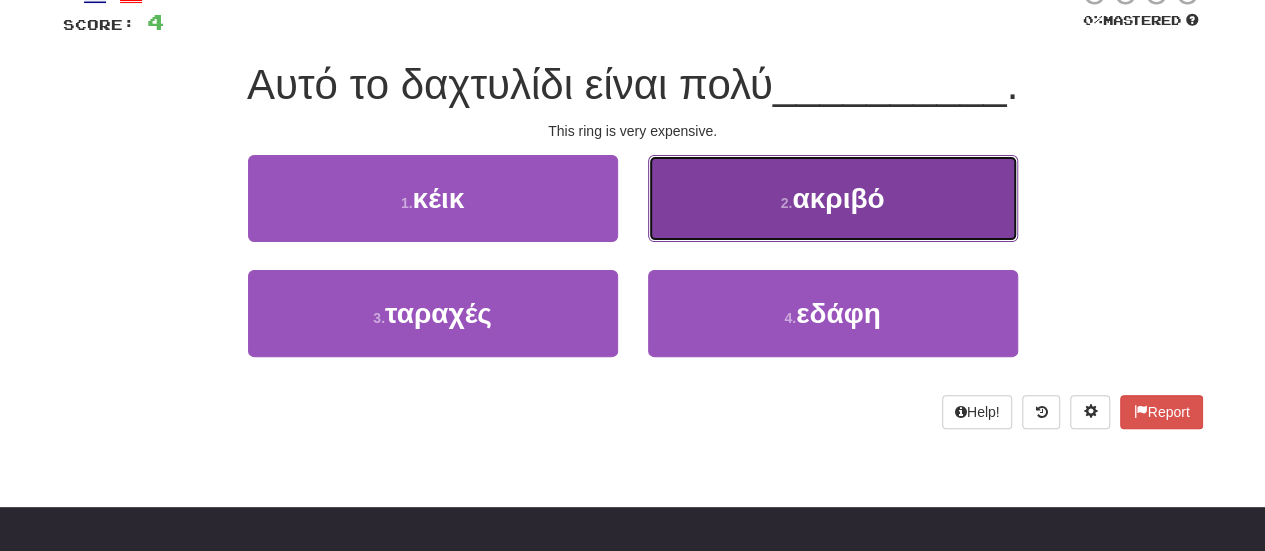 click on "ακριβό" at bounding box center [838, 198] 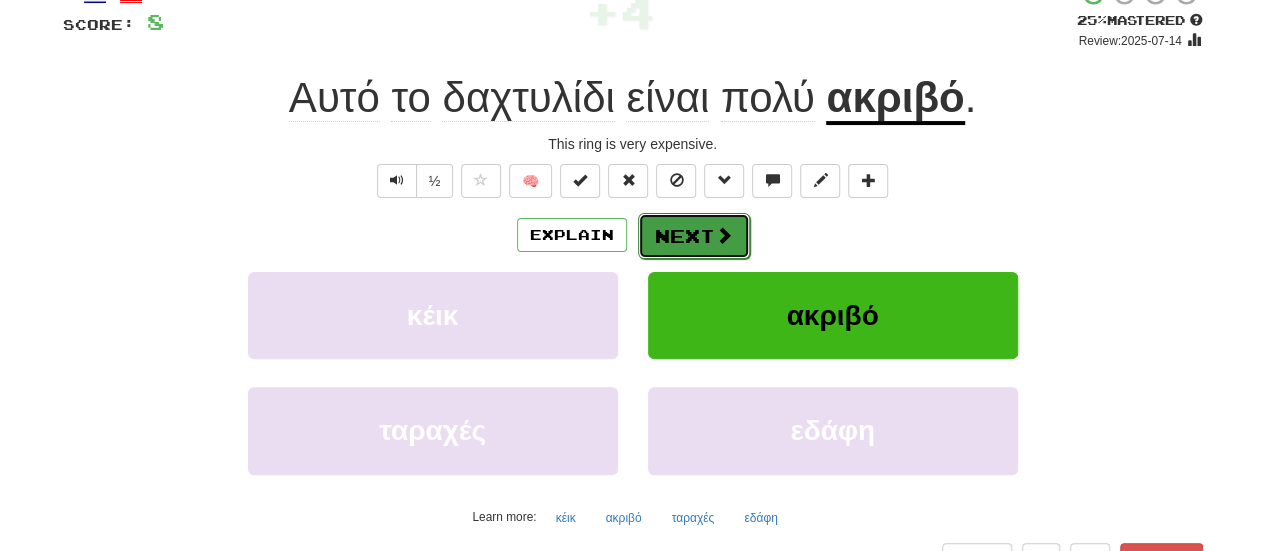 click on "Next" at bounding box center (694, 236) 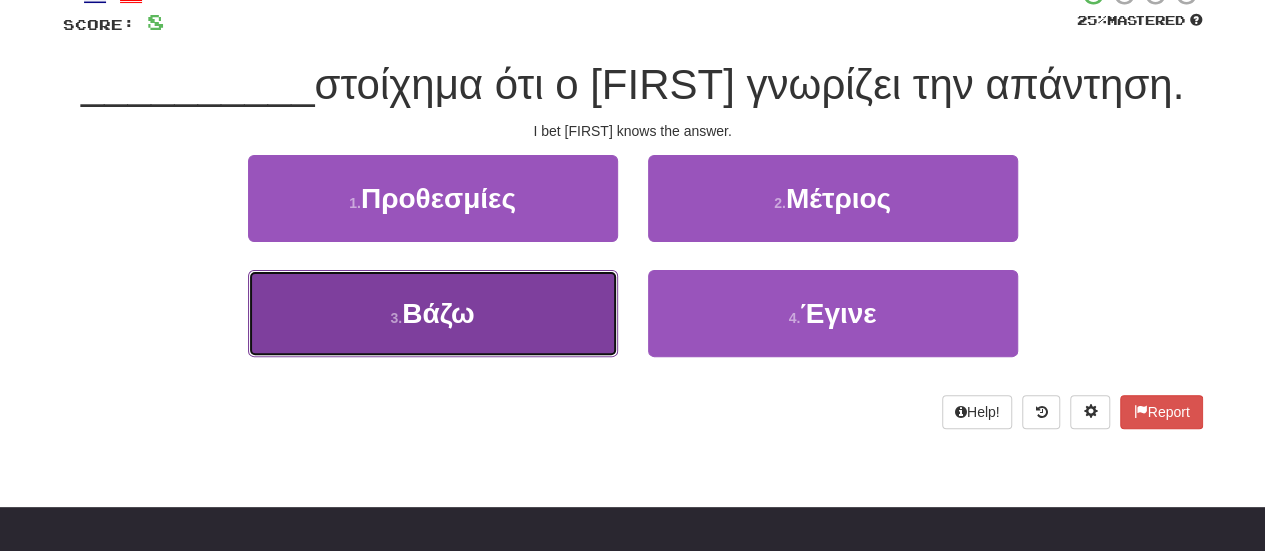click on "Βάζω" at bounding box center (438, 313) 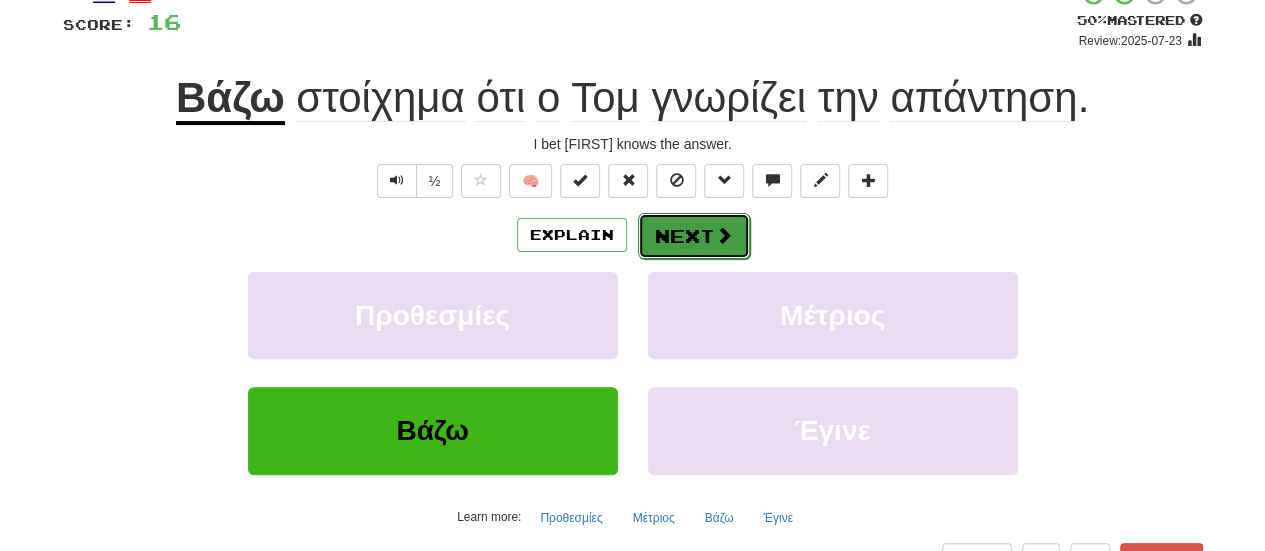 click on "Next" at bounding box center (694, 236) 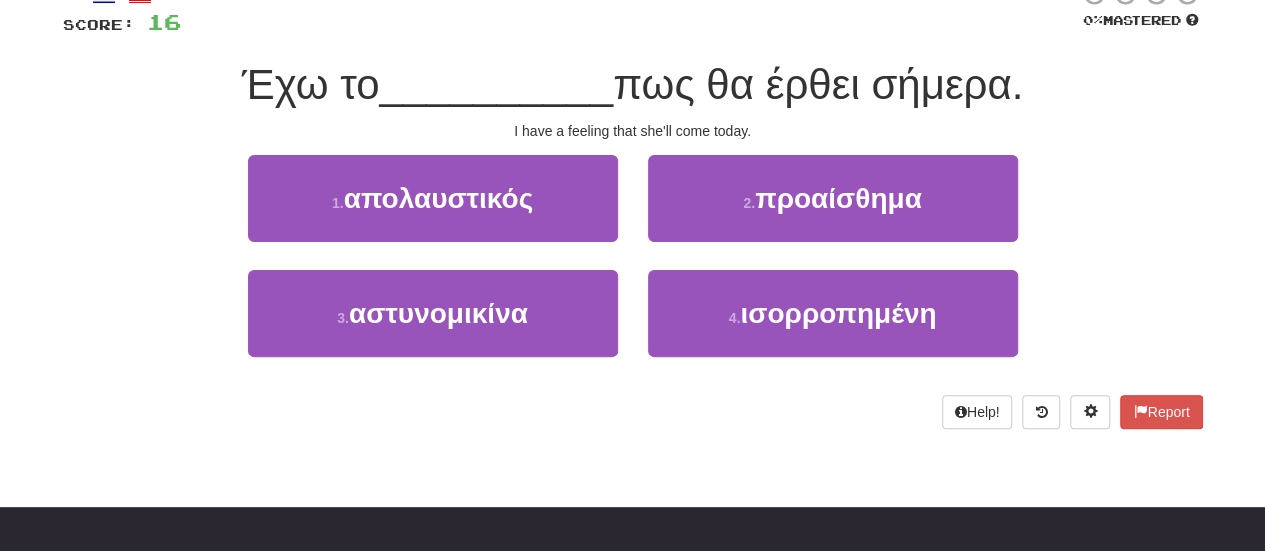 click on "Dashboard
Clozemaster
mzbhave
/
Toggle Dropdown
Dashboard
Leaderboard
Activity Feed
Notifications
Profile
Discussions
Ελληνικά
/
English
Streak:
1
Review:
60
Points Today: 0
Languages
Account
Logout
mzbhave
/
Toggle Dropdown
Dashboard
Leaderboard
Activity Feed
Notifications
Profile
Discussions
Ελληνικά
/
English
Streak:
1
Review:
60
Points Today: 0
Languages
Account
Logout
clozemaster
Correct   :   3 Incorrect   :   0 To go   :   17 Playing :  Legacy Fast Track  /  Score:   16 0 %  Mastered Έχω το  __________  πως θα έρθει σήμερα. I have a feeling that she'll come today. 1 .  2 .  3 .  4" at bounding box center [632, 513] 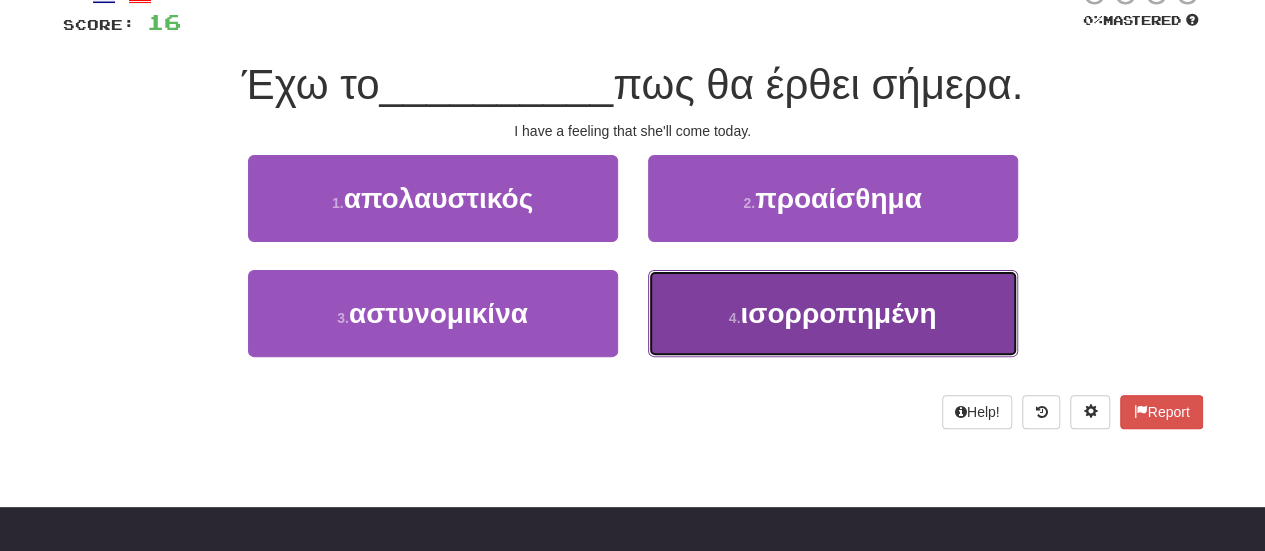 click on "ισορροπημένη" at bounding box center [838, 313] 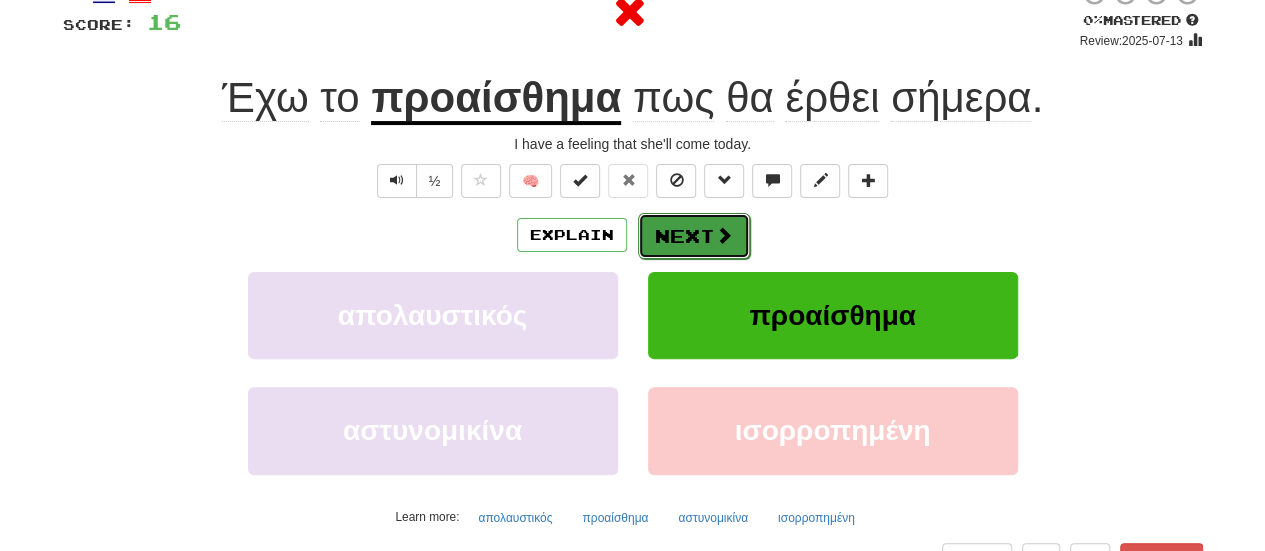 click on "Next" at bounding box center (694, 236) 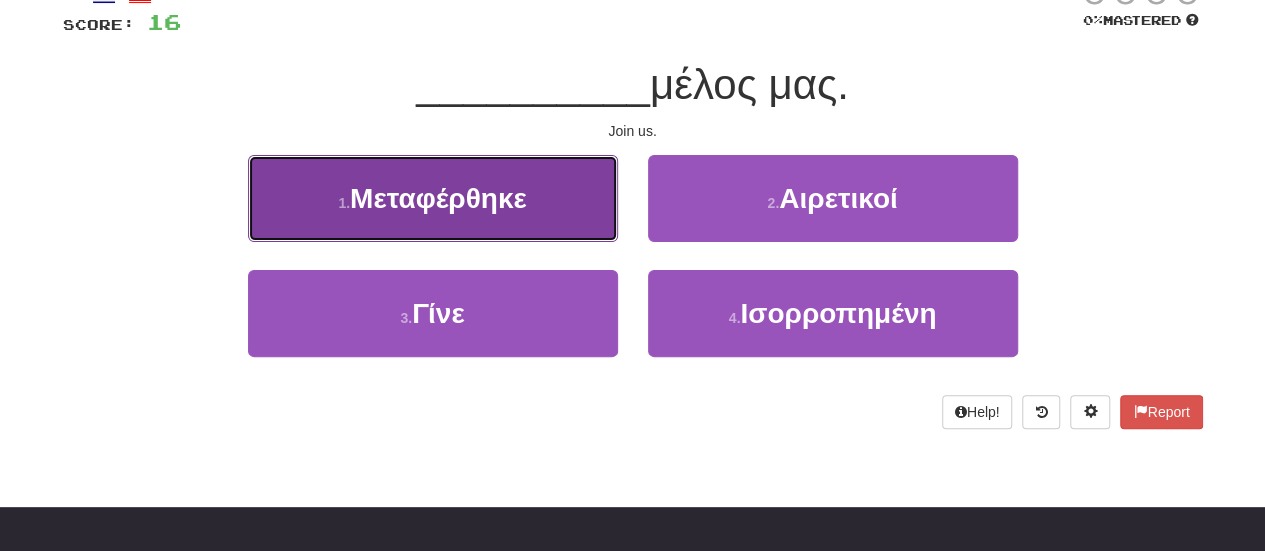 click on "Μεταφέρθηκε" at bounding box center (438, 198) 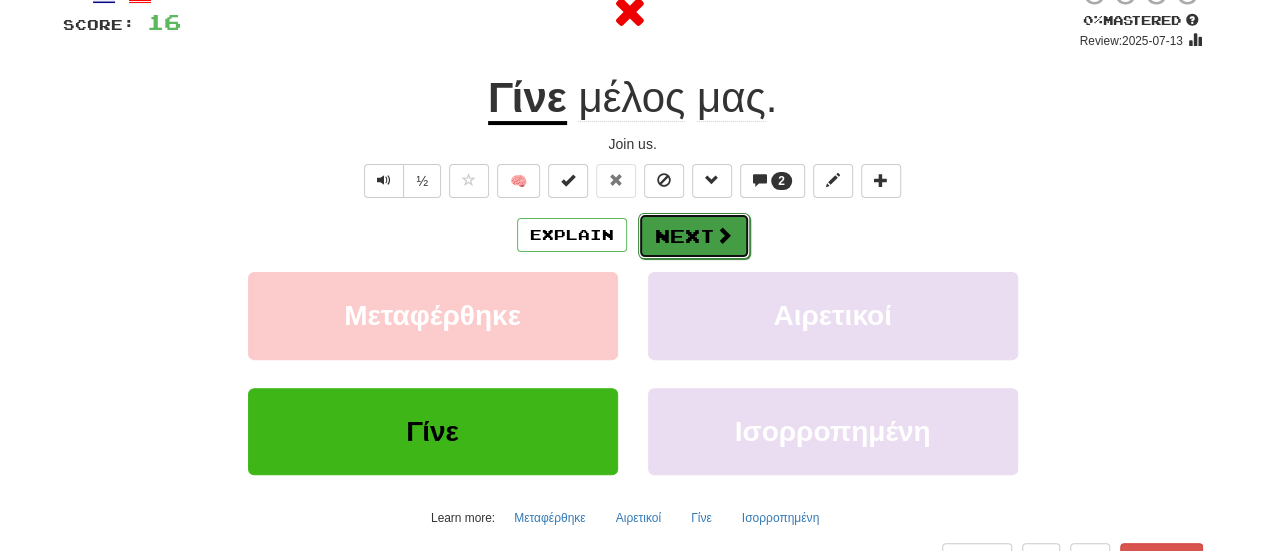 click on "Next" at bounding box center [694, 236] 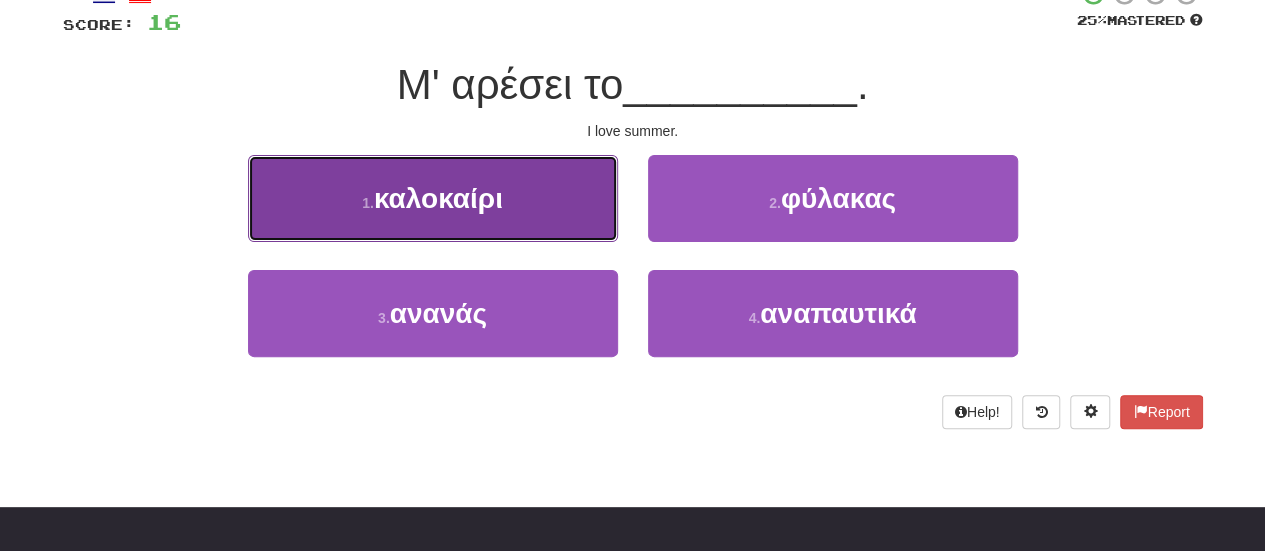 click on "καλοκαίρι" at bounding box center [438, 198] 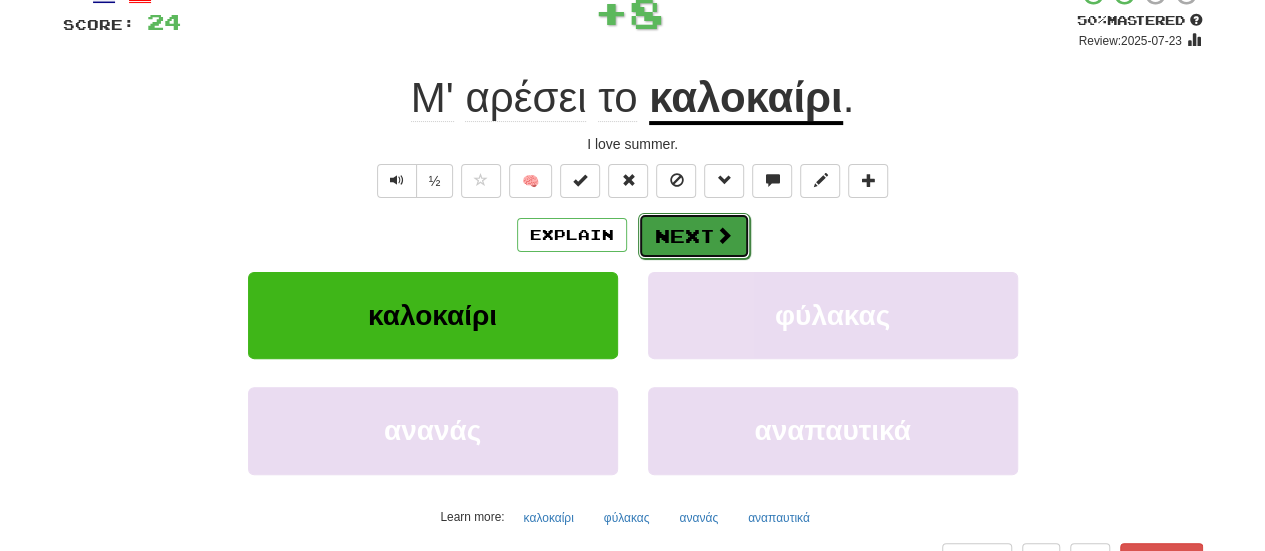 click on "Next" at bounding box center [694, 236] 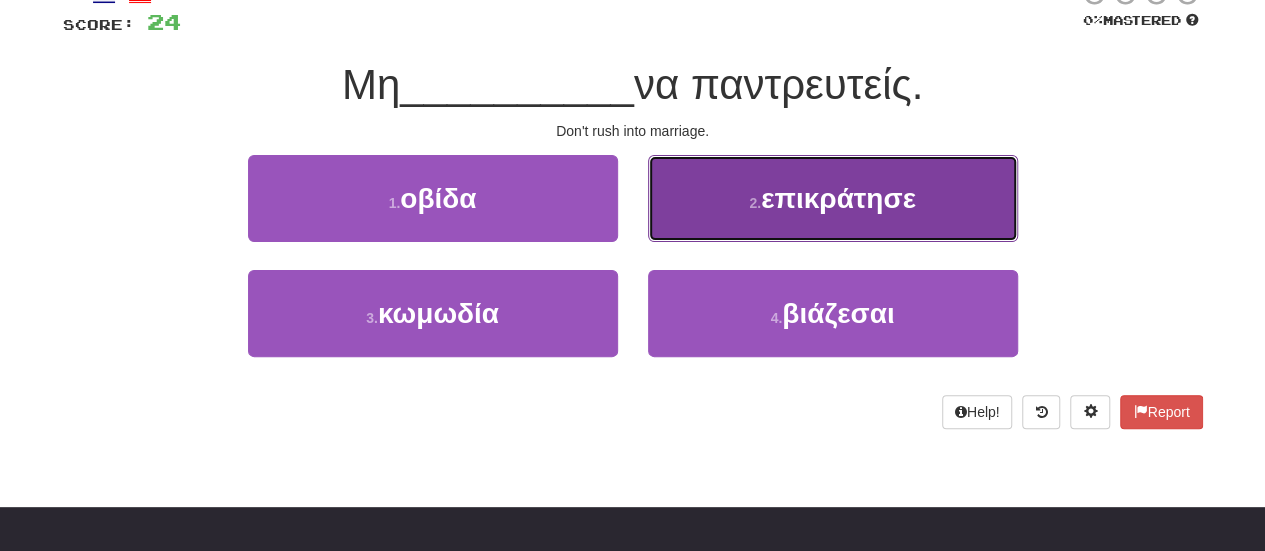 click on "επικράτησε" at bounding box center [838, 198] 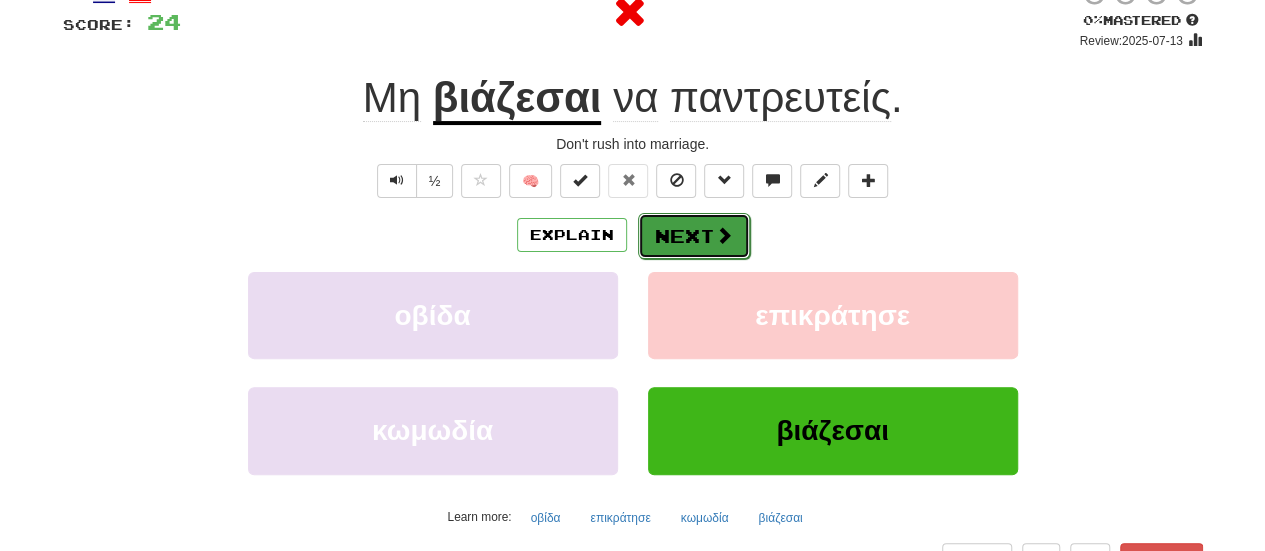 click at bounding box center [724, 235] 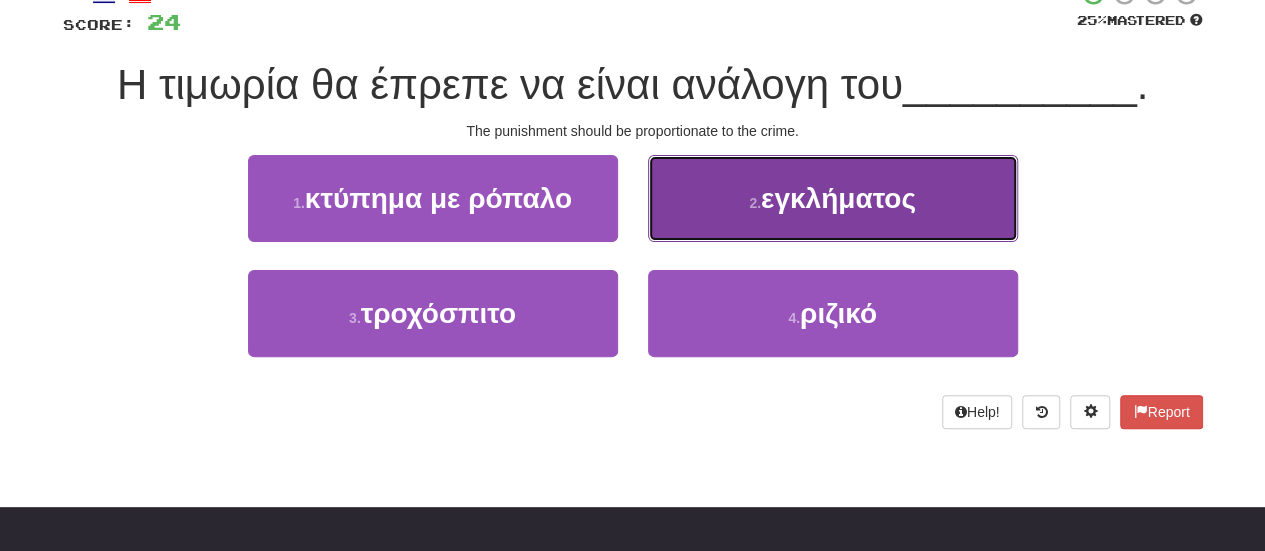click on "εγκλήματος" at bounding box center (838, 198) 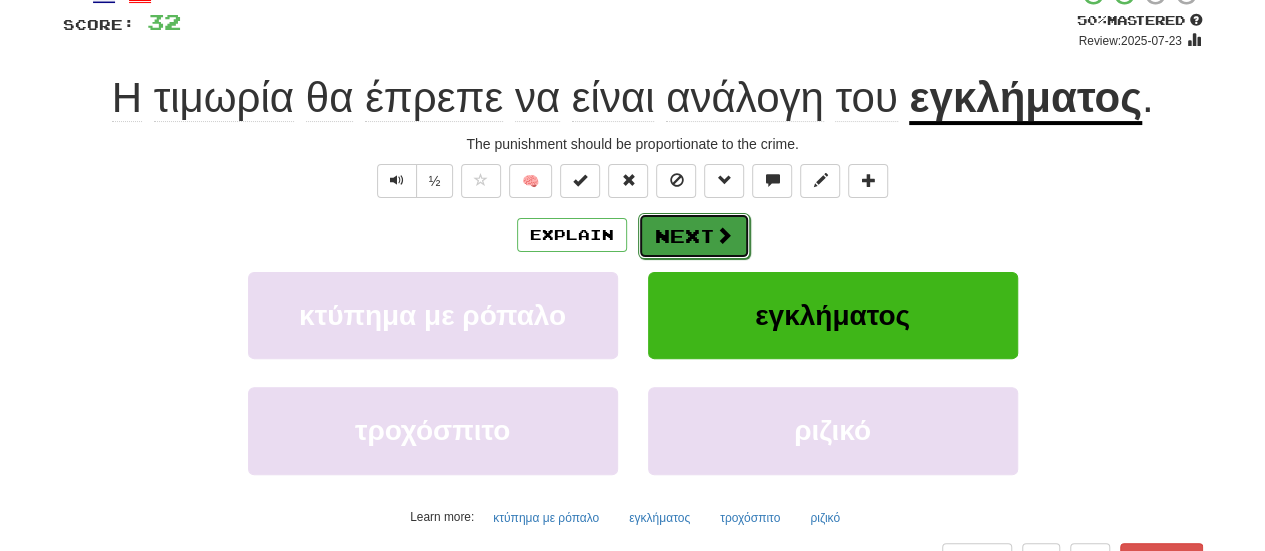 click on "Next" at bounding box center (694, 236) 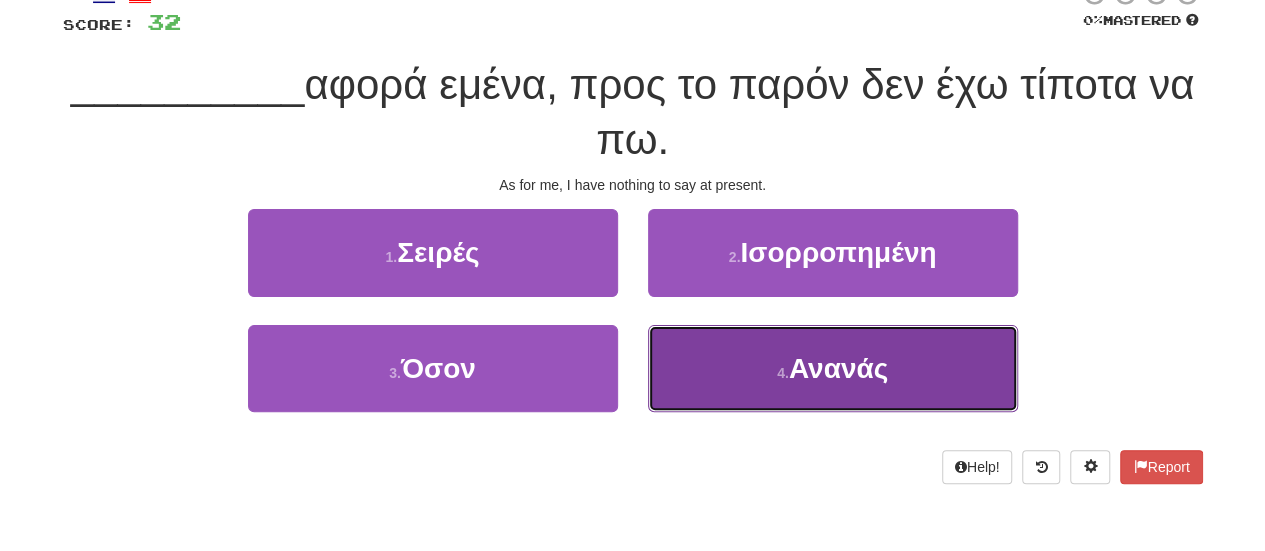 click on "4 .  Ανανάς" at bounding box center (833, 368) 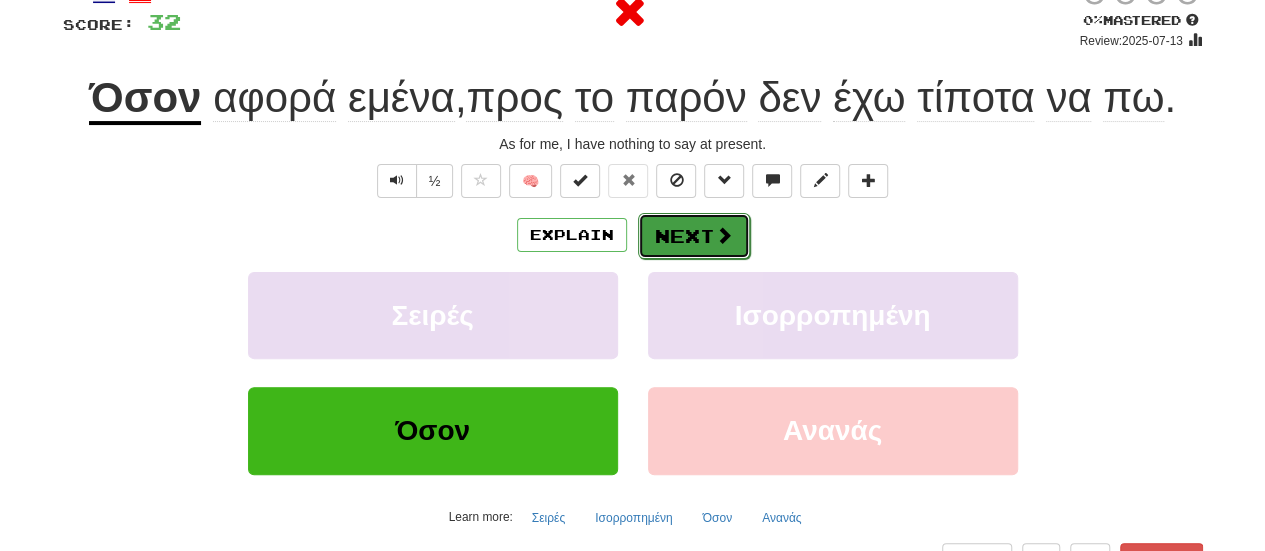 click on "Next" at bounding box center [694, 236] 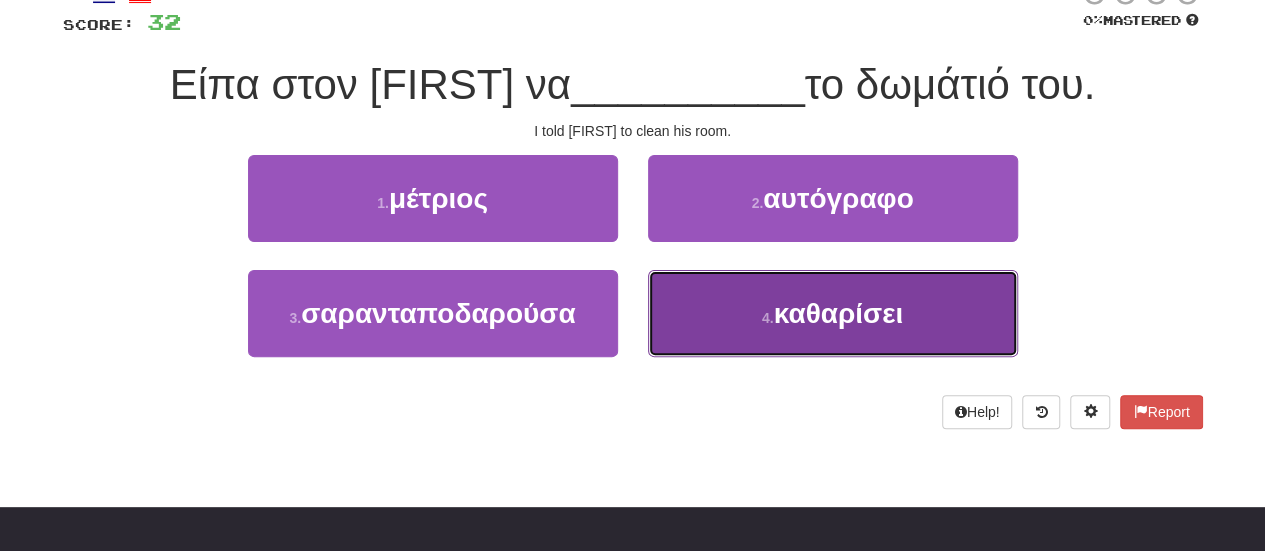 click on "καθαρίσει" at bounding box center [839, 313] 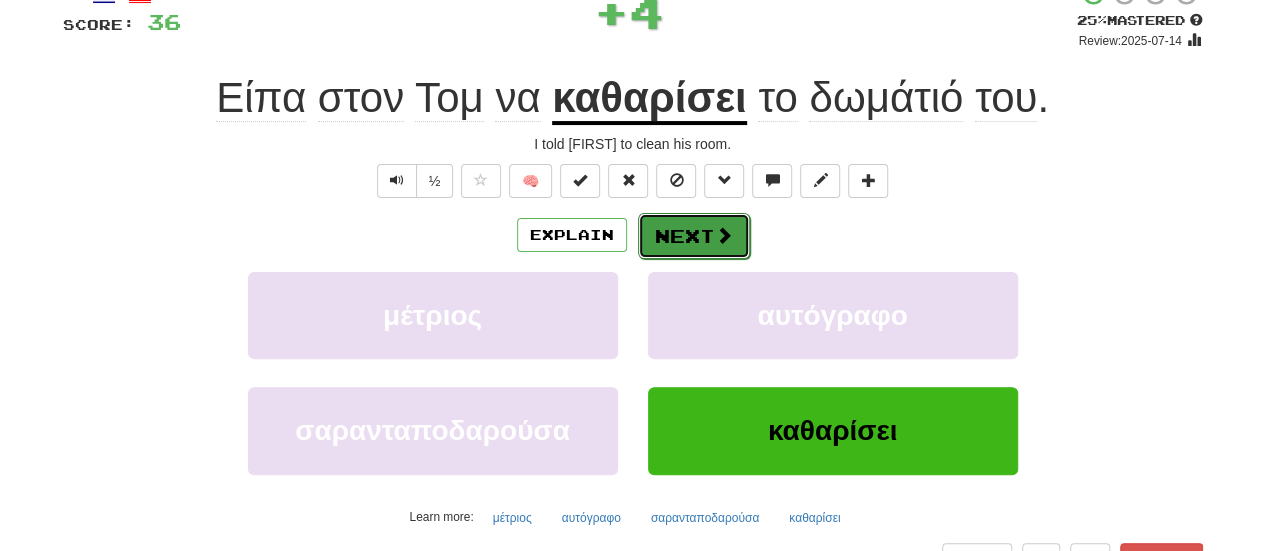 click on "Next" at bounding box center (694, 236) 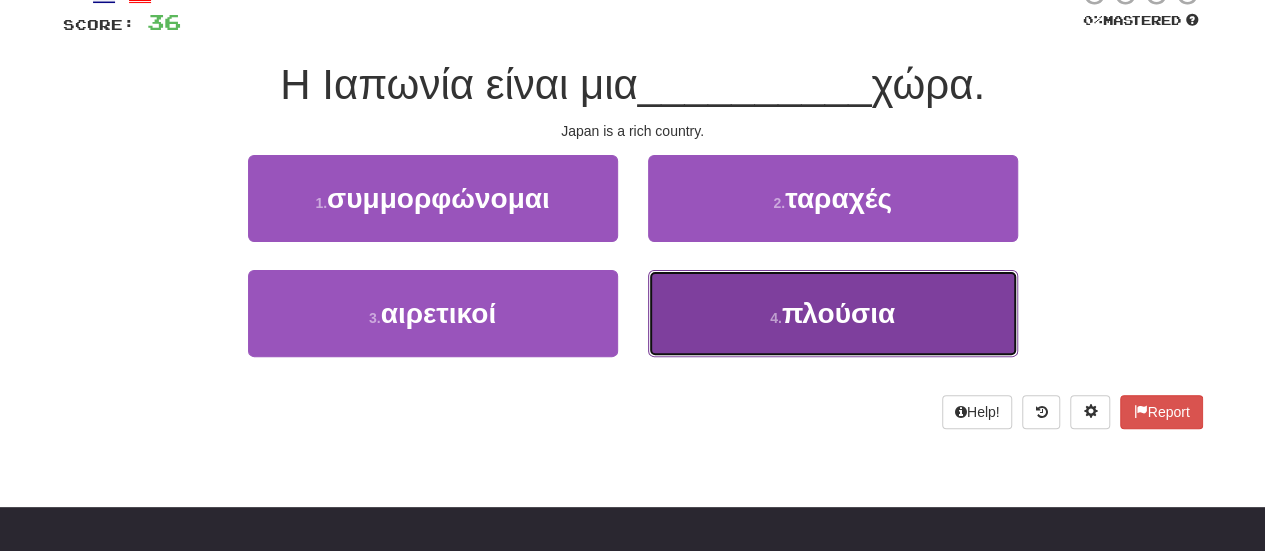 click on "πλούσια" at bounding box center (838, 313) 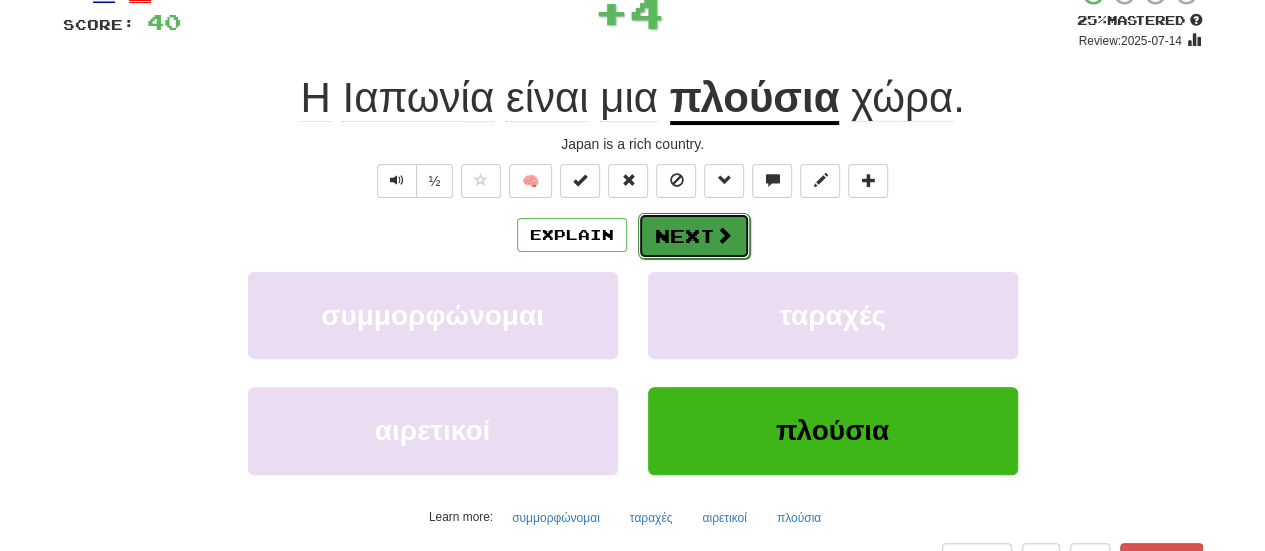 click on "Next" at bounding box center [694, 236] 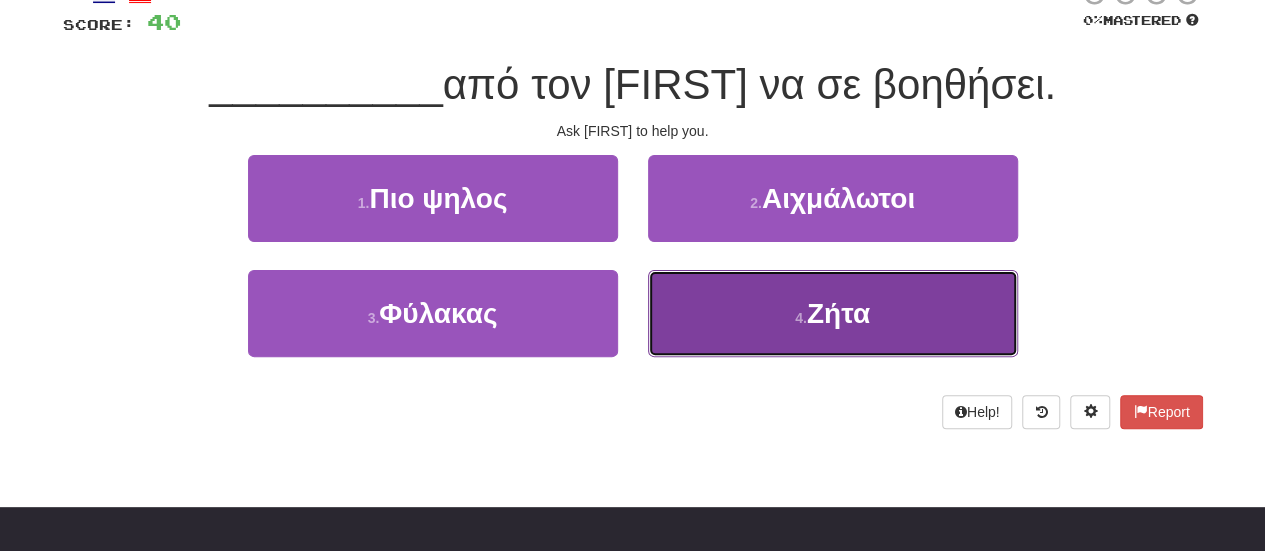 click on "Ζήτα" at bounding box center (838, 313) 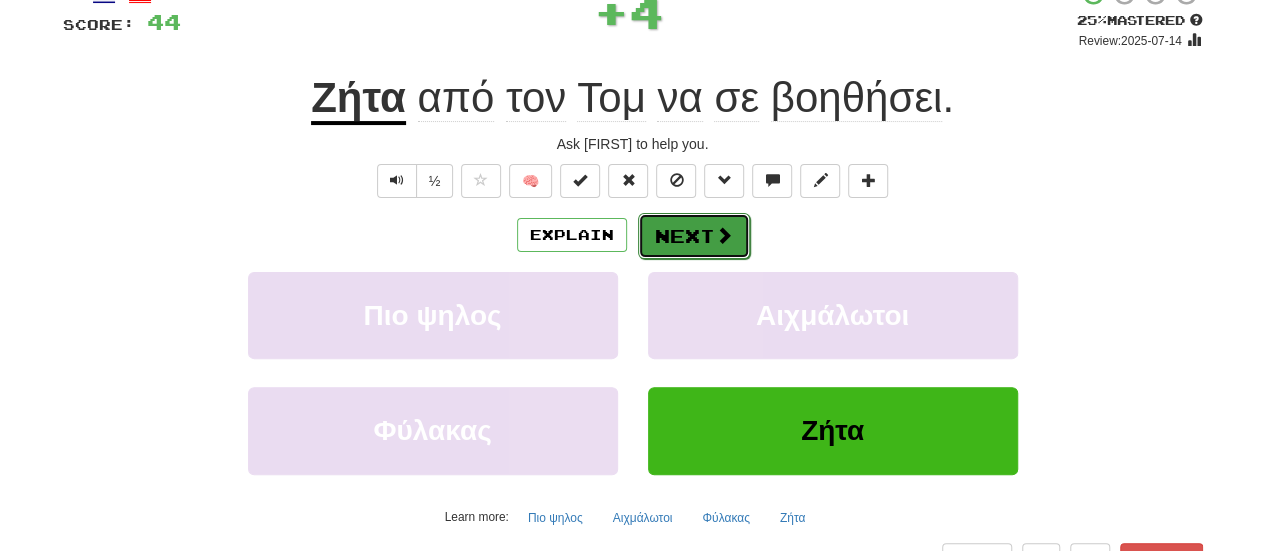 click on "Next" at bounding box center (694, 236) 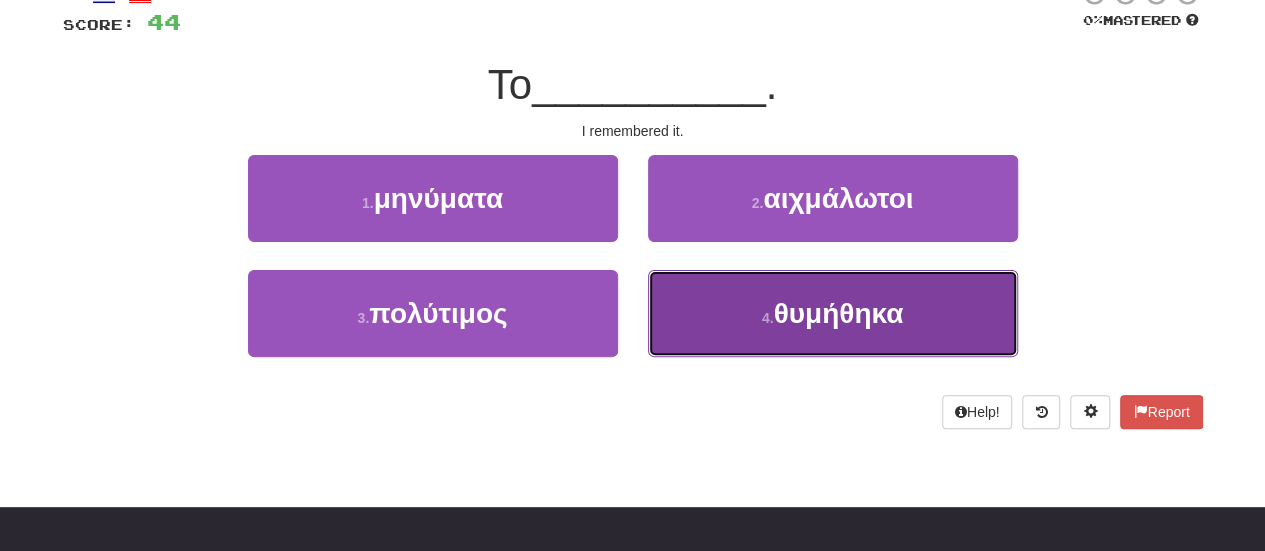 click on "4 .  θυμήθηκα" at bounding box center (833, 313) 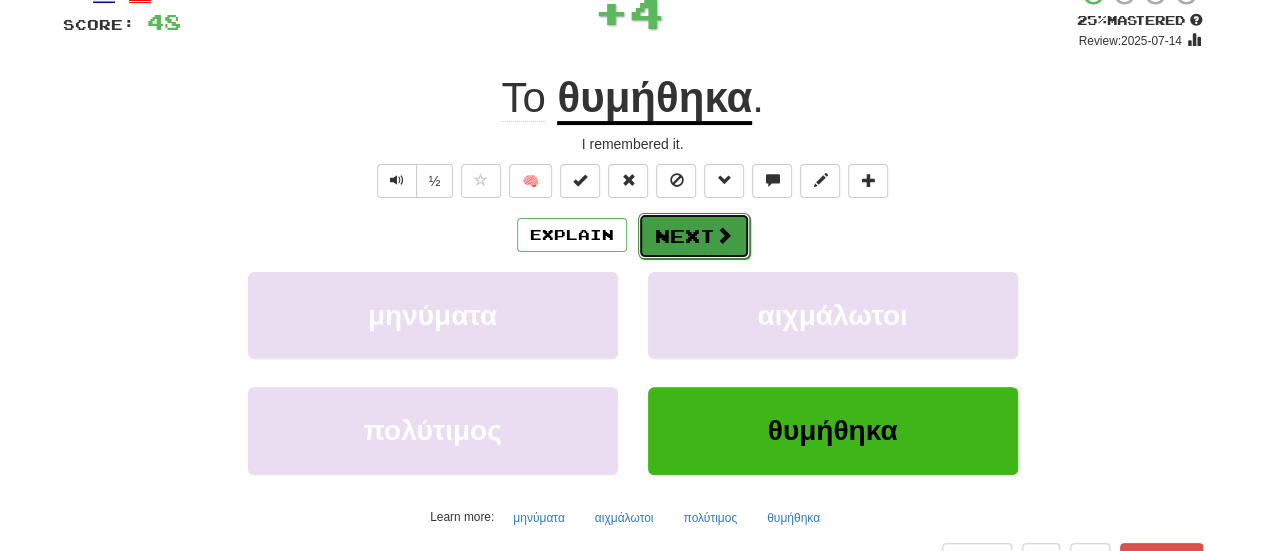 click on "Next" at bounding box center (694, 236) 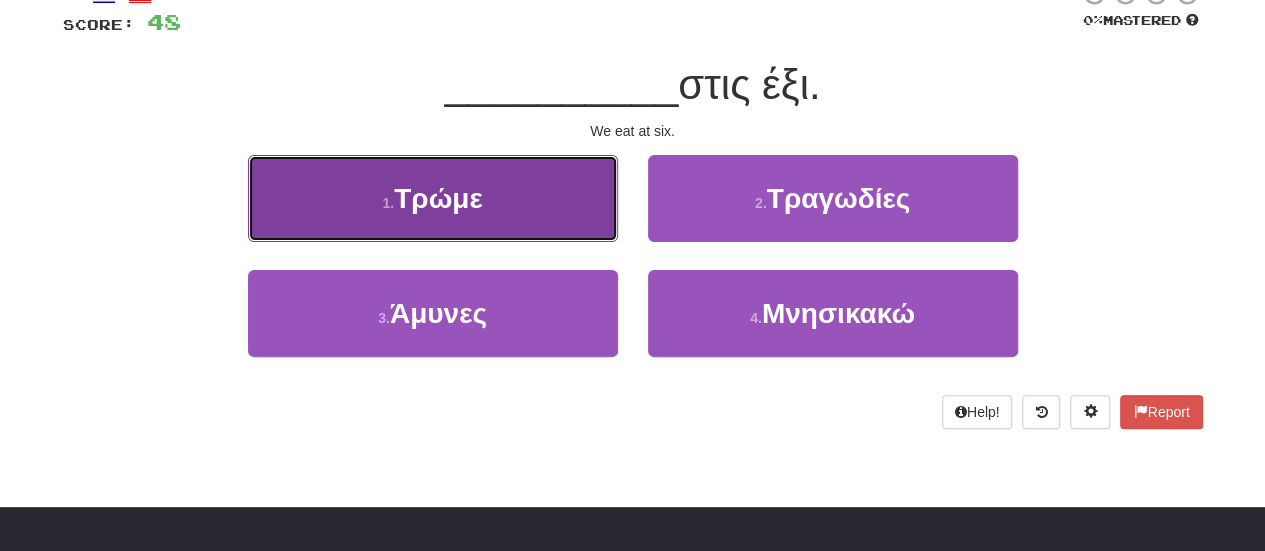 click on "Τρώμε" at bounding box center [438, 198] 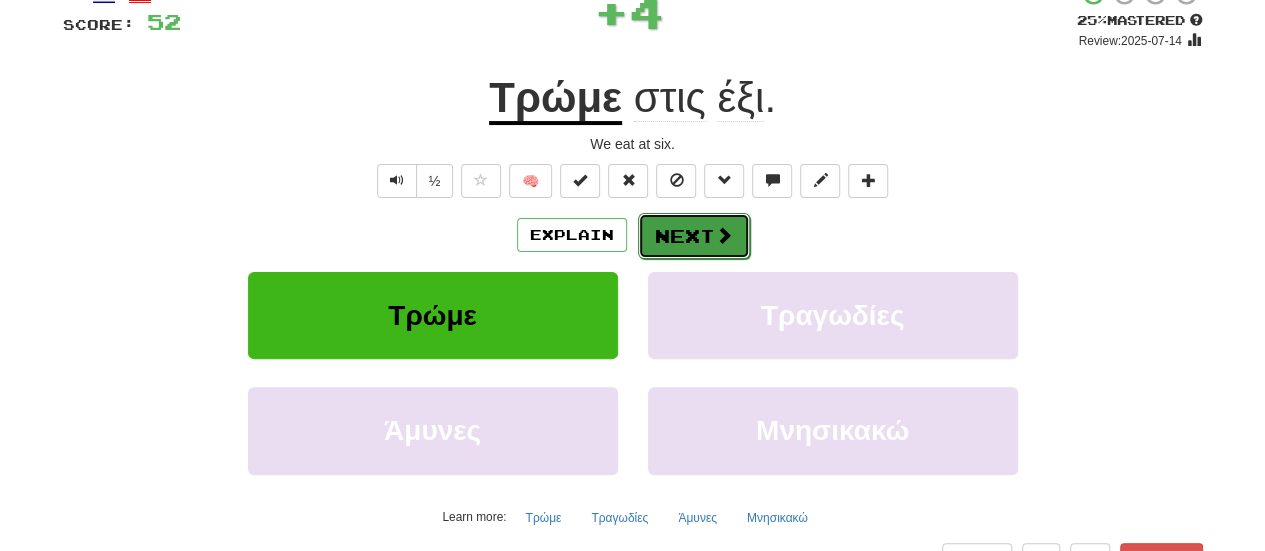 click at bounding box center [724, 235] 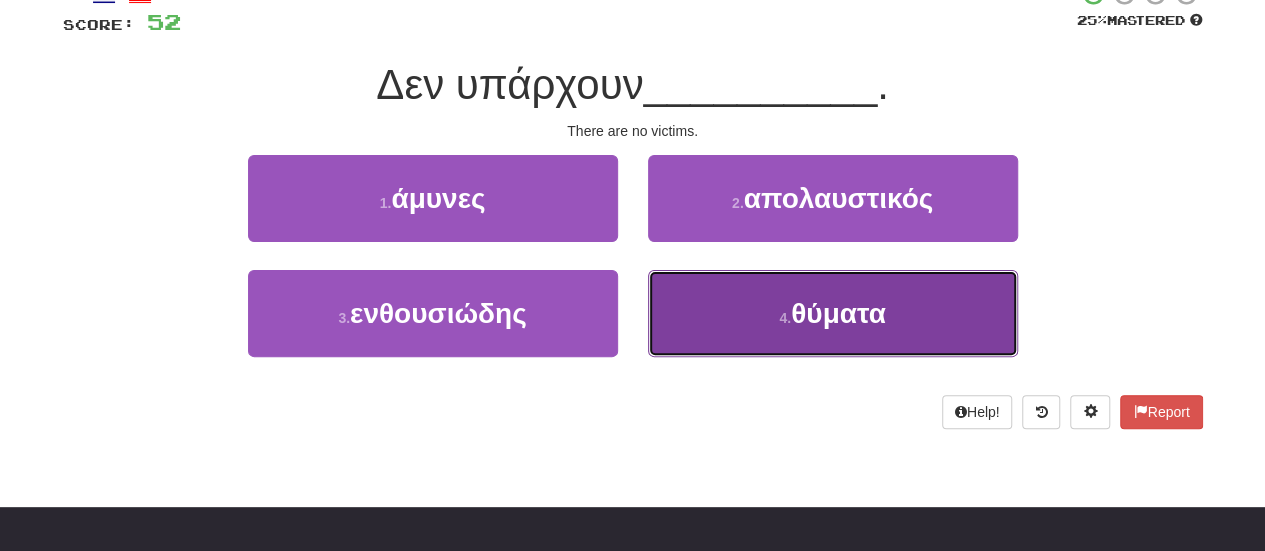 click on "θύματα" at bounding box center [838, 313] 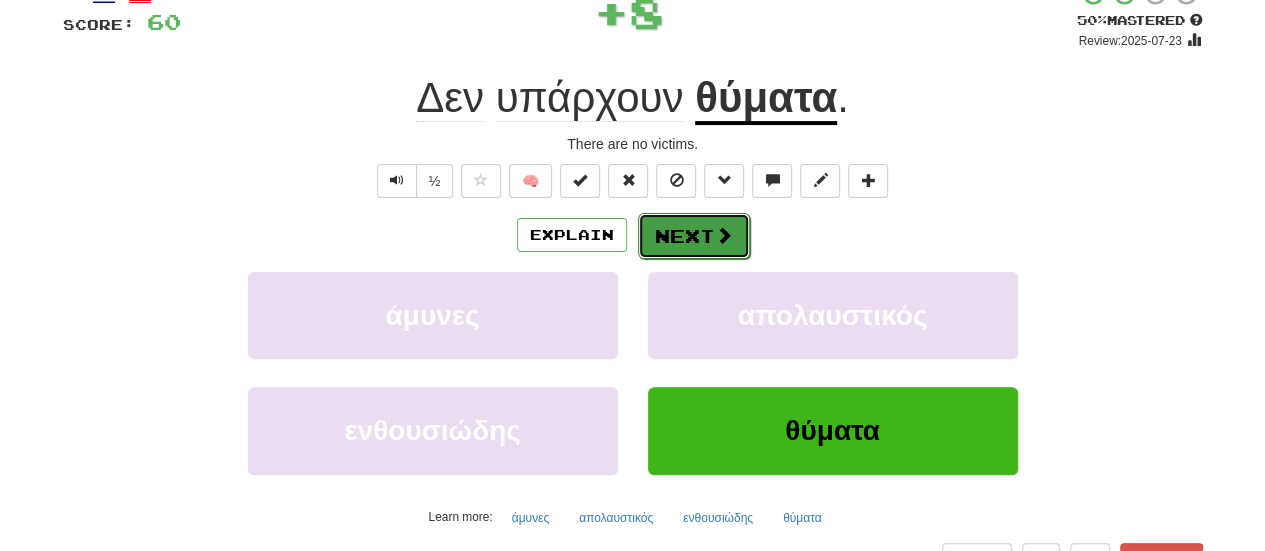 click on "Next" at bounding box center [694, 236] 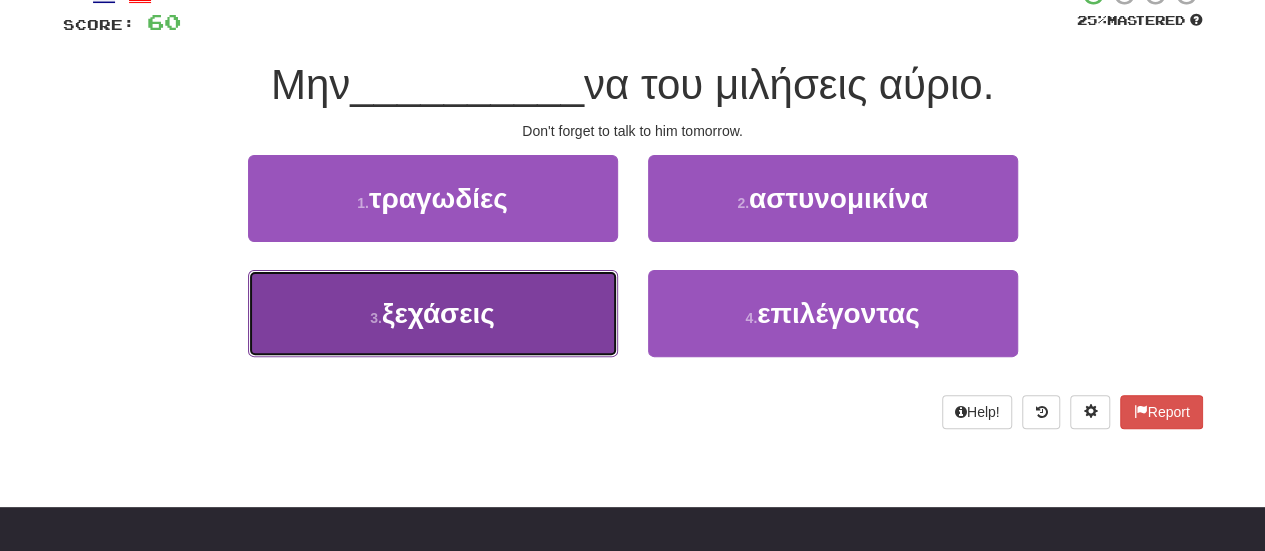 click on "ξεχάσεις" at bounding box center [438, 313] 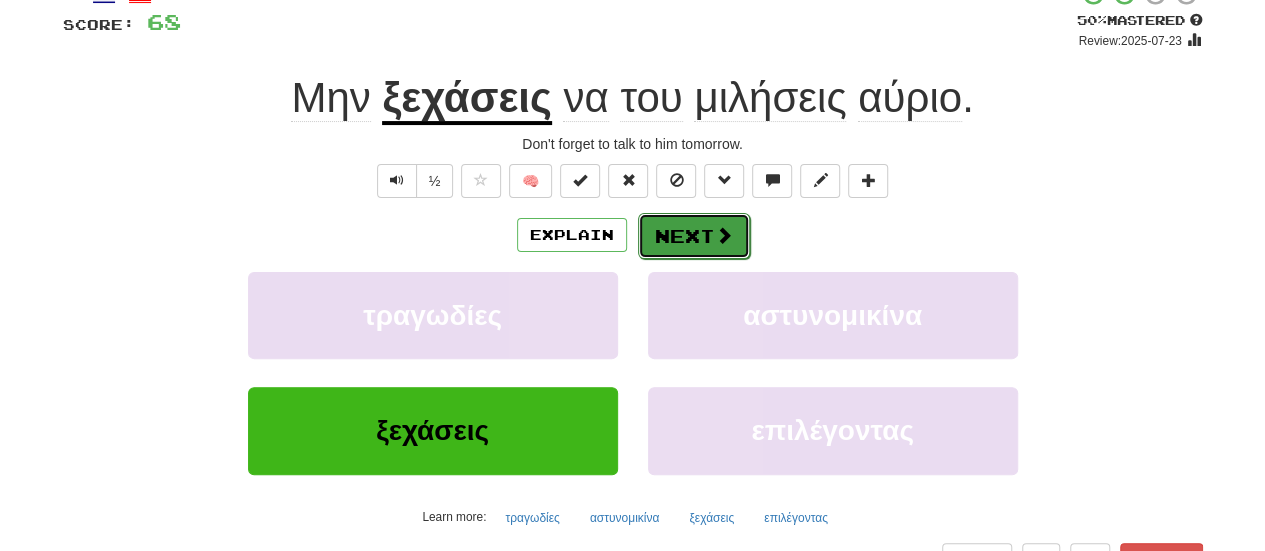 click on "Next" at bounding box center [694, 236] 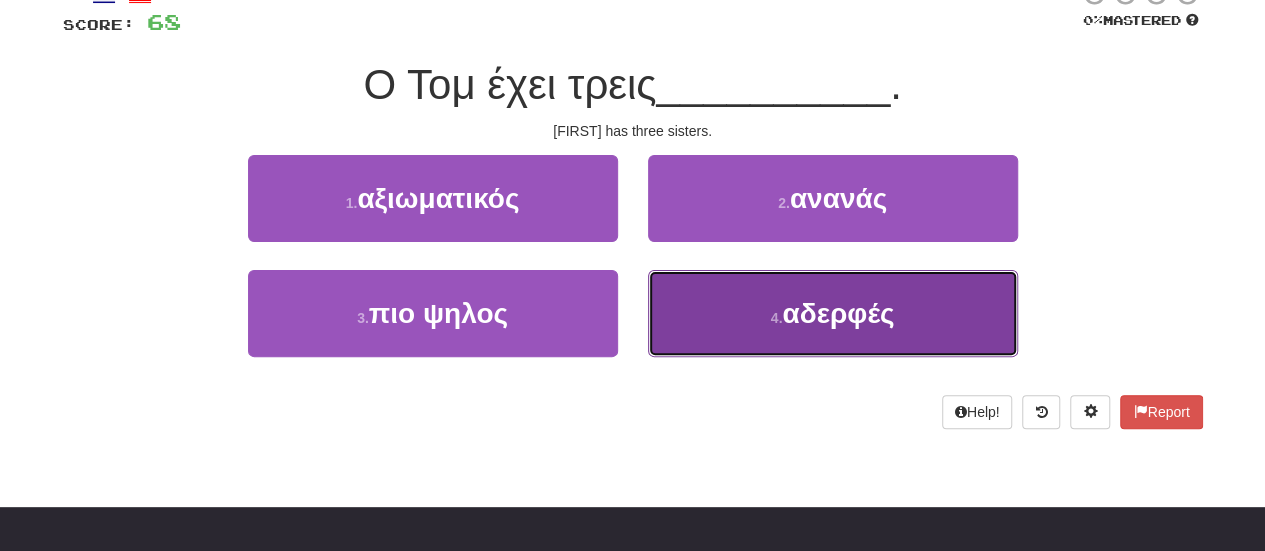 click on "αδερφές" at bounding box center (838, 313) 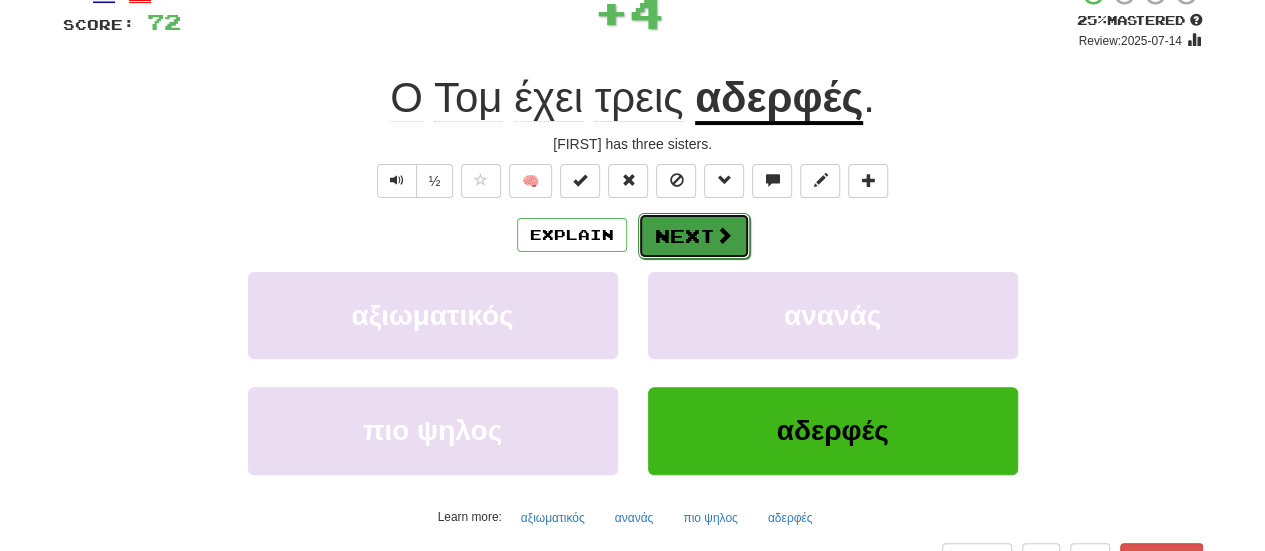 click on "Next" at bounding box center (694, 236) 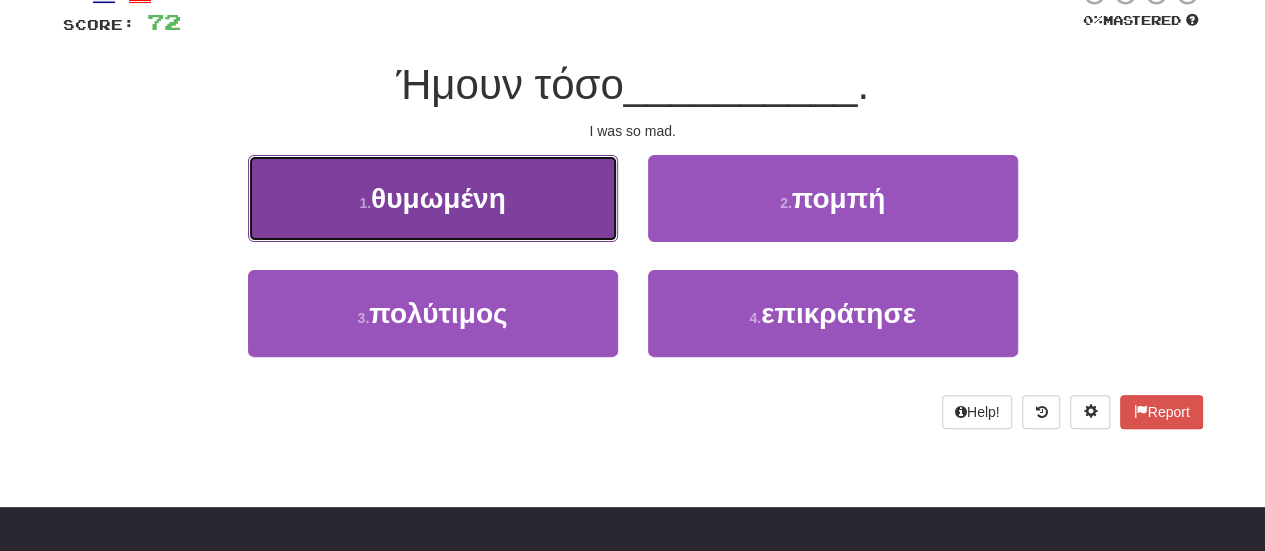 click on "θυμωμένη" at bounding box center [438, 198] 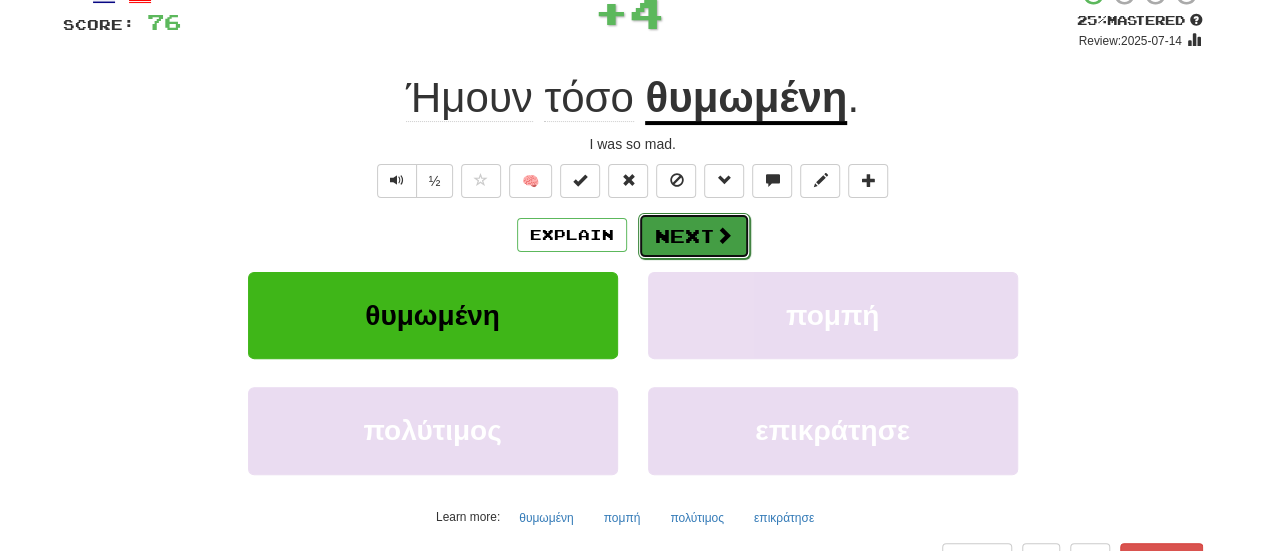 click on "Next" at bounding box center (694, 236) 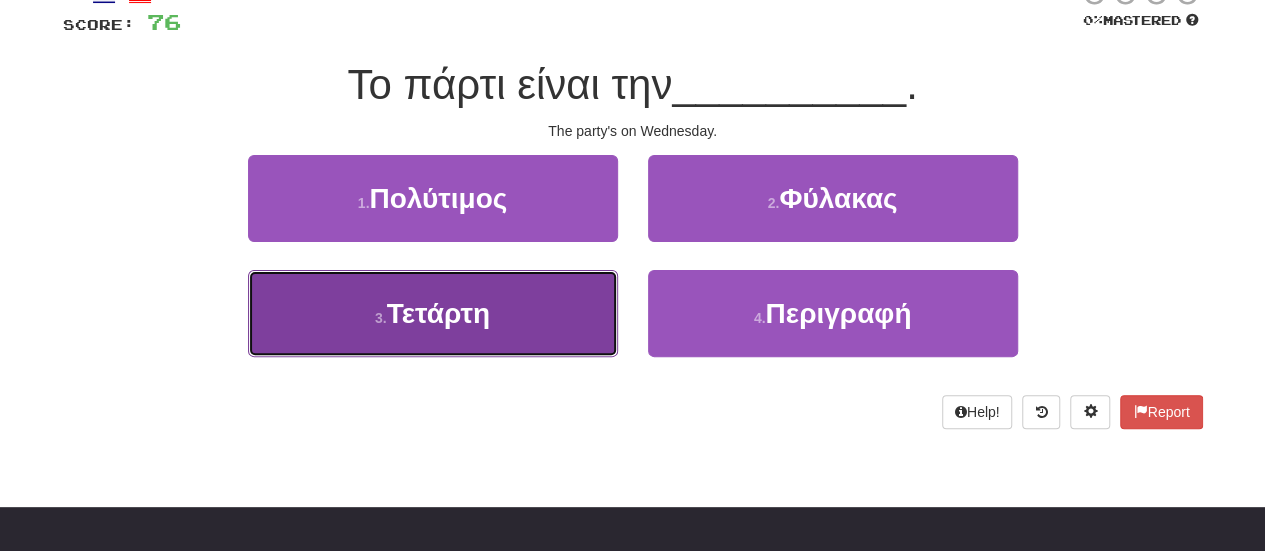 click on "3 .  Τετάρτη" at bounding box center (433, 313) 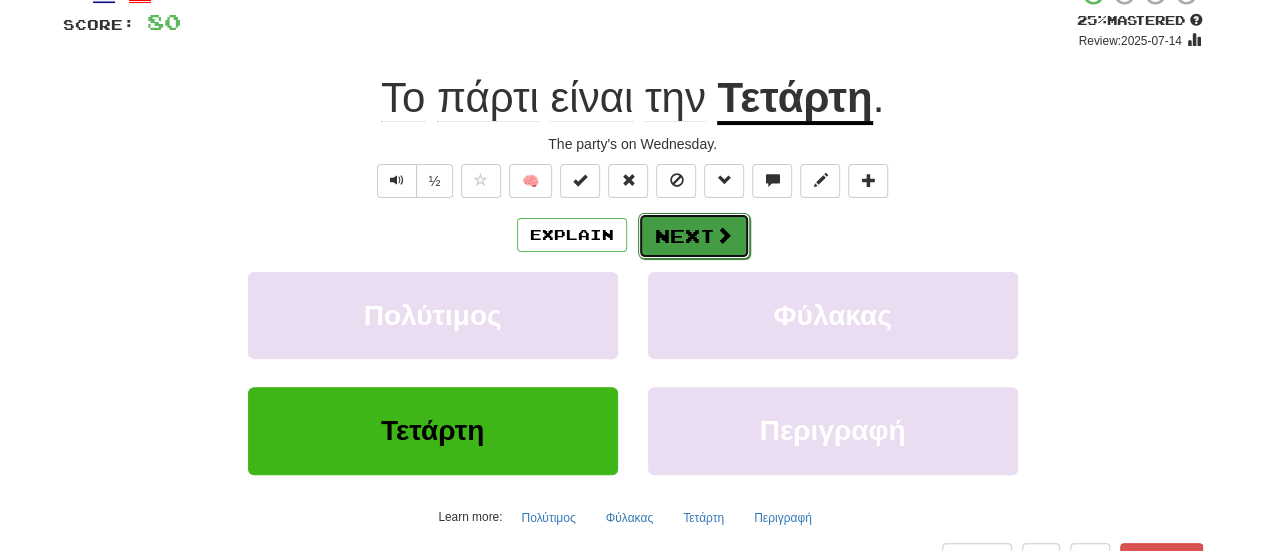 click on "Next" at bounding box center (694, 236) 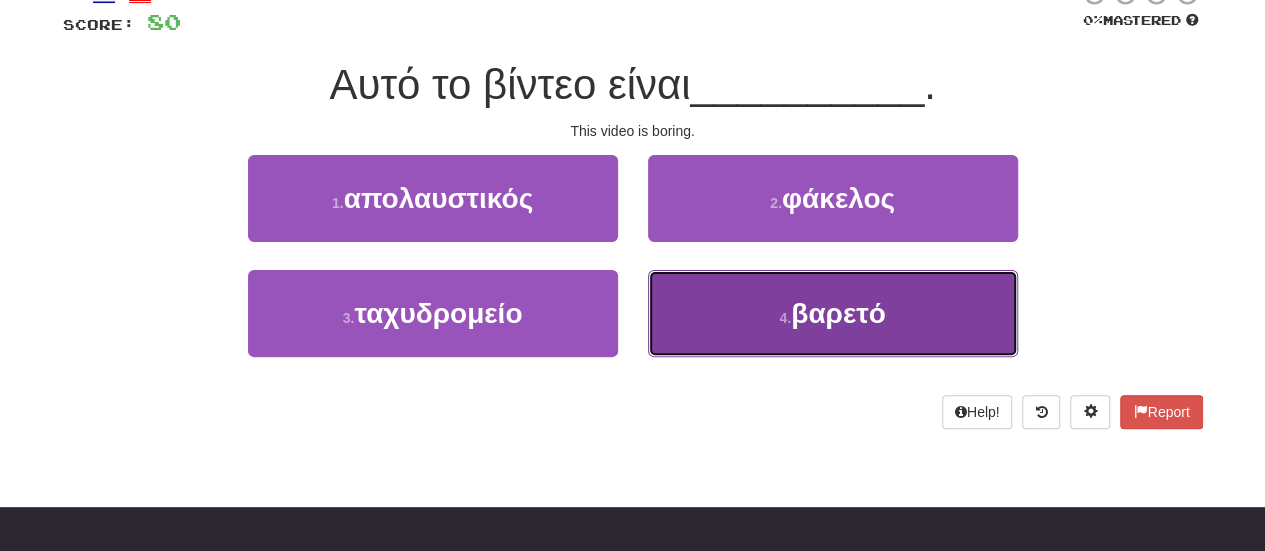 click on "βαρετό" at bounding box center (838, 313) 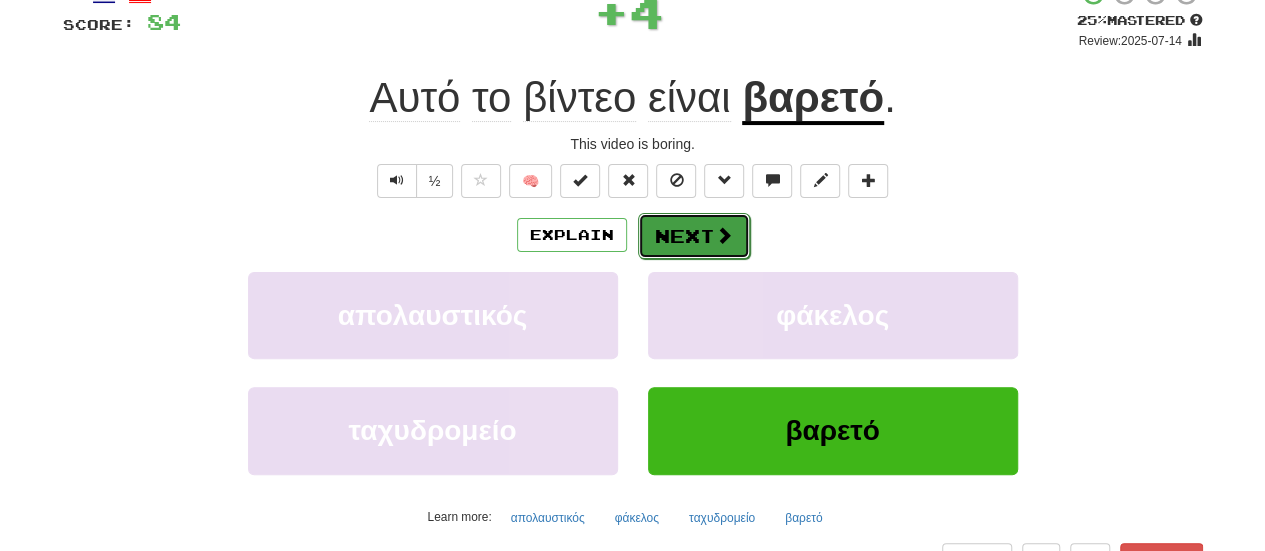 click on "Next" at bounding box center [694, 236] 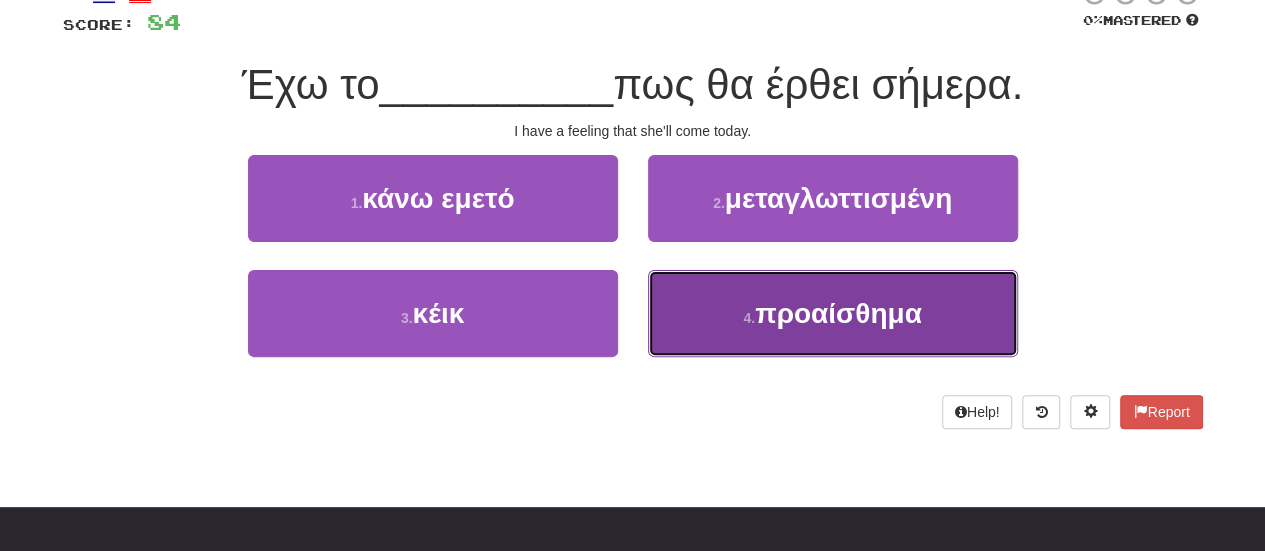 click on "προαίσθημα" at bounding box center (838, 313) 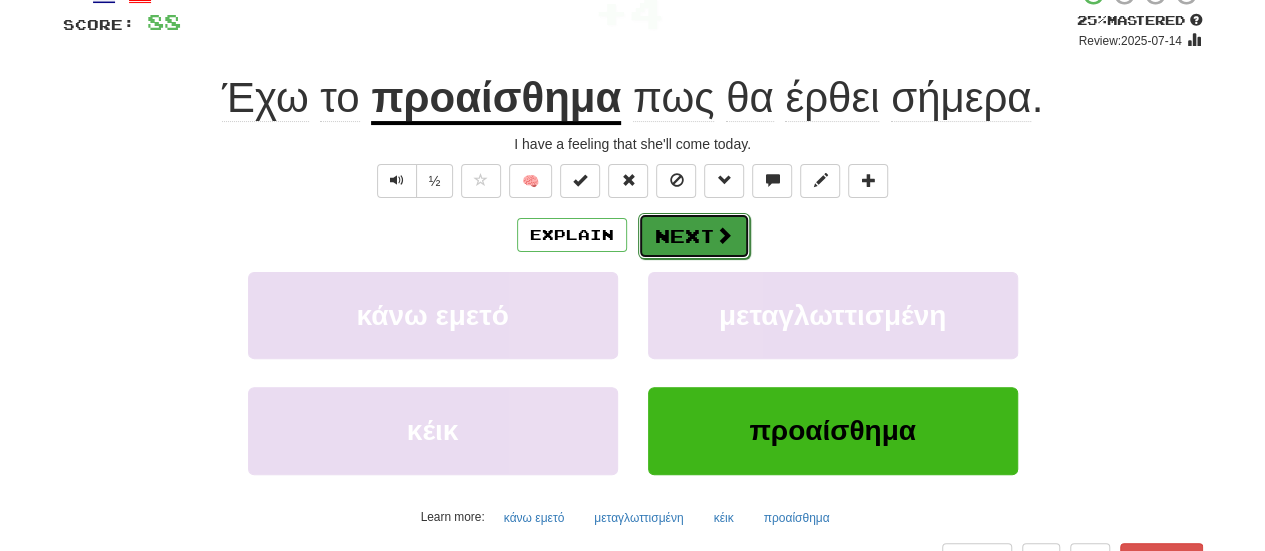 click on "Next" at bounding box center (694, 236) 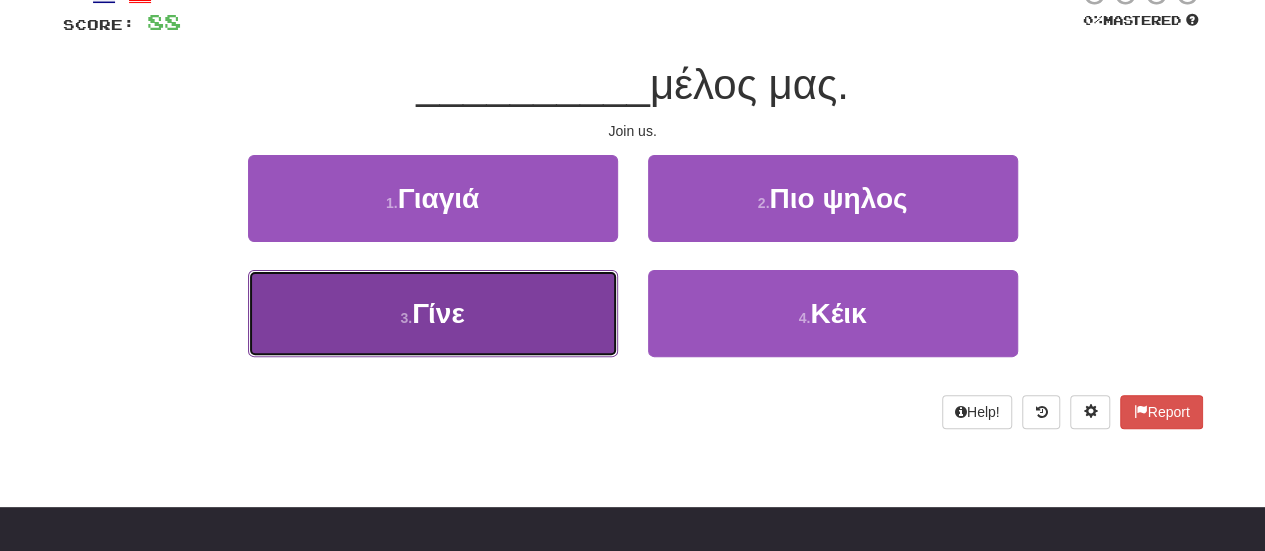 click on "Γίνε" at bounding box center [438, 313] 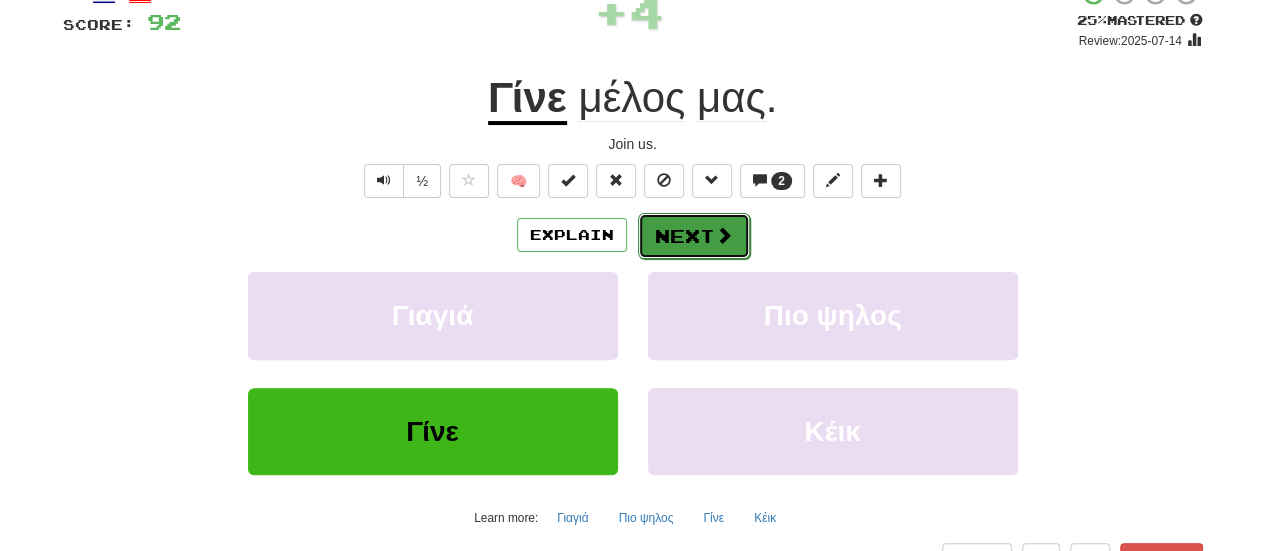 click on "Next" at bounding box center (694, 236) 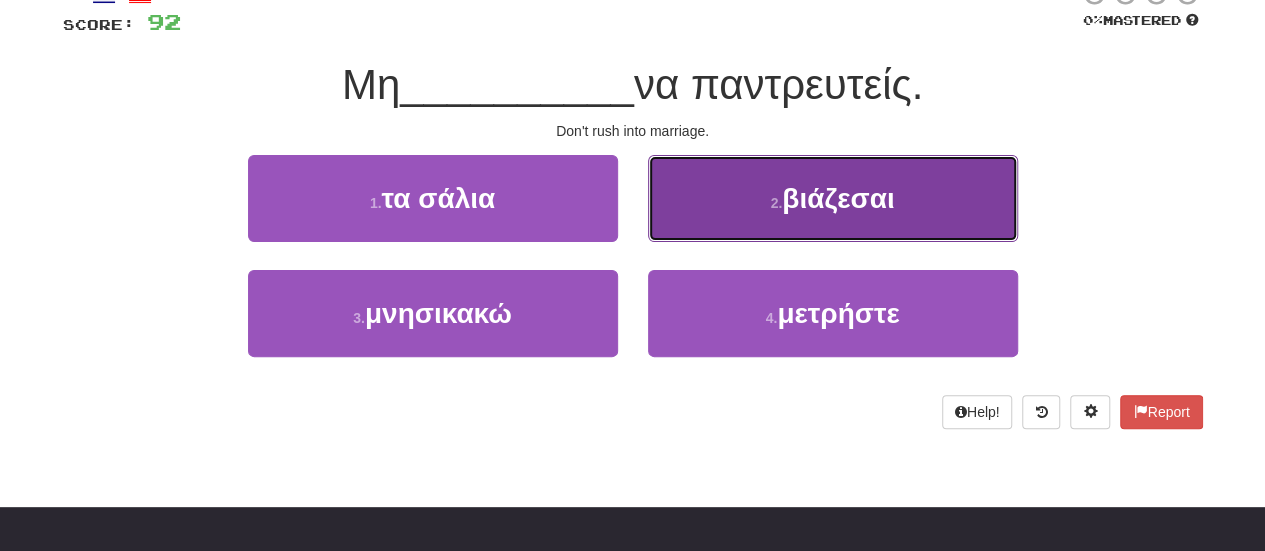 click on "βιάζεσαι" at bounding box center (838, 198) 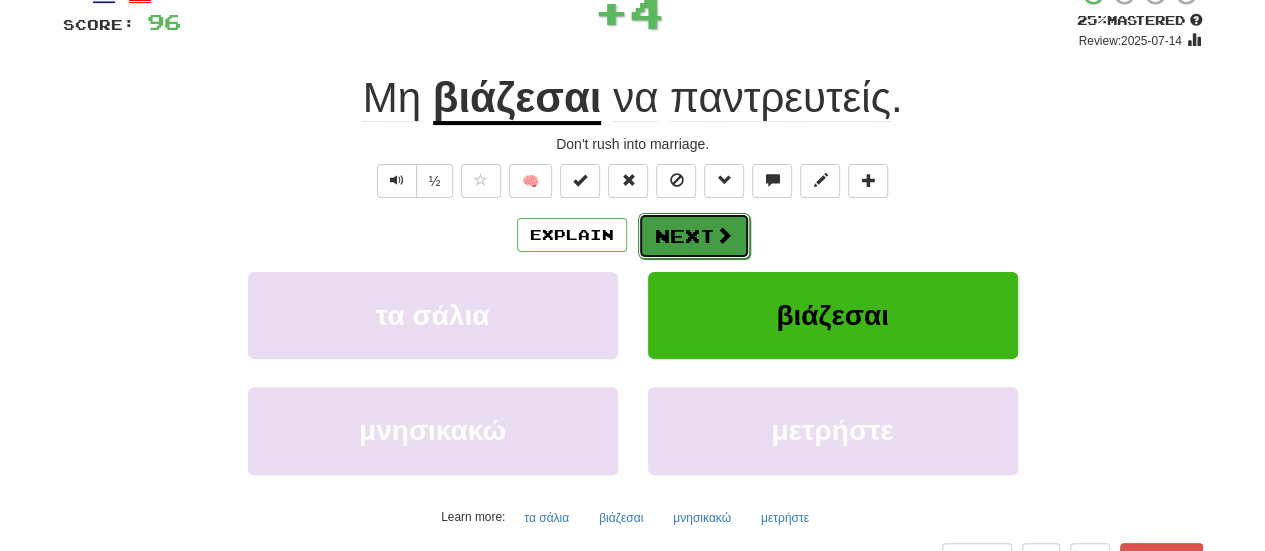 click on "Next" at bounding box center (694, 236) 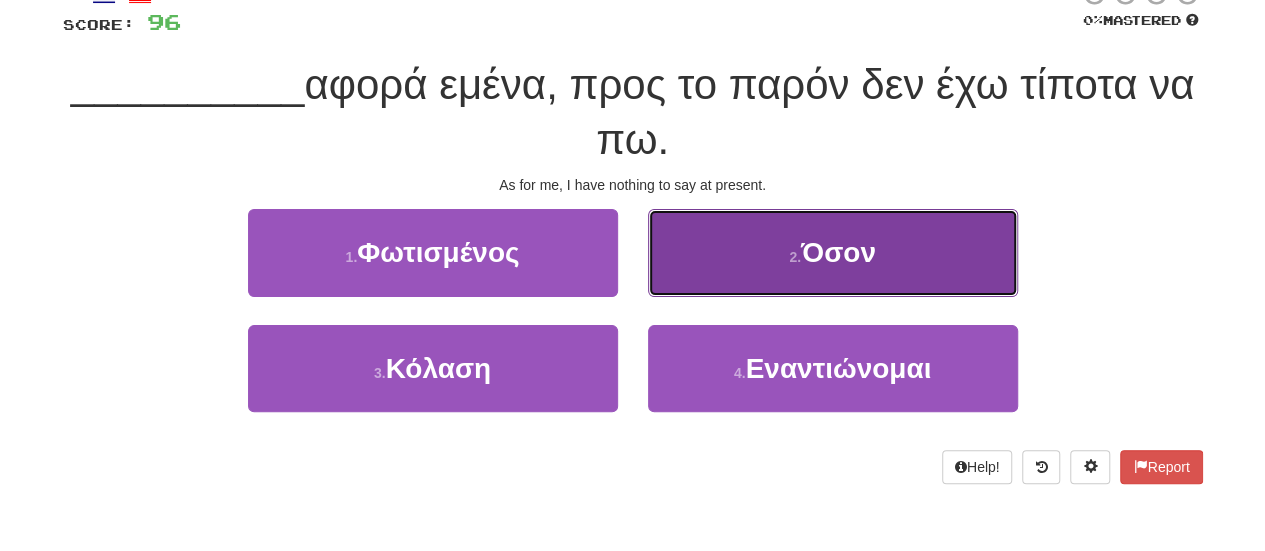 click on "Όσον" at bounding box center [838, 252] 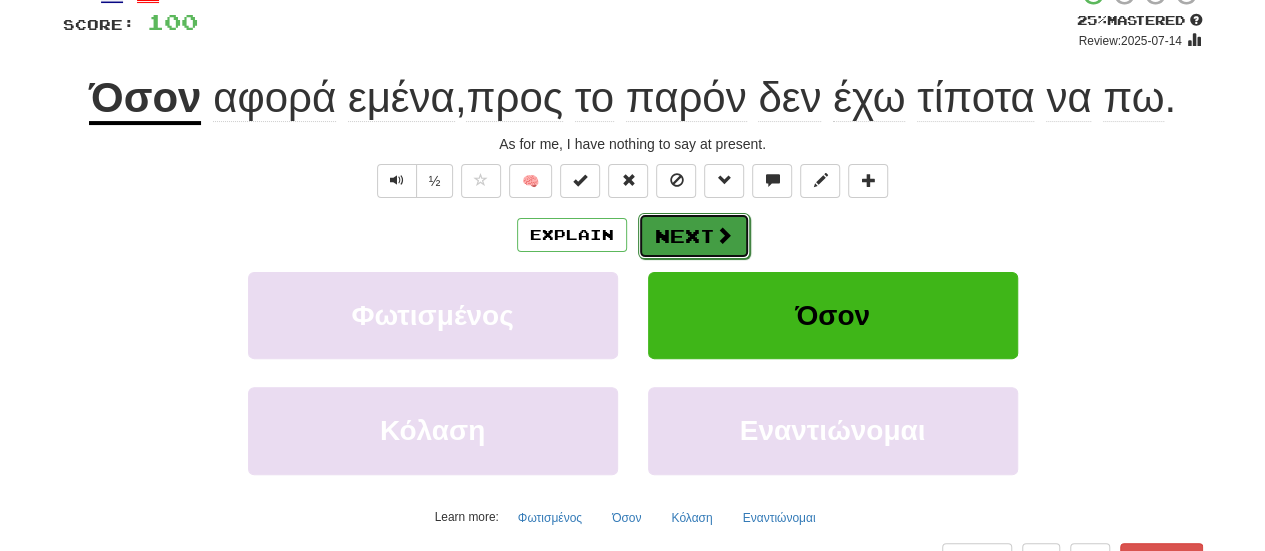 click on "Next" at bounding box center [694, 236] 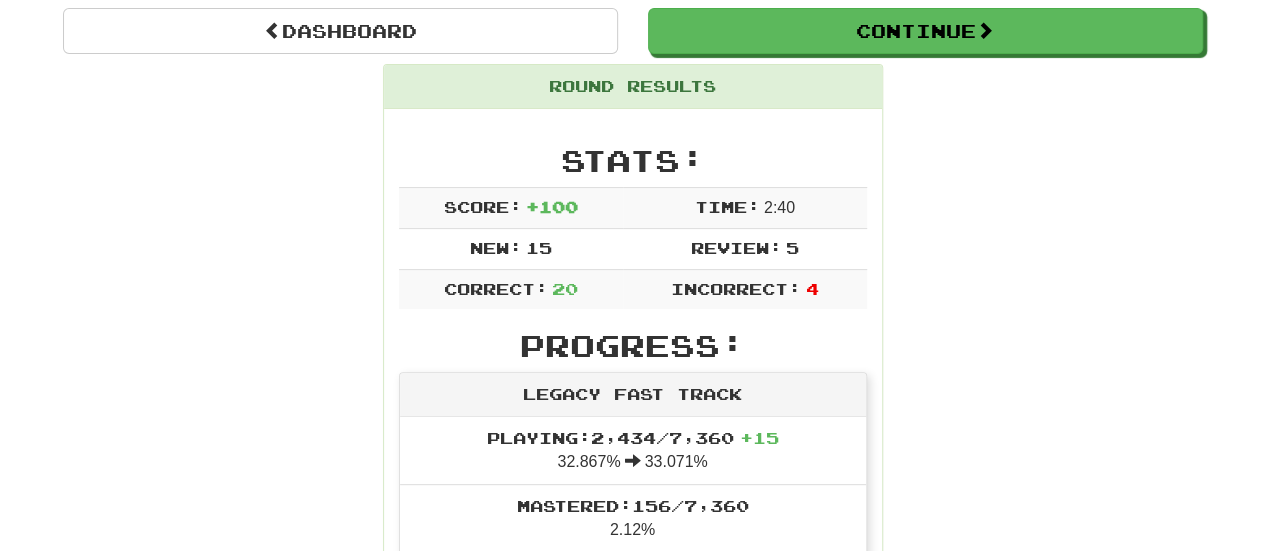 scroll, scrollTop: 148, scrollLeft: 0, axis: vertical 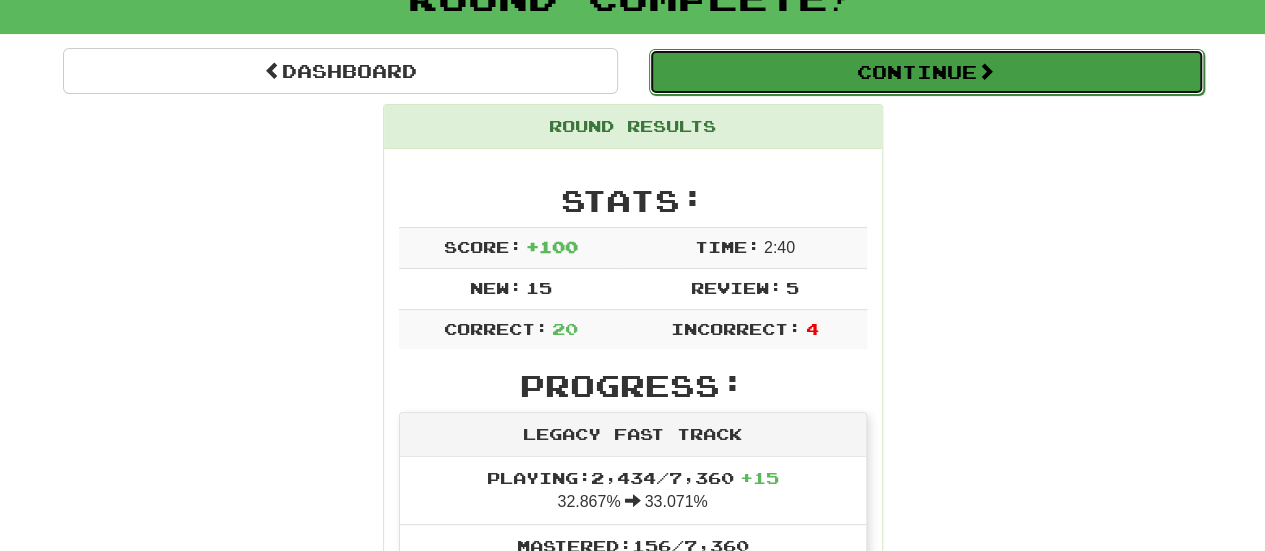 click on "Continue" at bounding box center [926, 72] 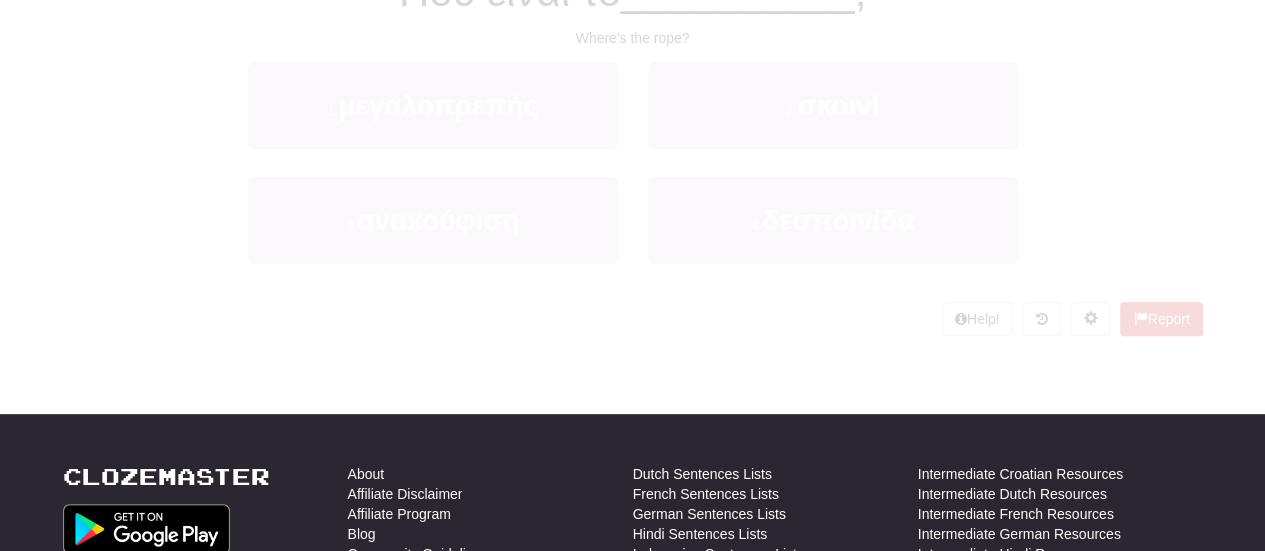 scroll, scrollTop: 148, scrollLeft: 0, axis: vertical 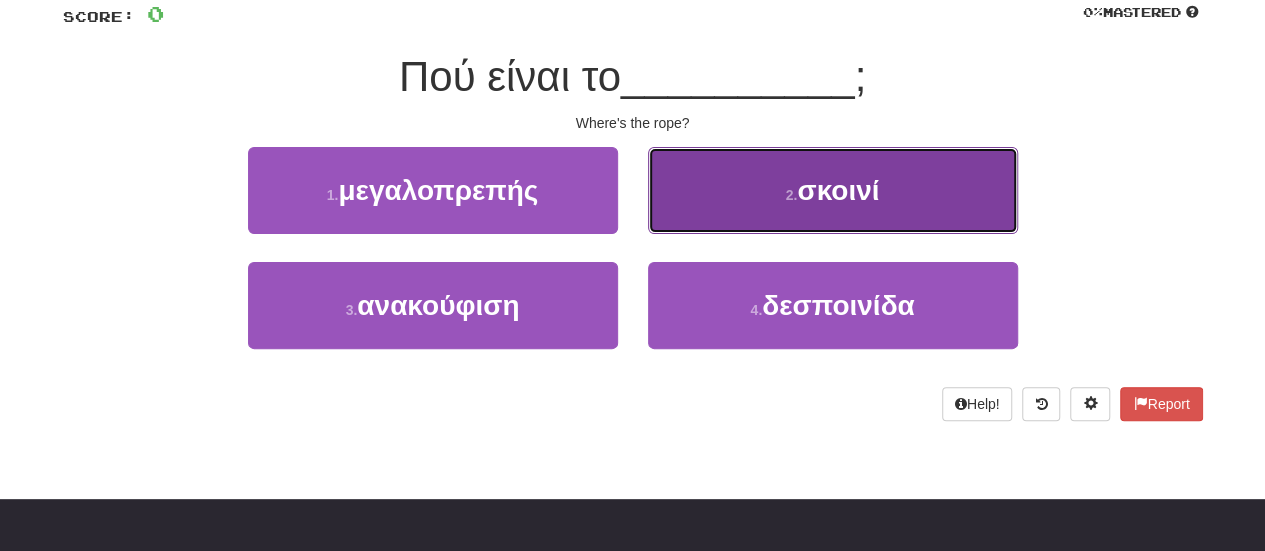 click on "σκοινί" at bounding box center [838, 190] 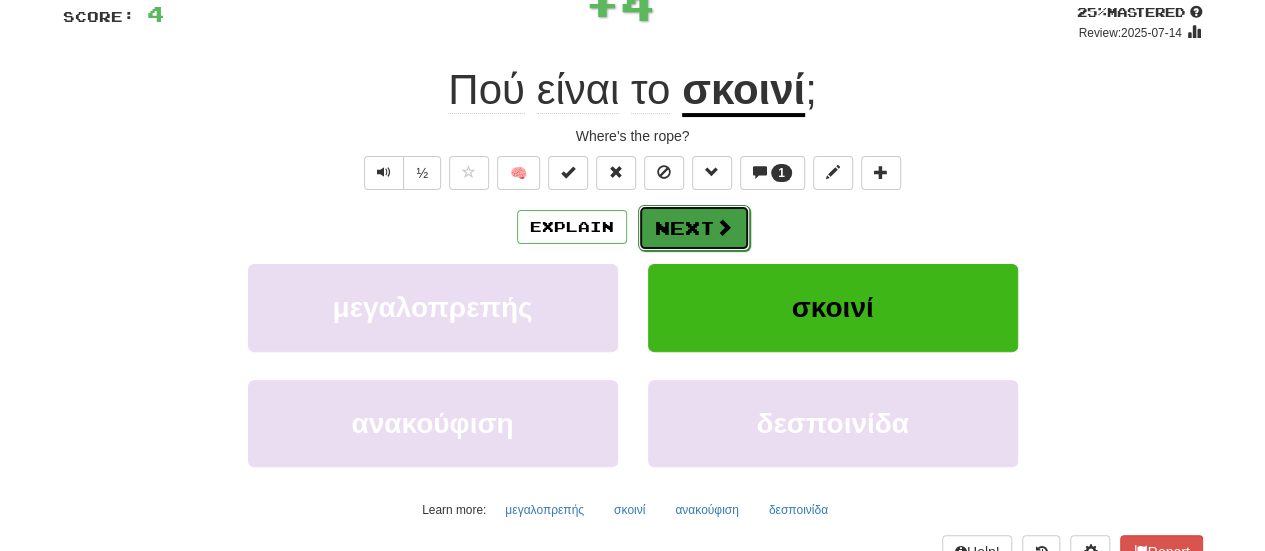 click on "Next" at bounding box center (694, 228) 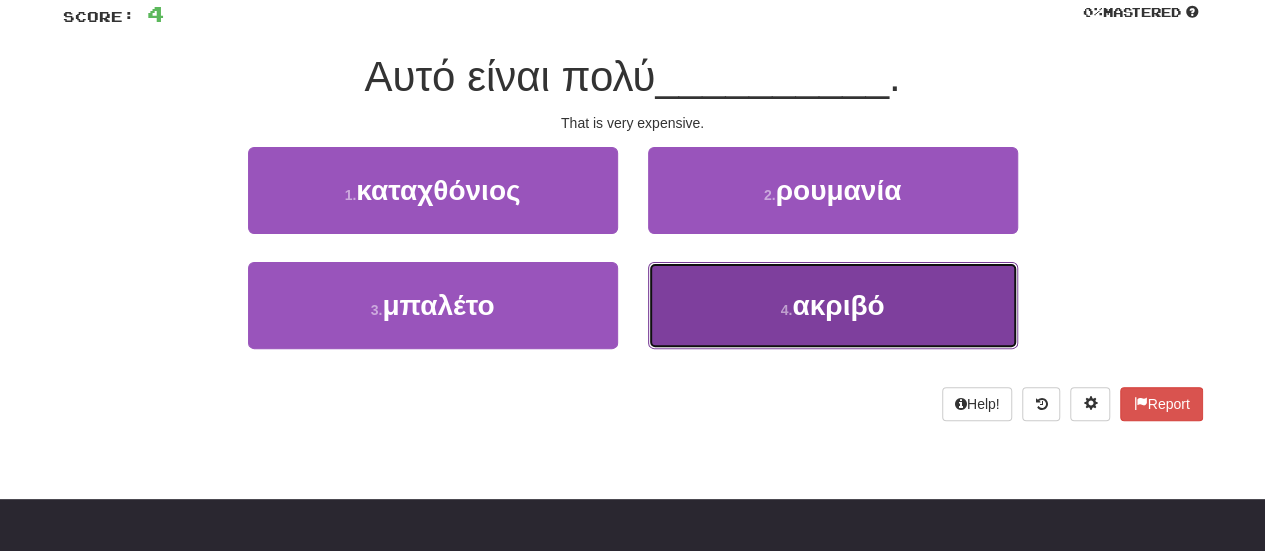 click on "4 .  ακριβό" at bounding box center (833, 305) 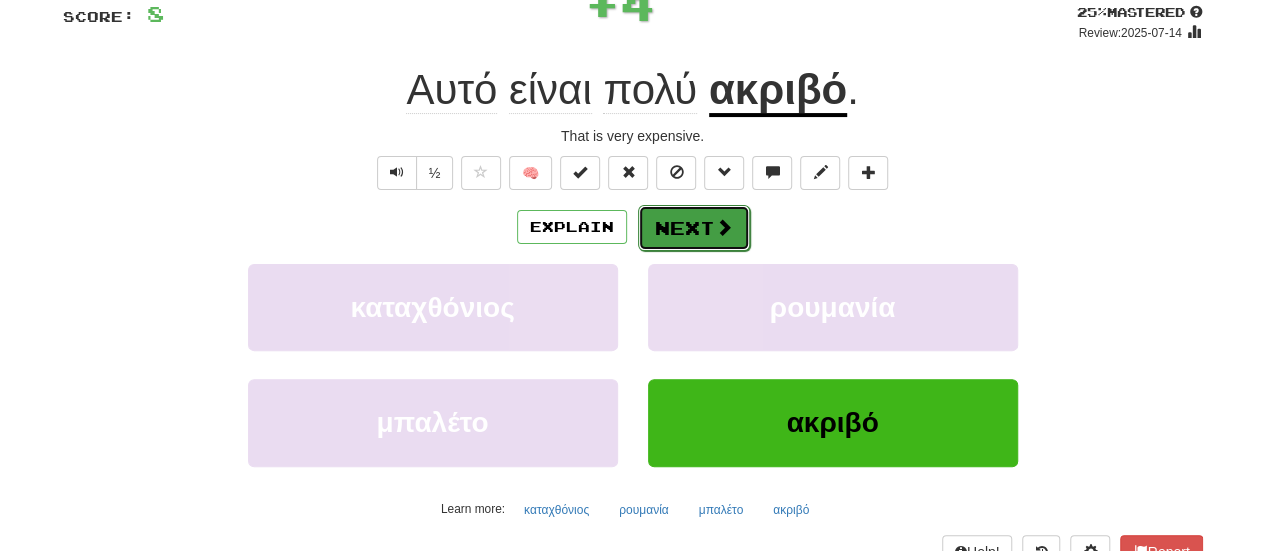 click on "Next" at bounding box center (694, 228) 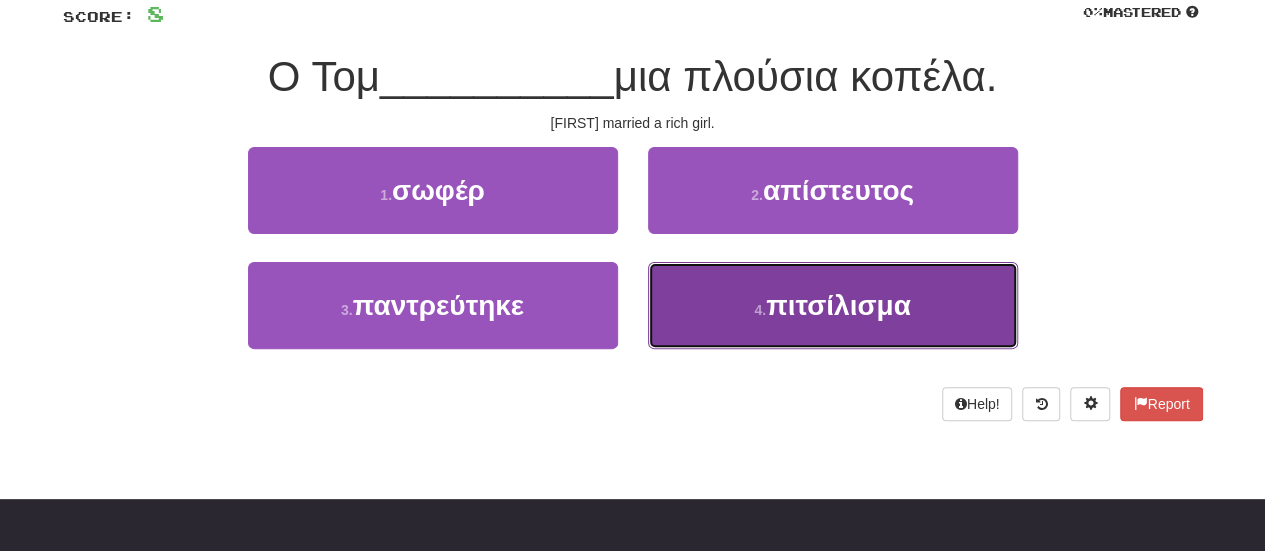 click on "πιτσίλισμα" at bounding box center (838, 305) 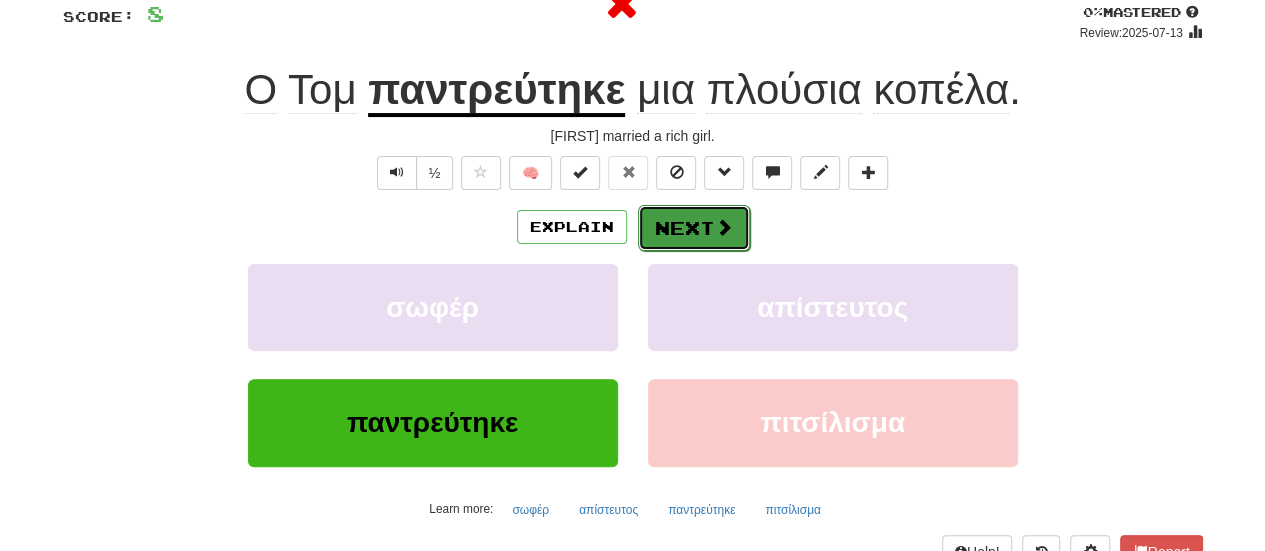 click at bounding box center (724, 227) 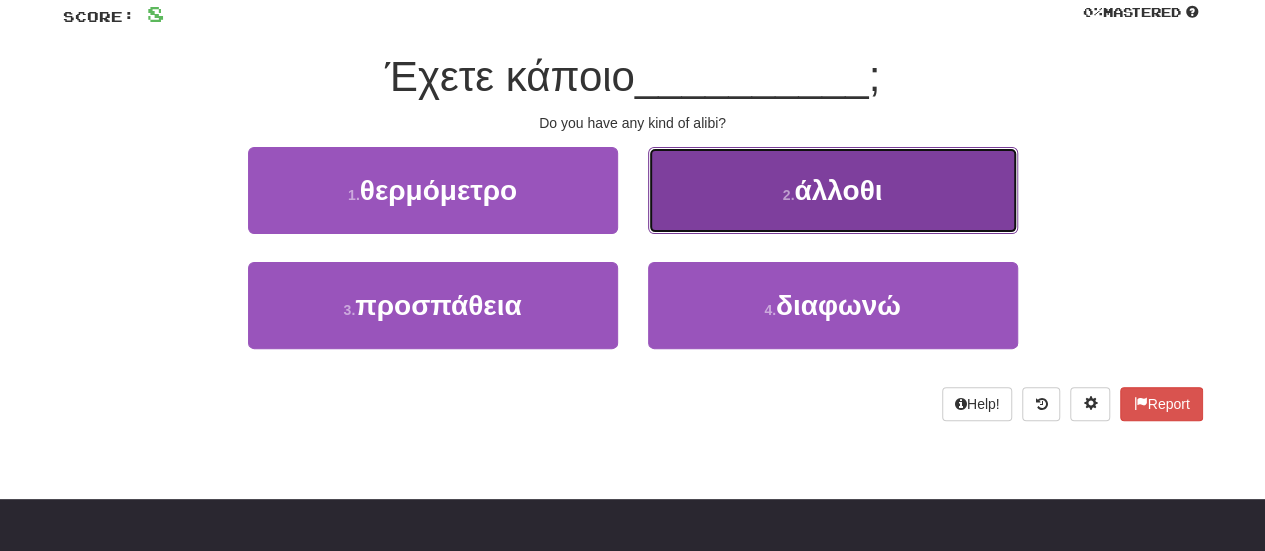 click on "άλλοθι" at bounding box center (838, 190) 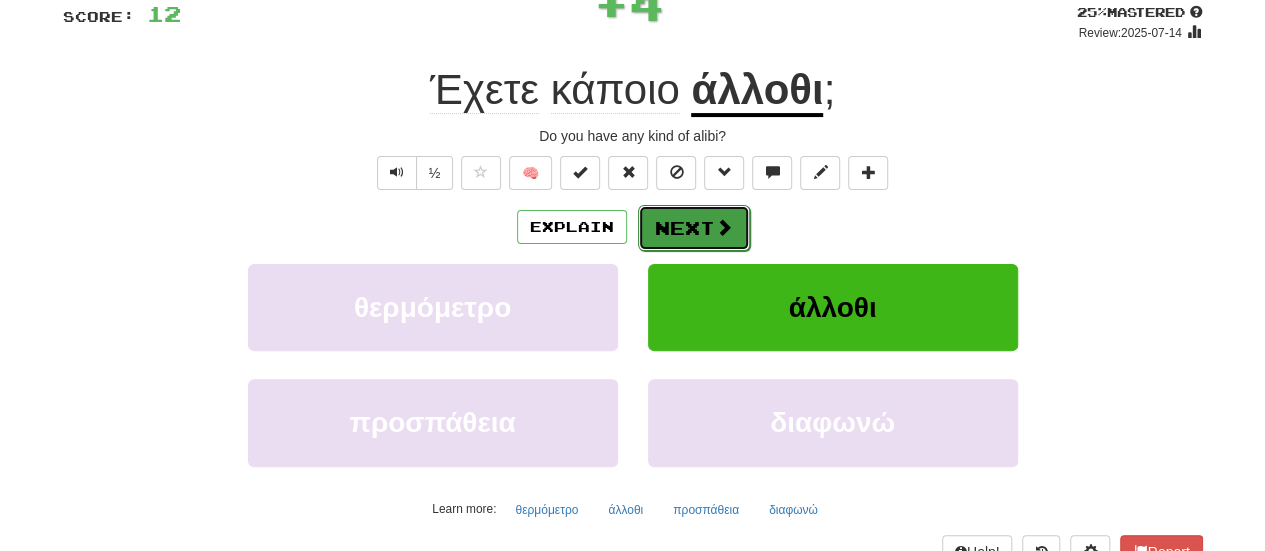 click on "Next" at bounding box center [694, 228] 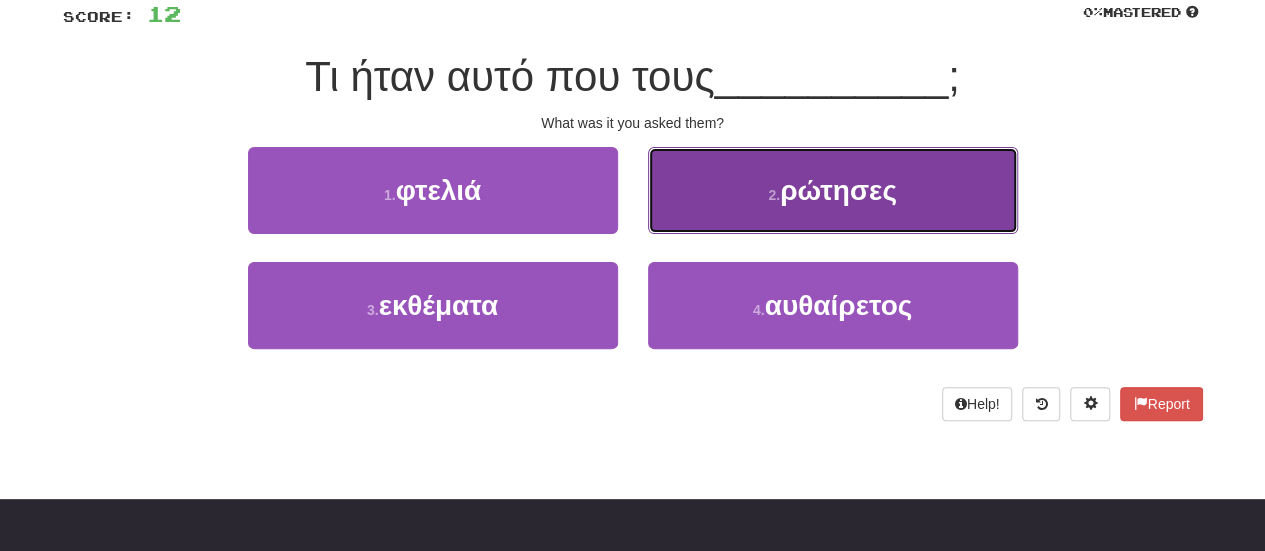 click on "ρώτησες" at bounding box center (838, 190) 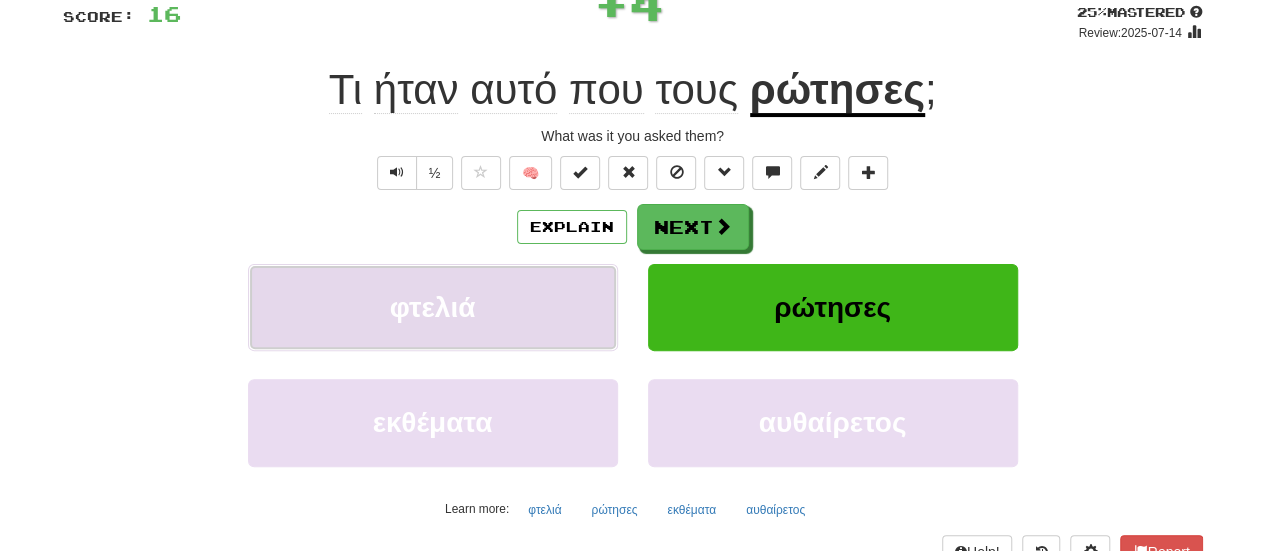 click on "φτελιά" at bounding box center (433, 307) 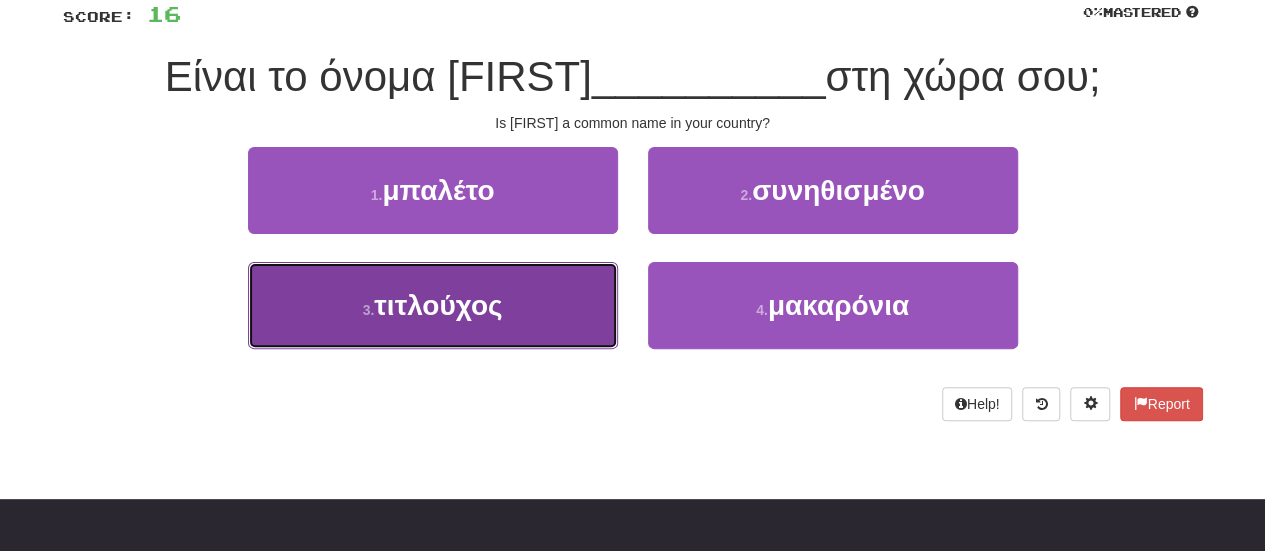 click on "τιτλούχος" at bounding box center [438, 305] 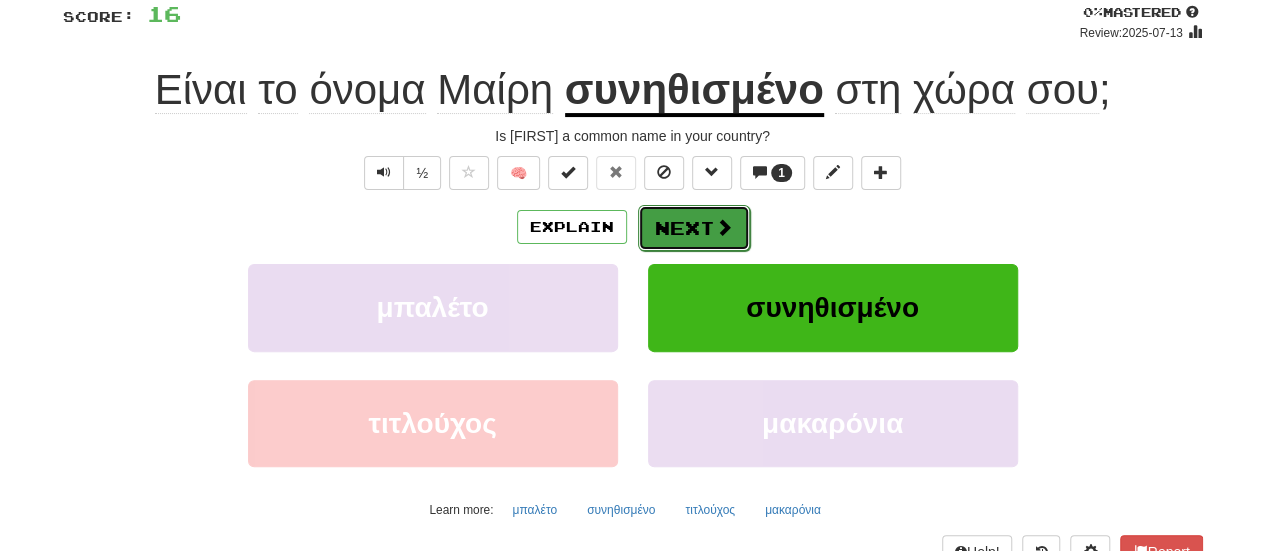 click at bounding box center (724, 227) 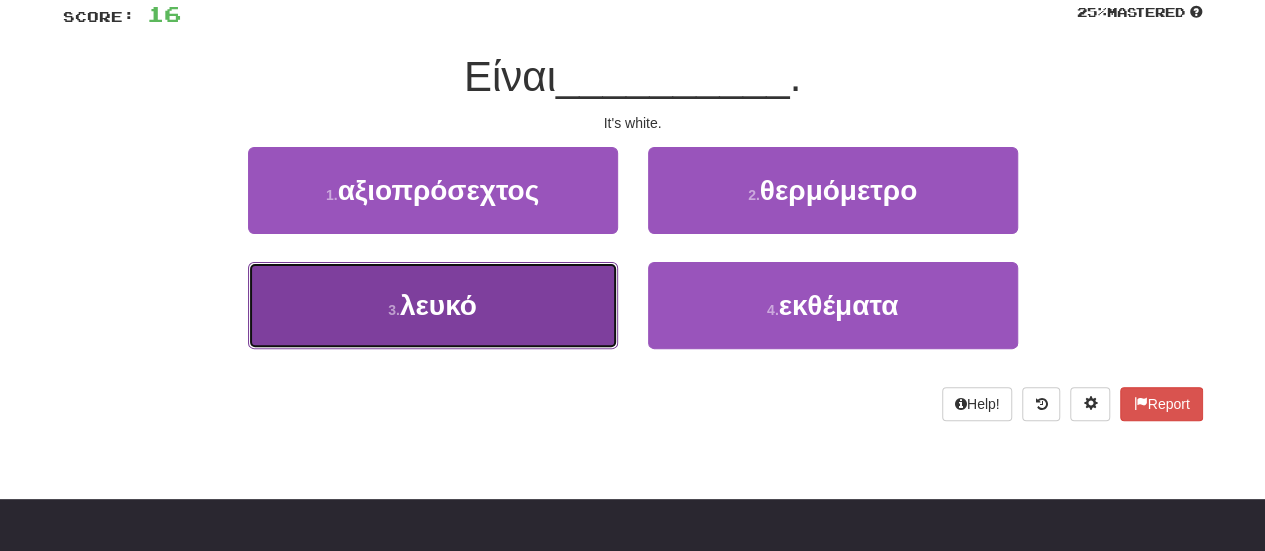 click on "λευκό" at bounding box center (438, 305) 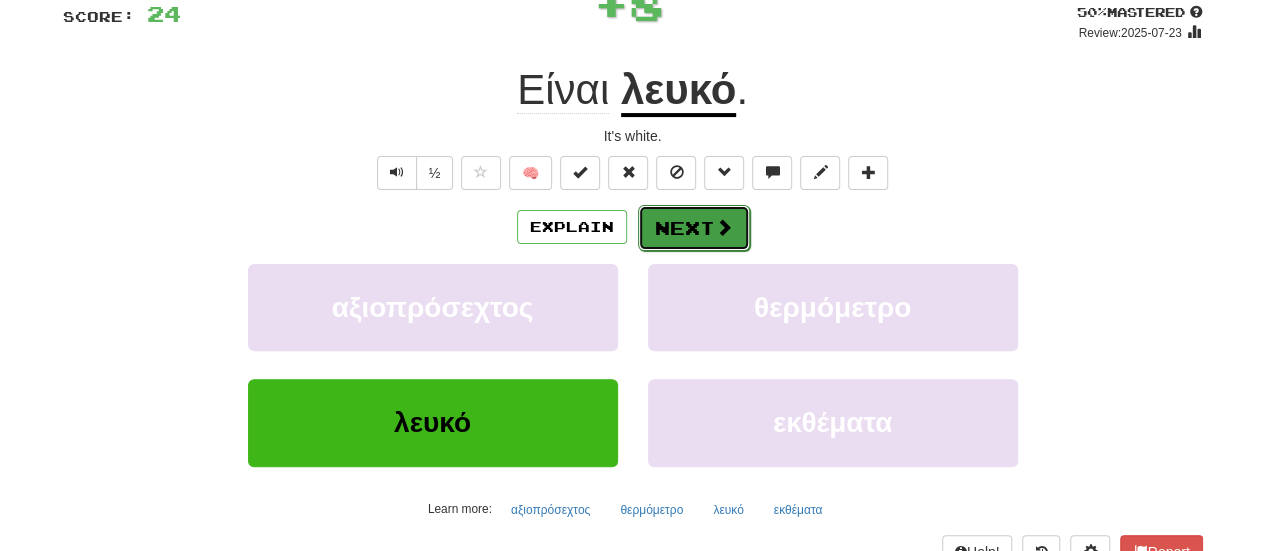 click on "Next" at bounding box center (694, 228) 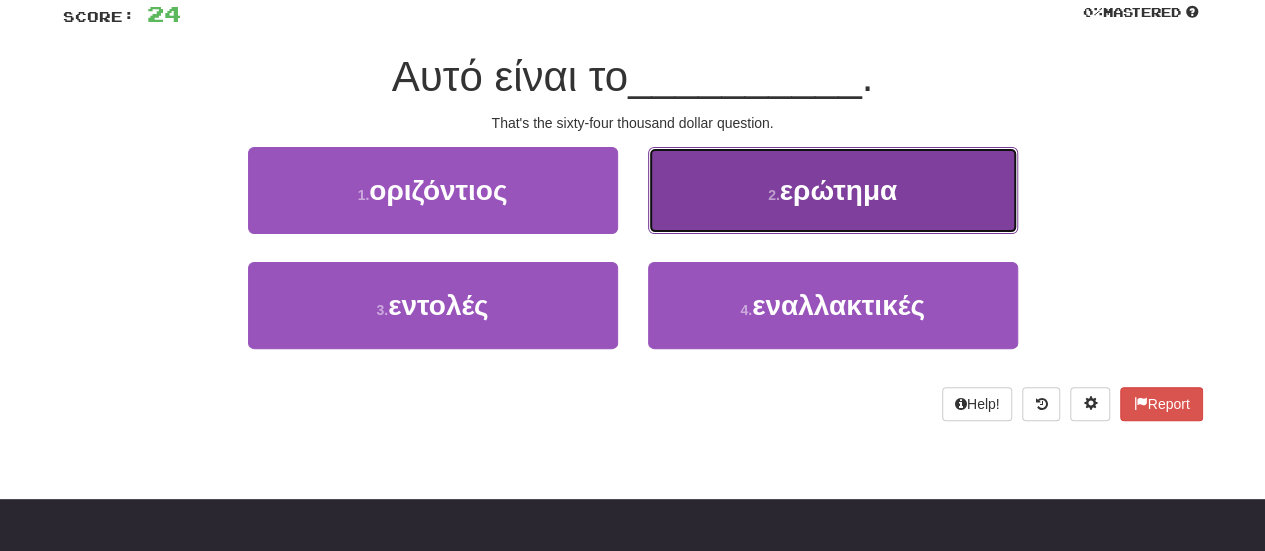 click on "ερώτημα" at bounding box center (838, 190) 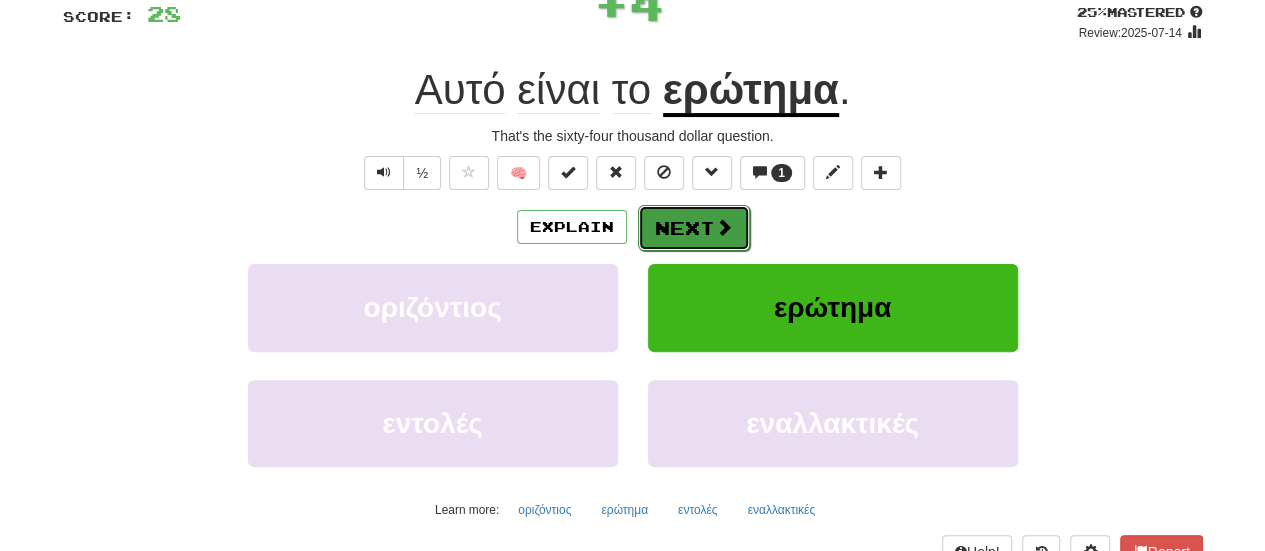 click on "Next" at bounding box center (694, 228) 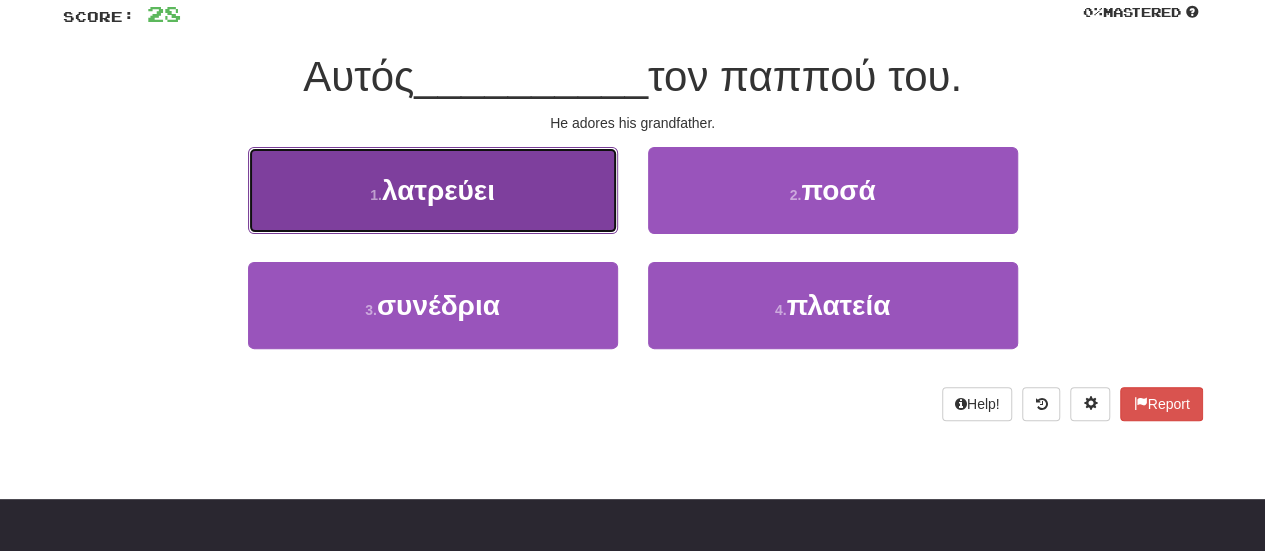 click on "λατρεύει" at bounding box center [438, 190] 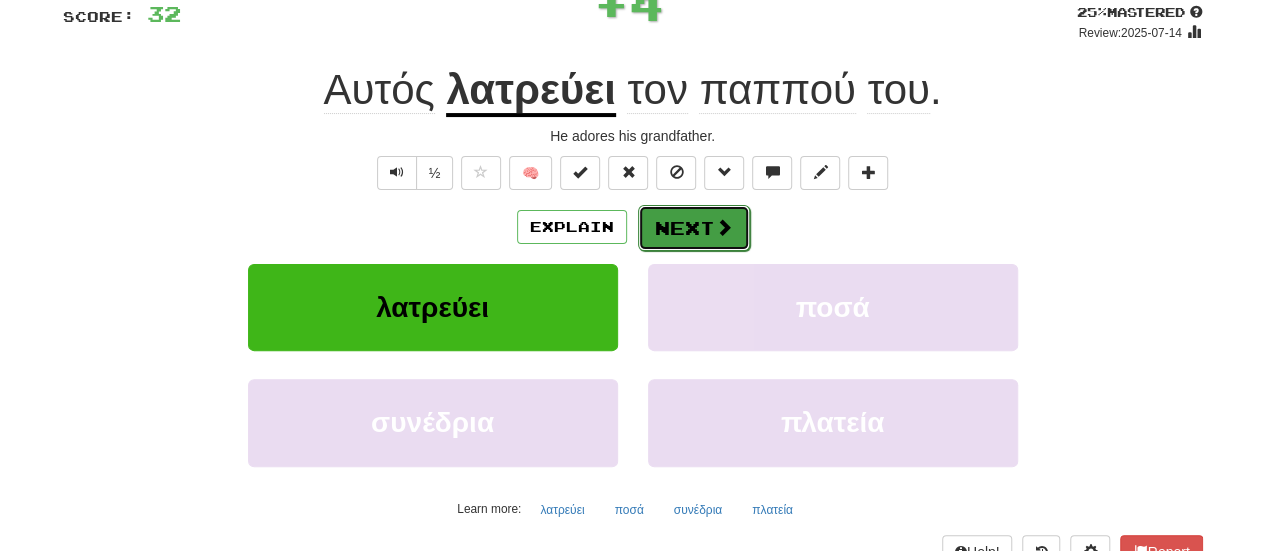 click on "Next" at bounding box center [694, 228] 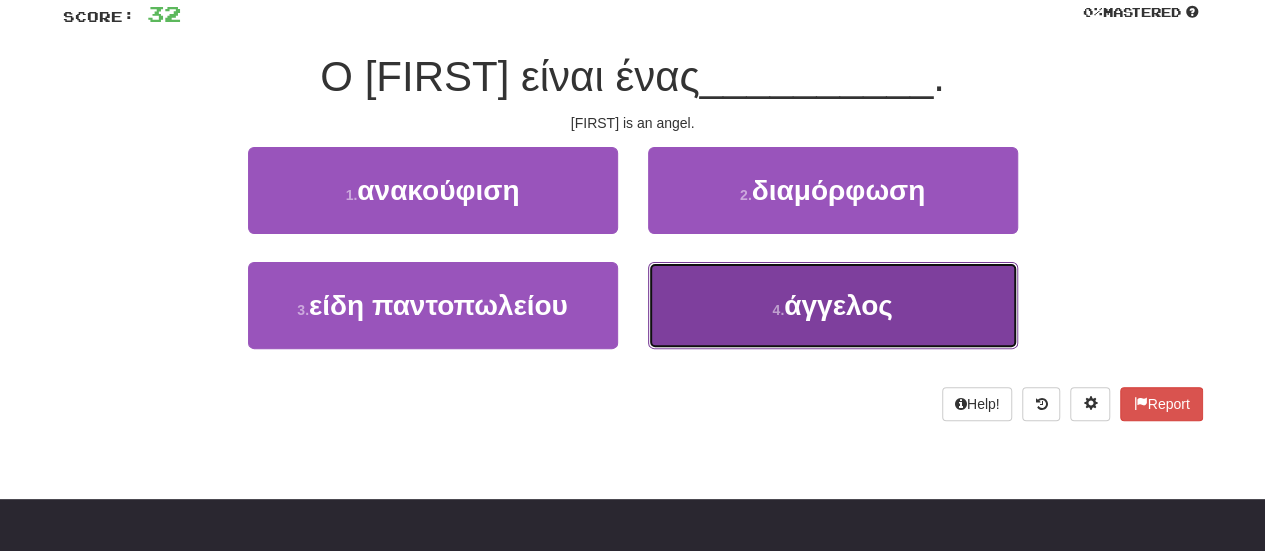 click on "4 .  άγγελος" at bounding box center (833, 305) 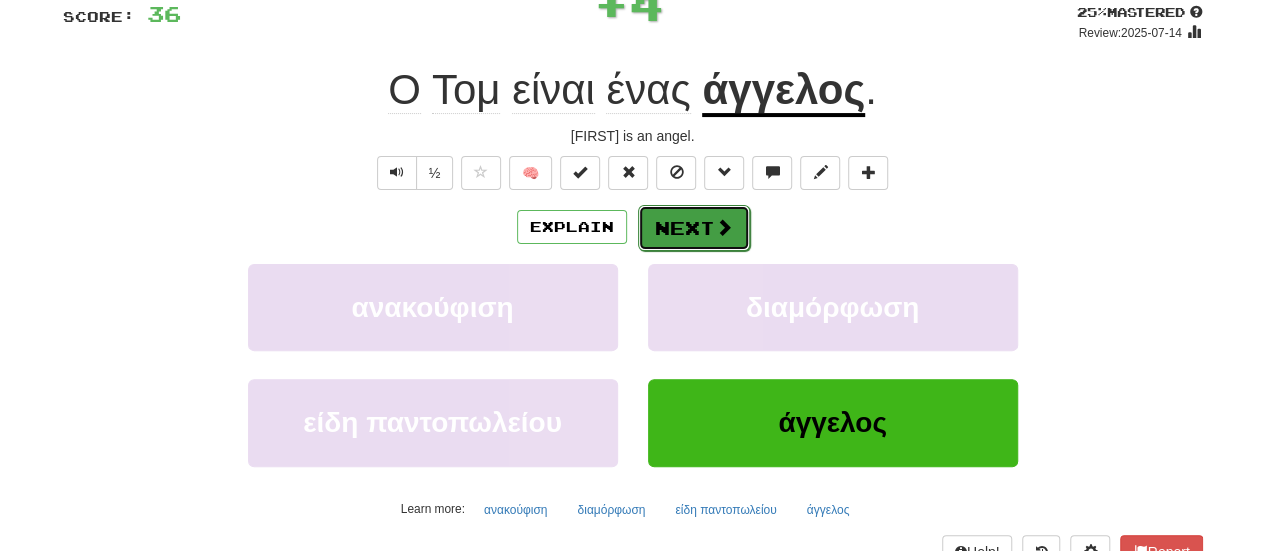 click on "Next" at bounding box center (694, 228) 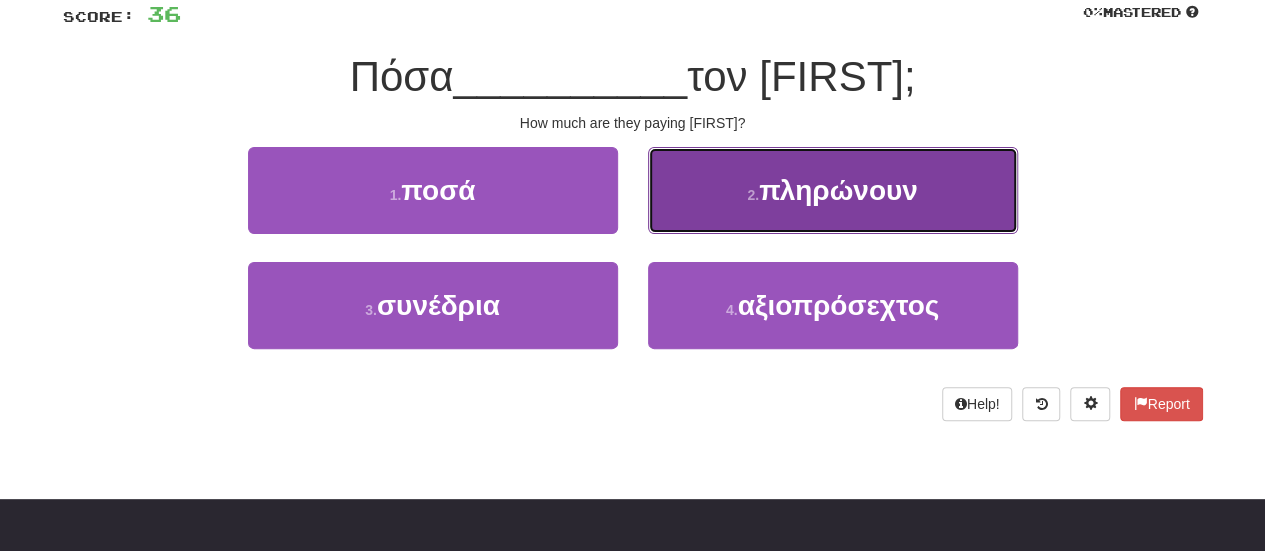 click on "πληρώνουν" at bounding box center (838, 190) 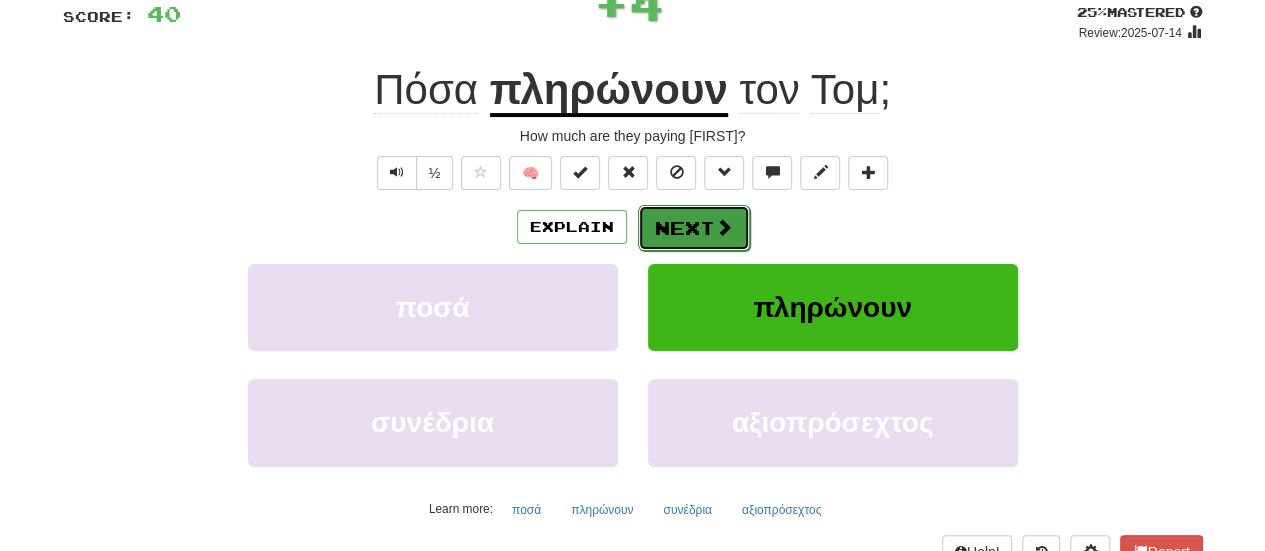 click on "Next" at bounding box center [694, 228] 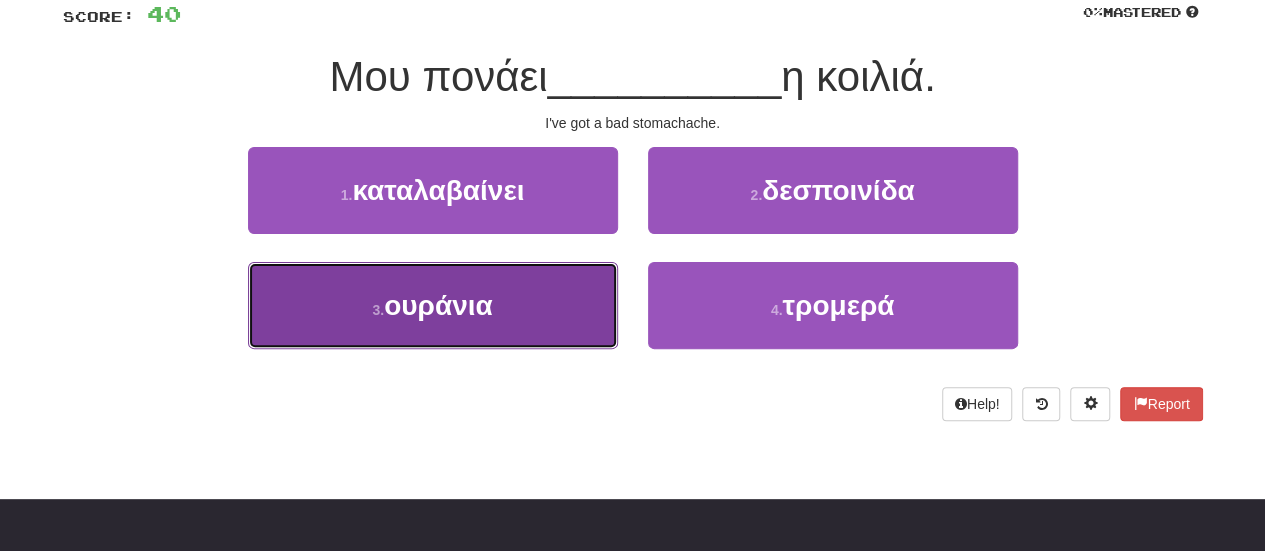 click on "ουράνια" at bounding box center [438, 305] 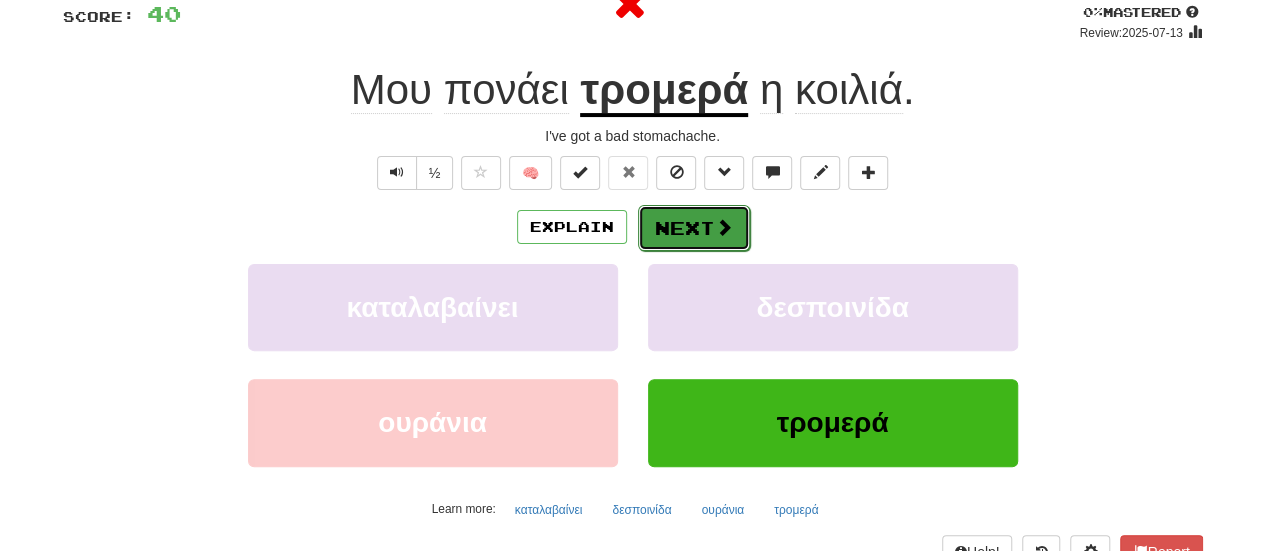 click at bounding box center (724, 227) 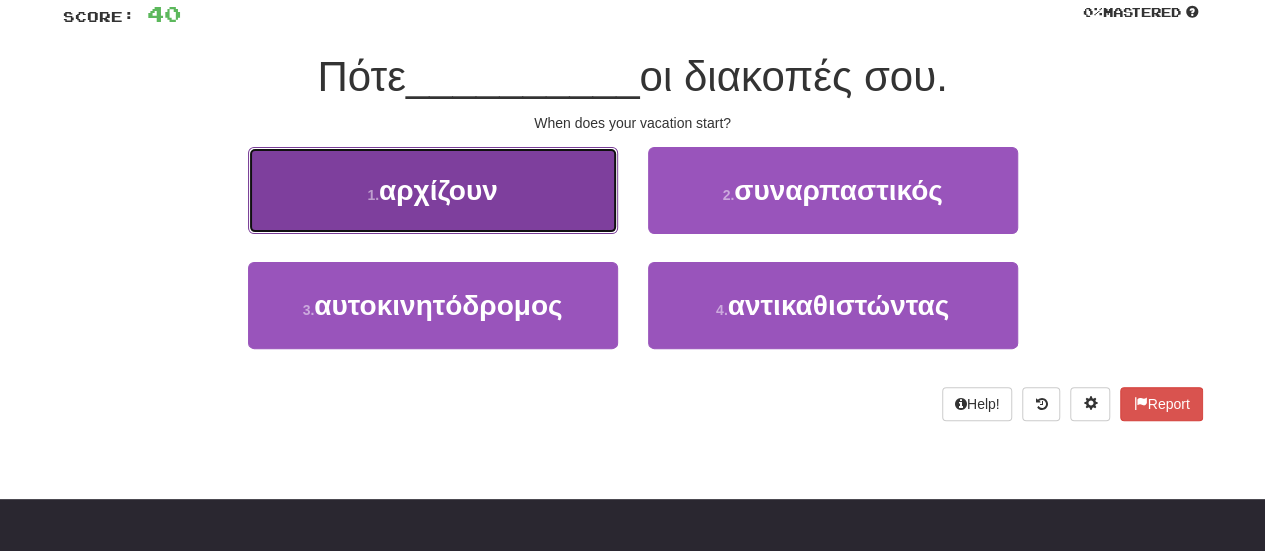 click on "αρχίζουν" at bounding box center (438, 190) 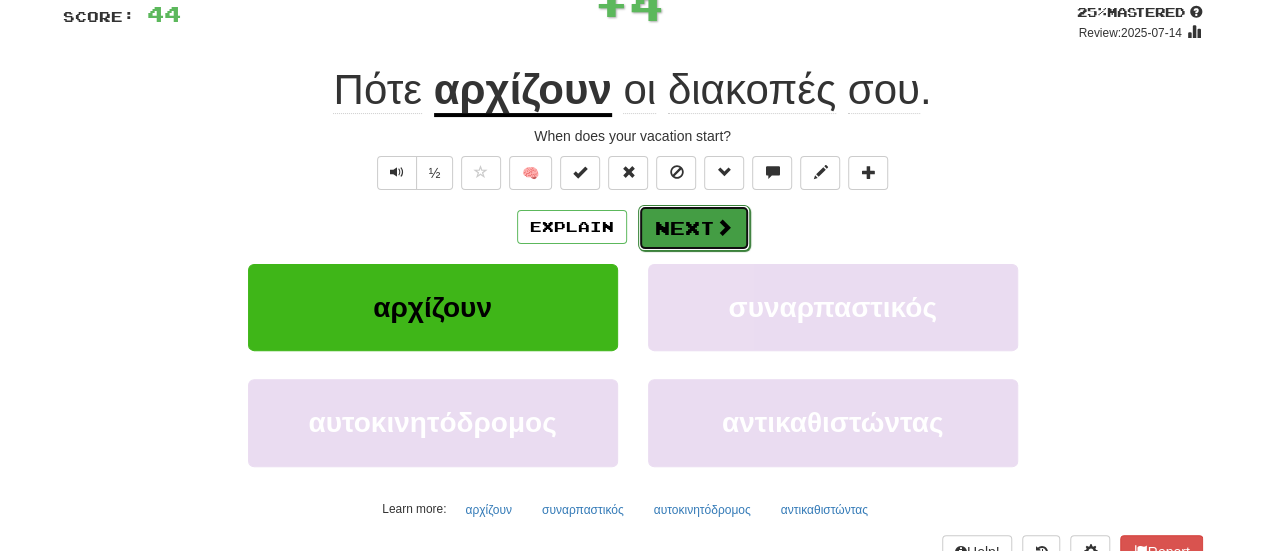 click on "Next" at bounding box center (694, 228) 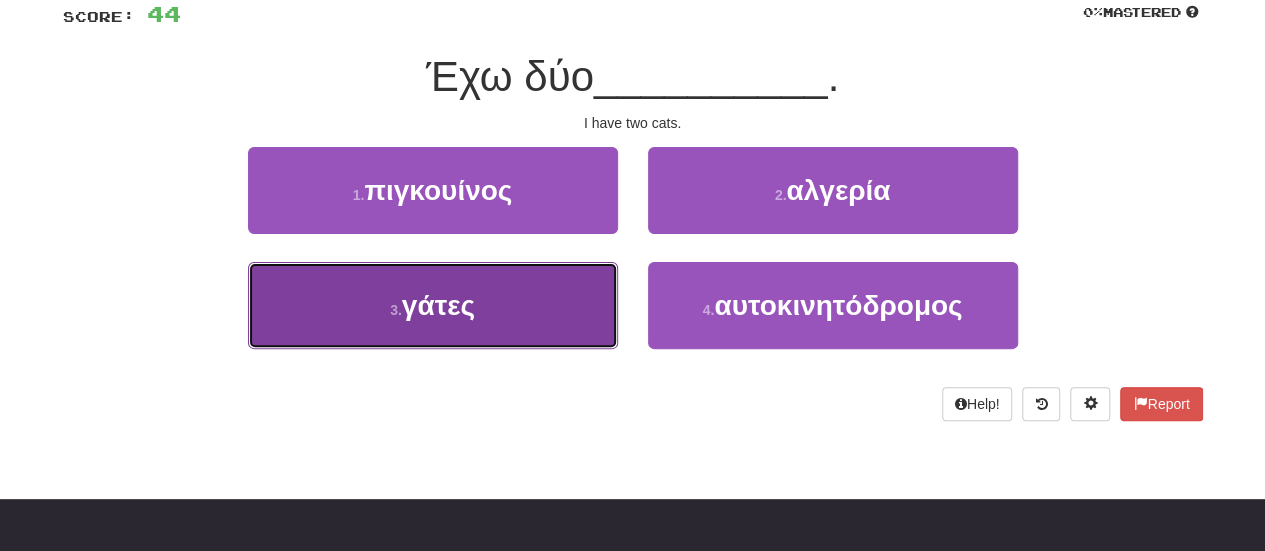 click on "3 .  γάτες" at bounding box center (433, 305) 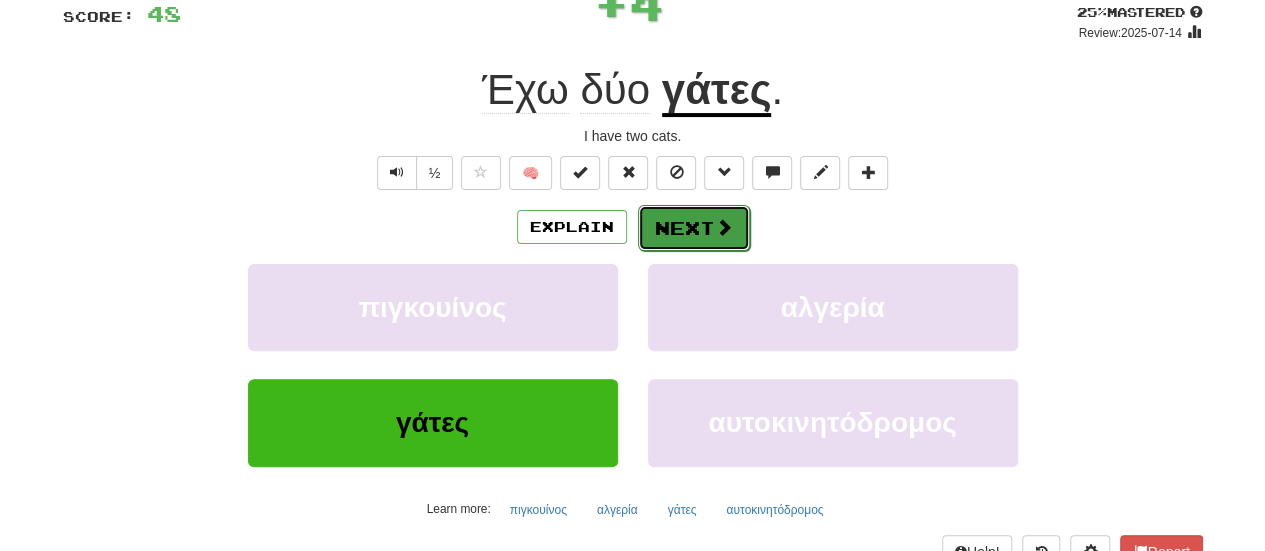 click at bounding box center (724, 227) 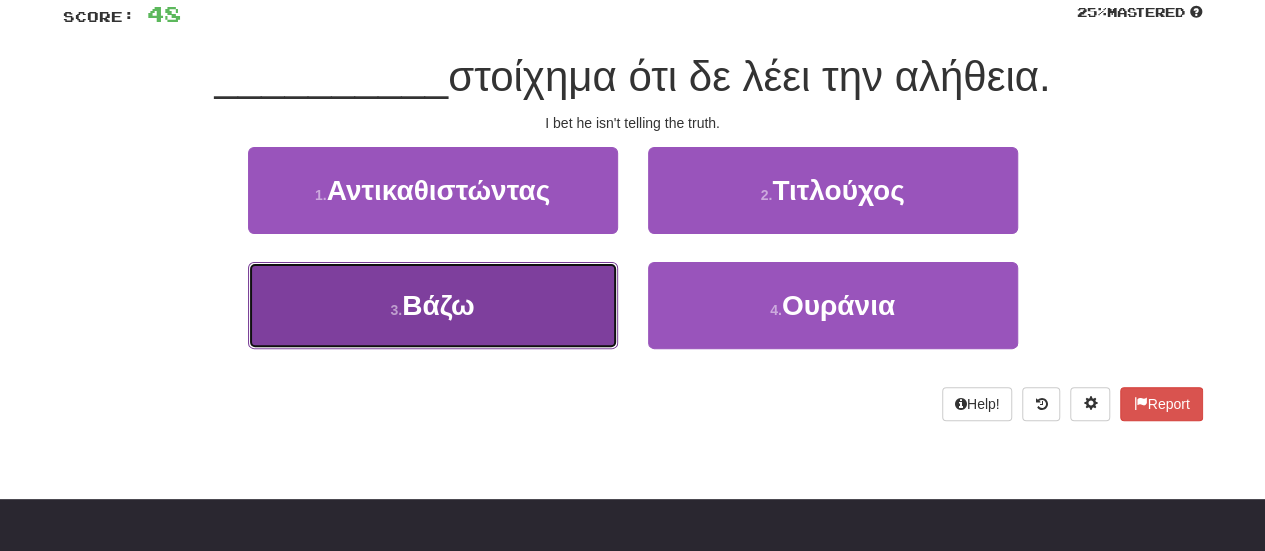 click on "Βάζω" at bounding box center [438, 305] 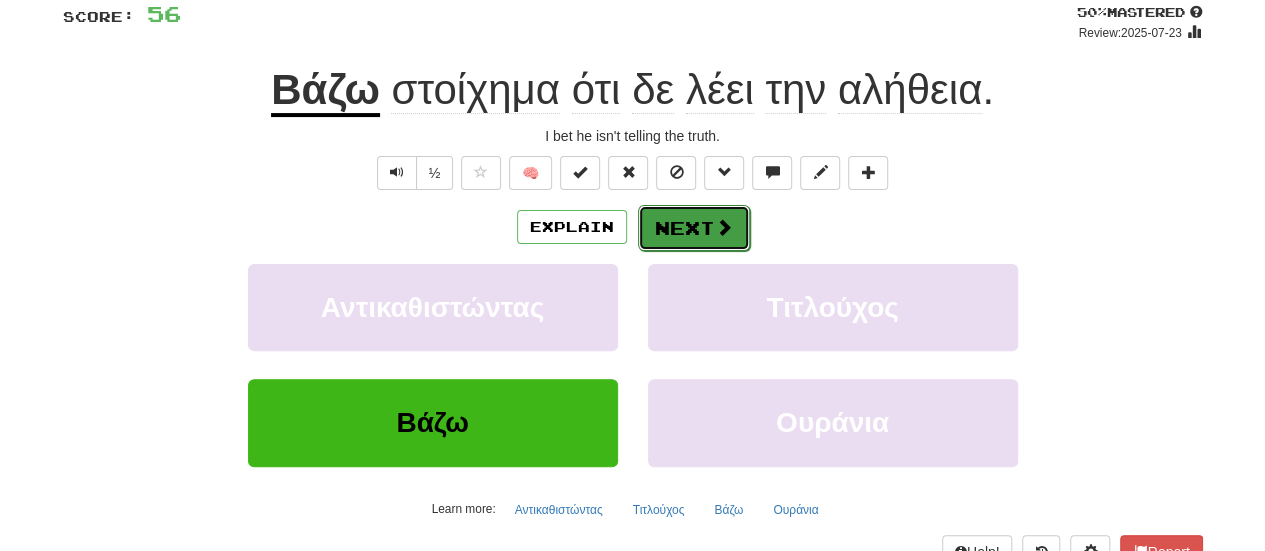 click on "Next" at bounding box center [694, 228] 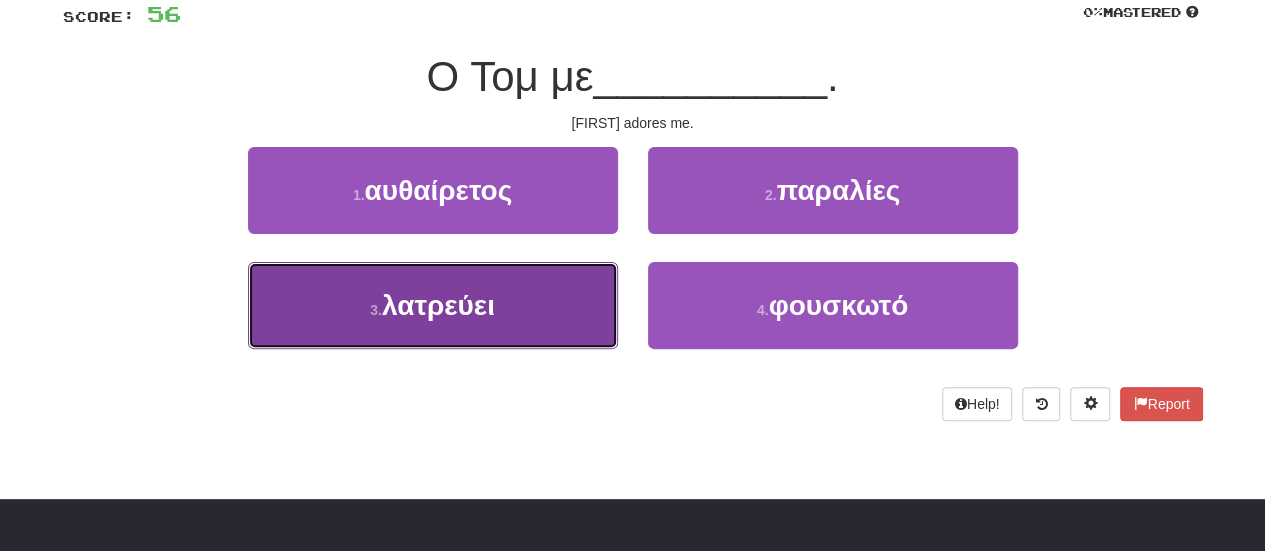 click on "λατρεύει" at bounding box center [438, 305] 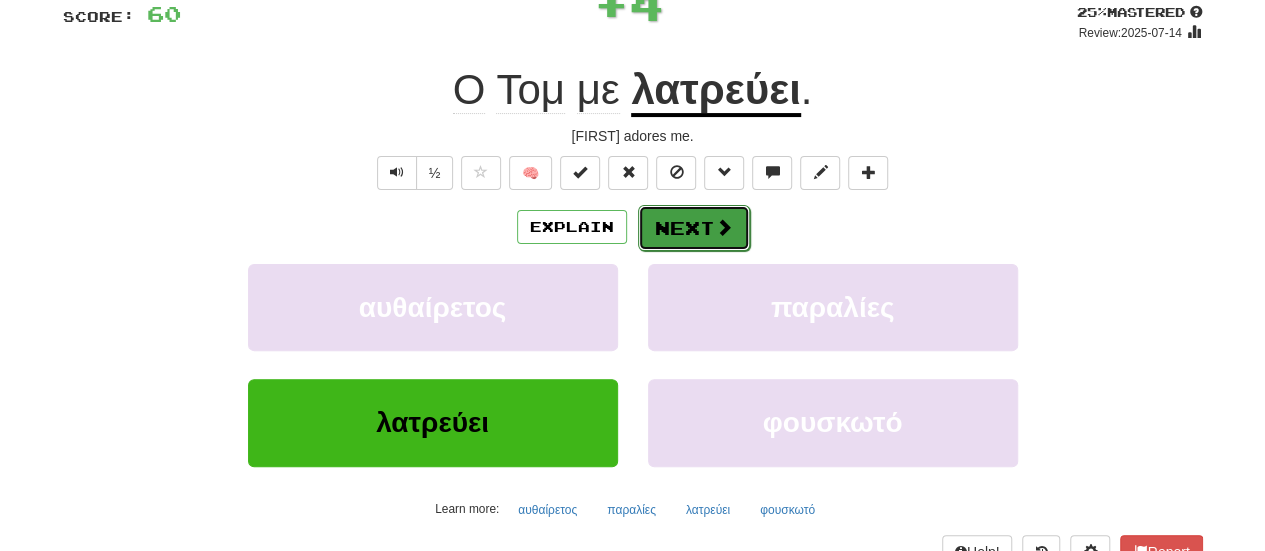 click on "Next" at bounding box center (694, 228) 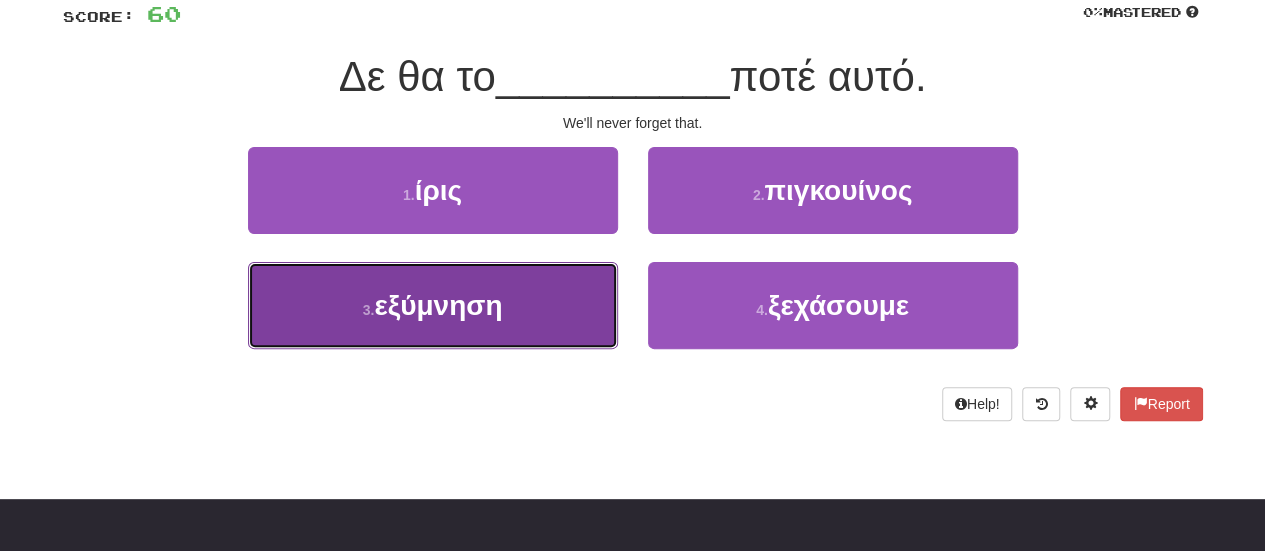 click on "εξύμνηση" at bounding box center (438, 305) 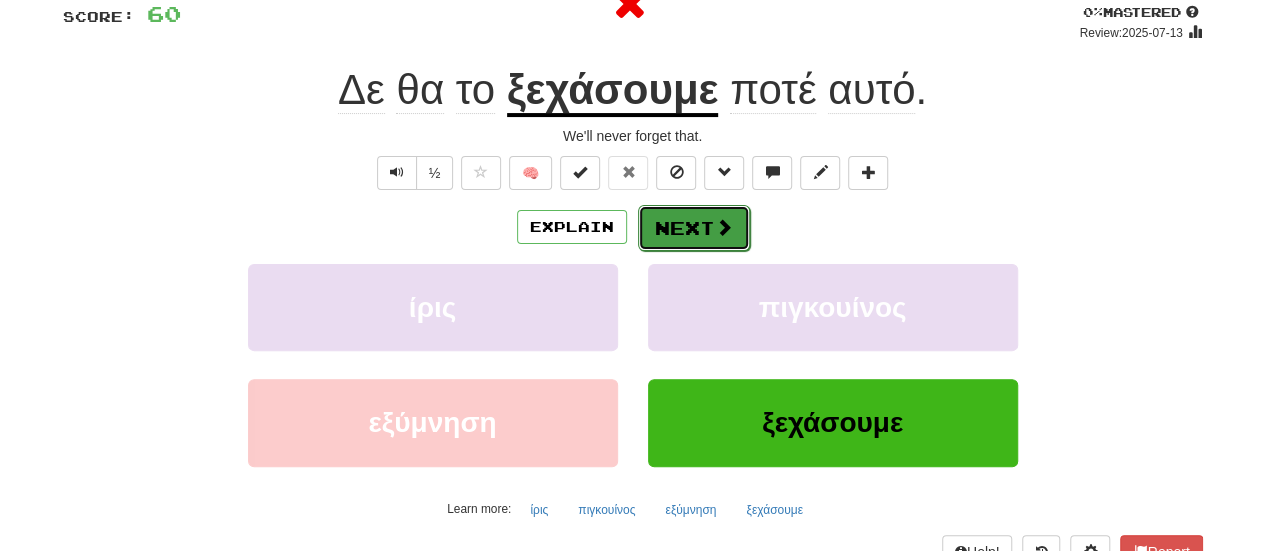 click on "Next" at bounding box center [694, 228] 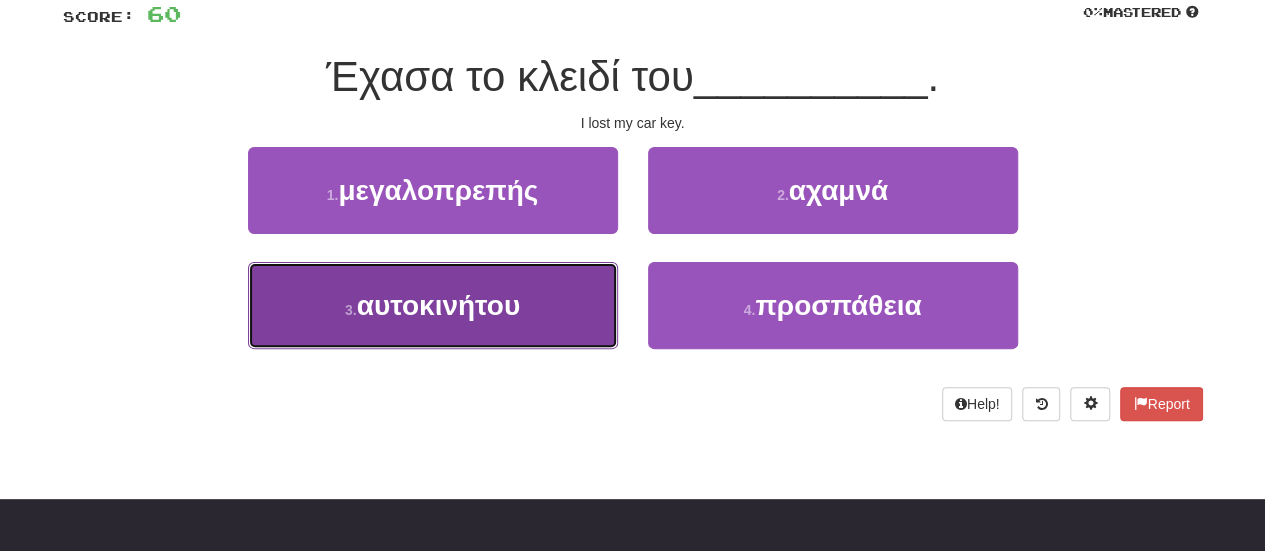click on "αυτοκινήτου" at bounding box center (439, 305) 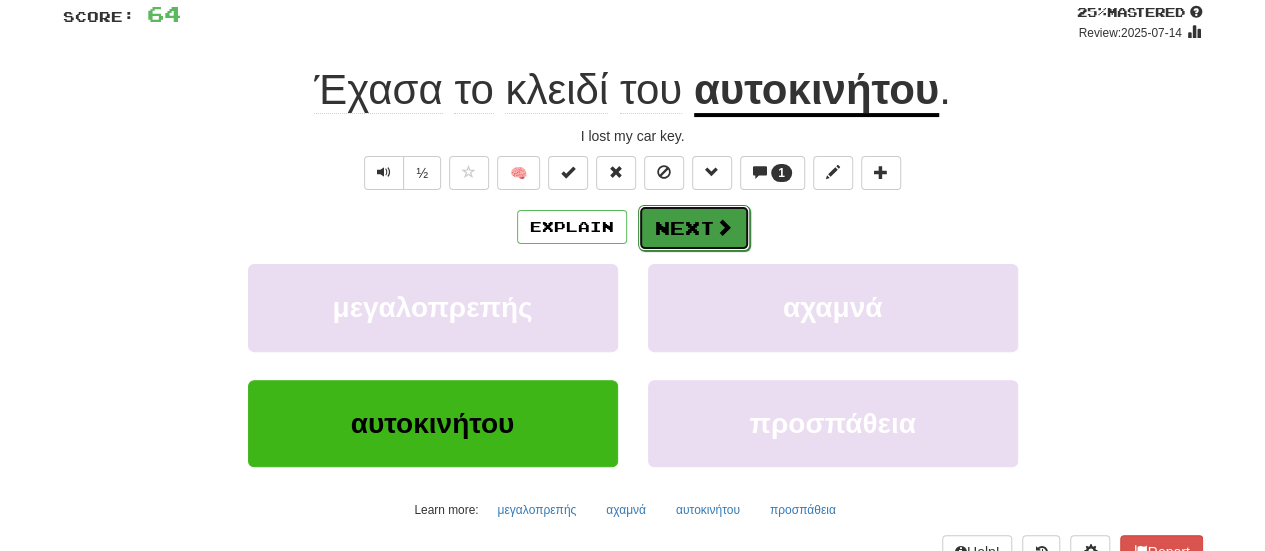 click on "Next" at bounding box center [694, 228] 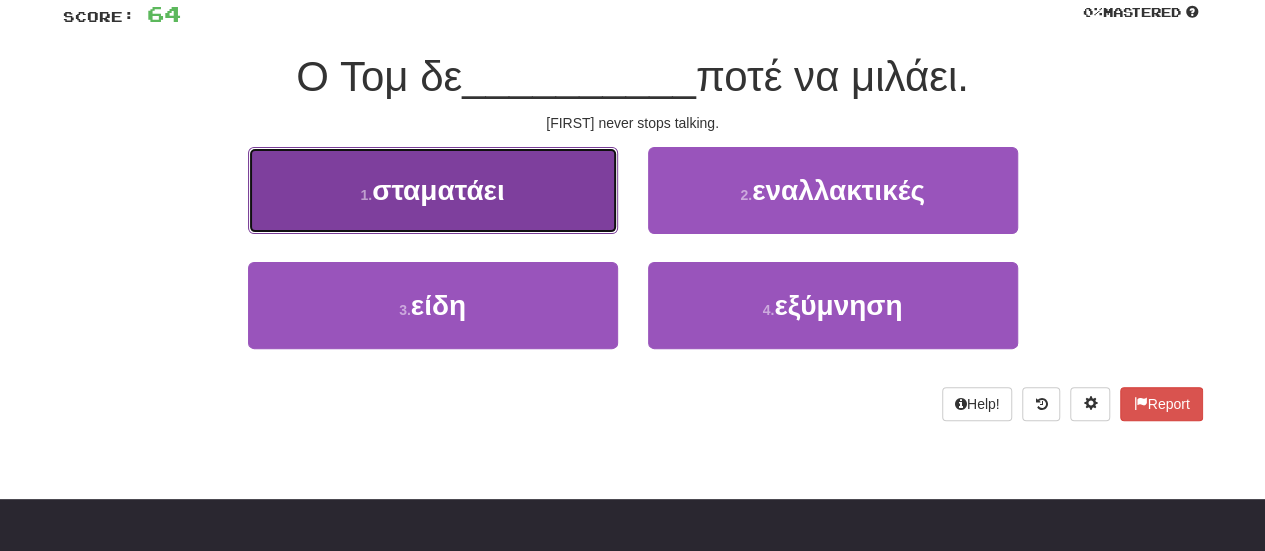 click on "σταματάει" at bounding box center [438, 190] 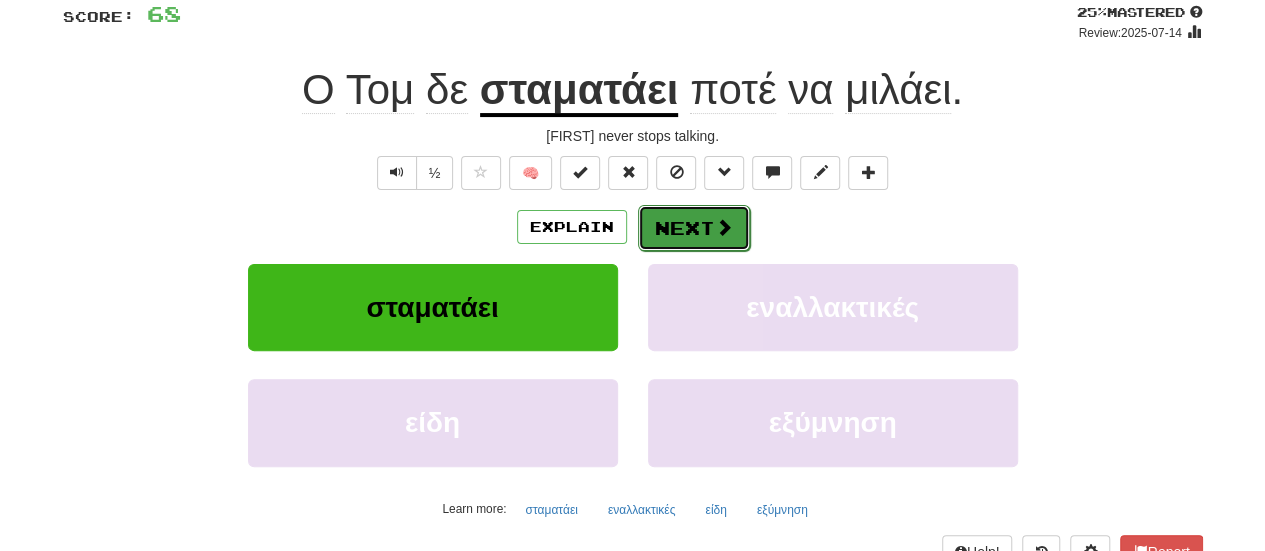 click on "Next" at bounding box center (694, 228) 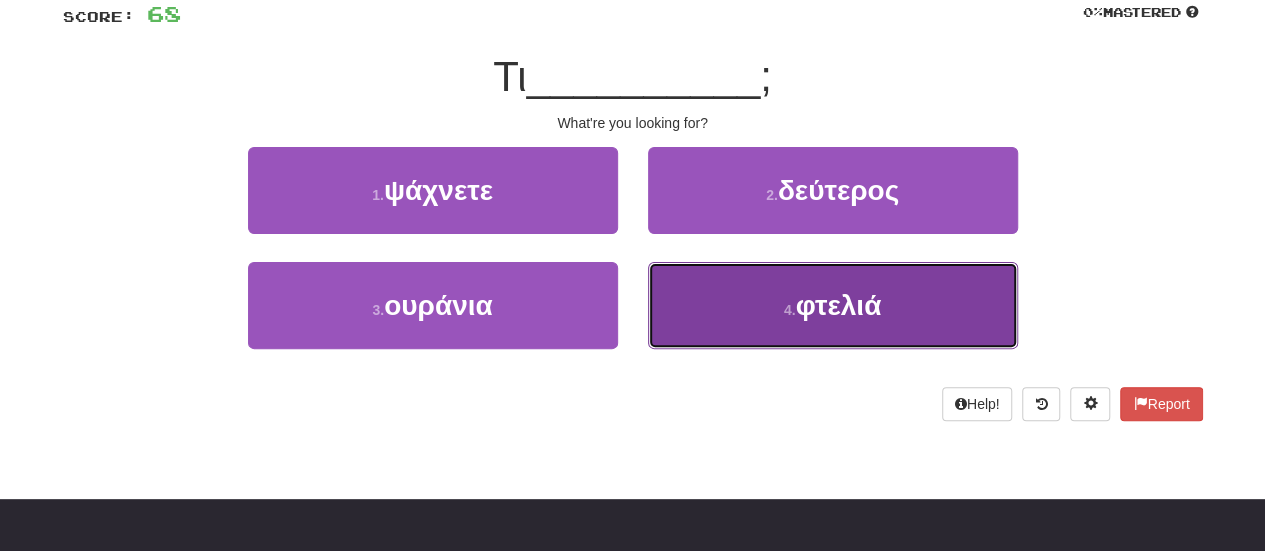 click on "φτελιά" at bounding box center (839, 305) 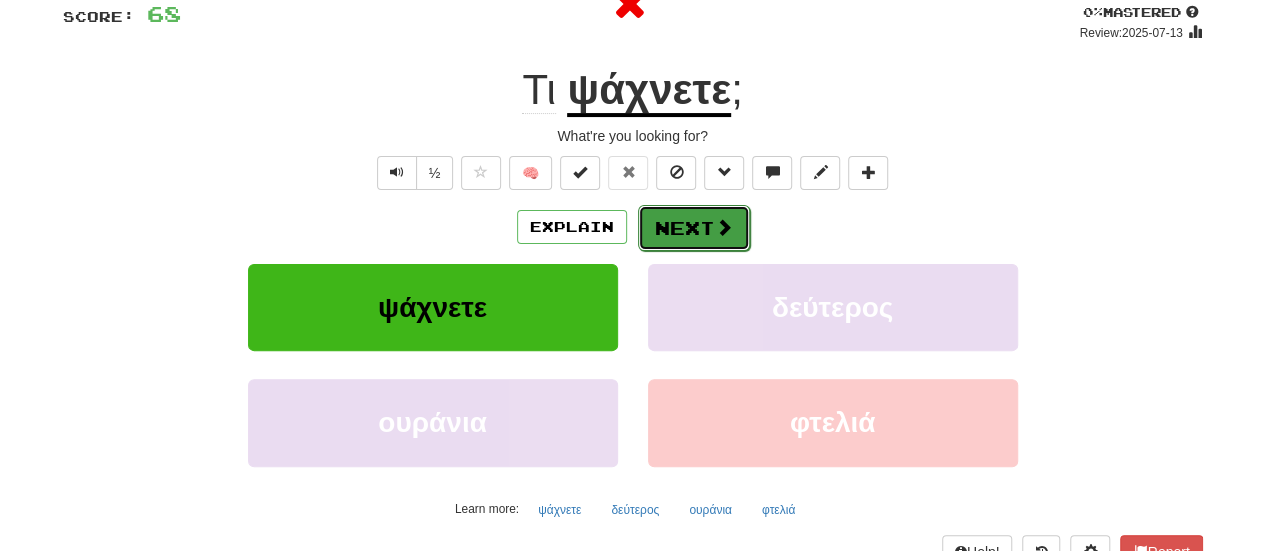 click on "Next" at bounding box center [694, 228] 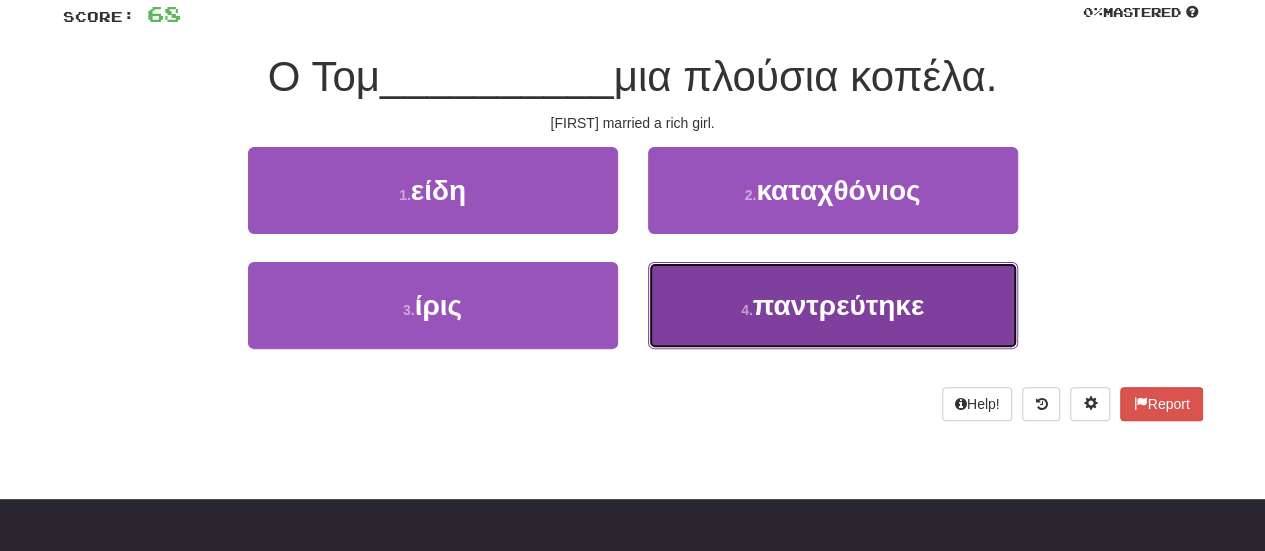 click on "παντρεύτηκε" at bounding box center [838, 305] 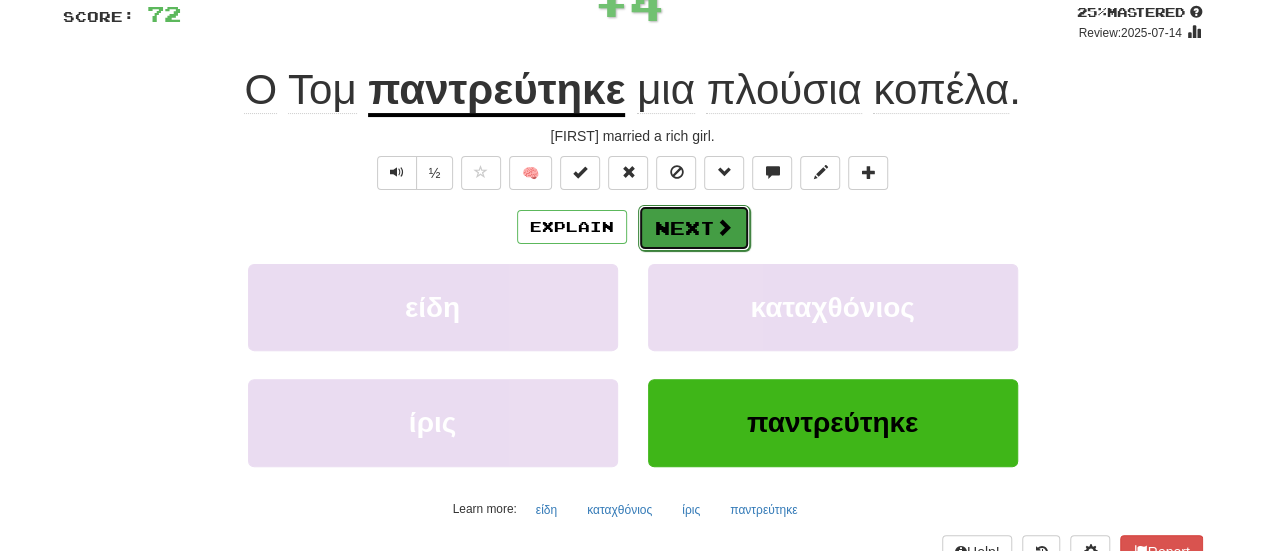 click on "Next" at bounding box center [694, 228] 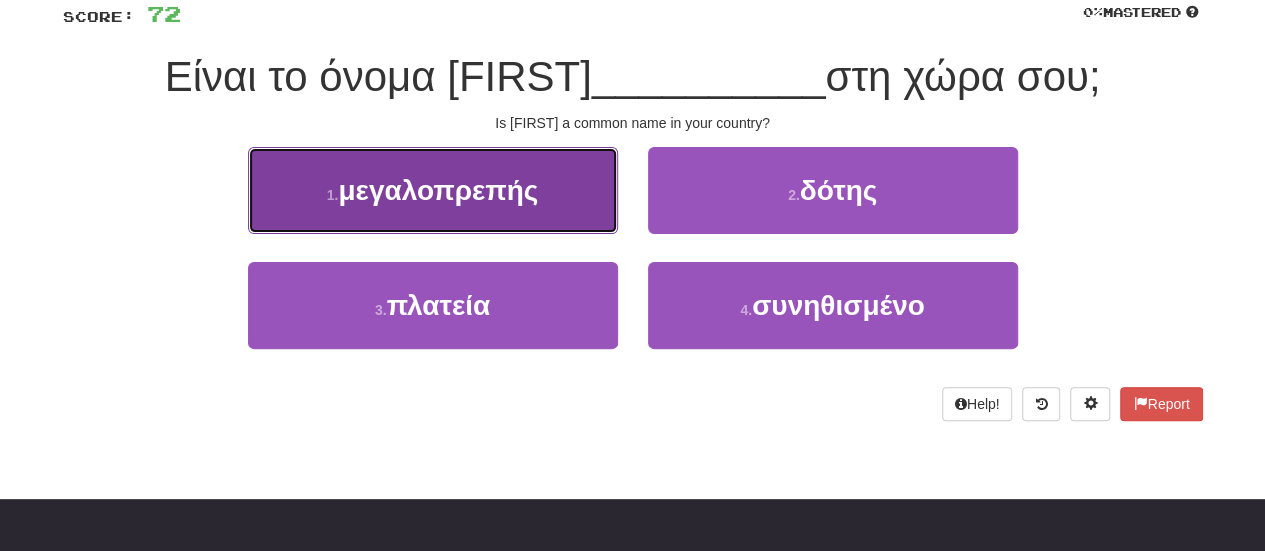 click on "μεγαλοπρεπής" at bounding box center [438, 190] 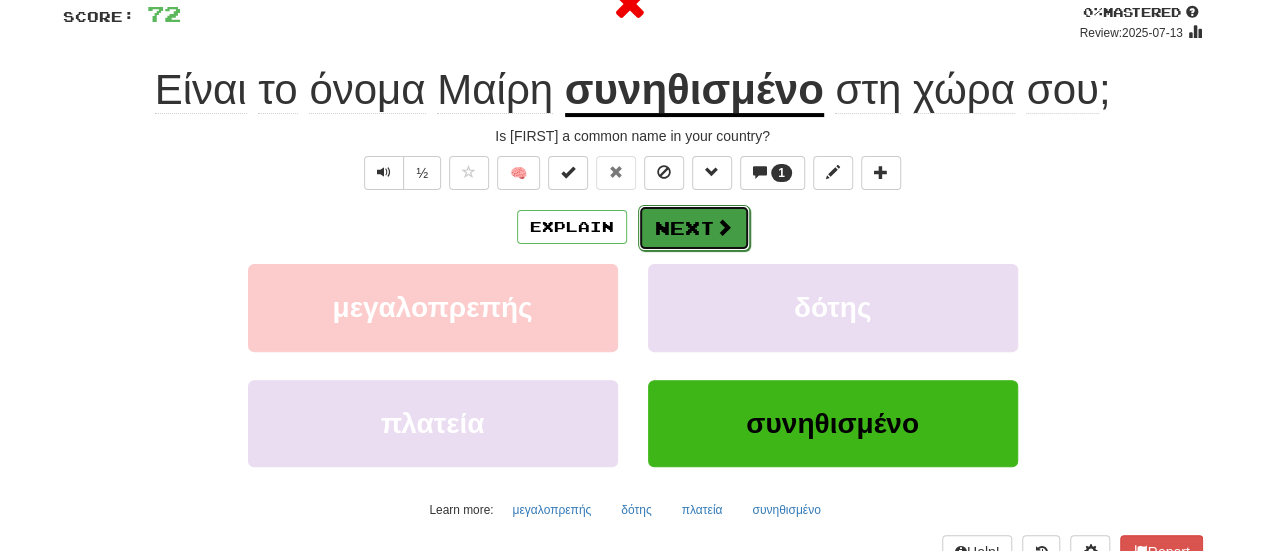 click at bounding box center (724, 227) 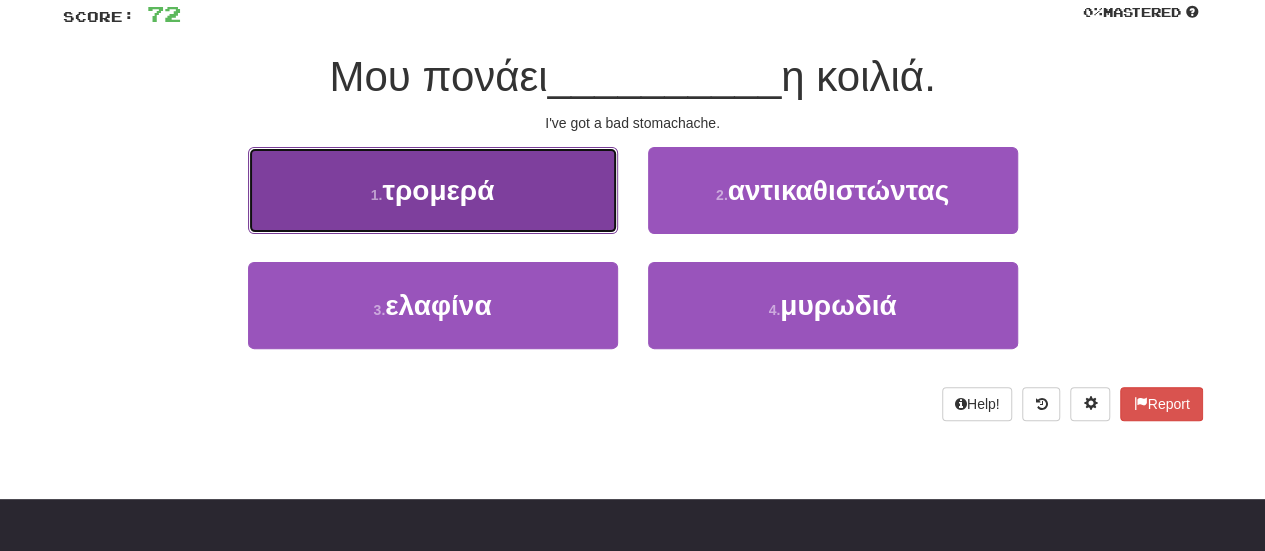 click on "τρομερά" at bounding box center [438, 190] 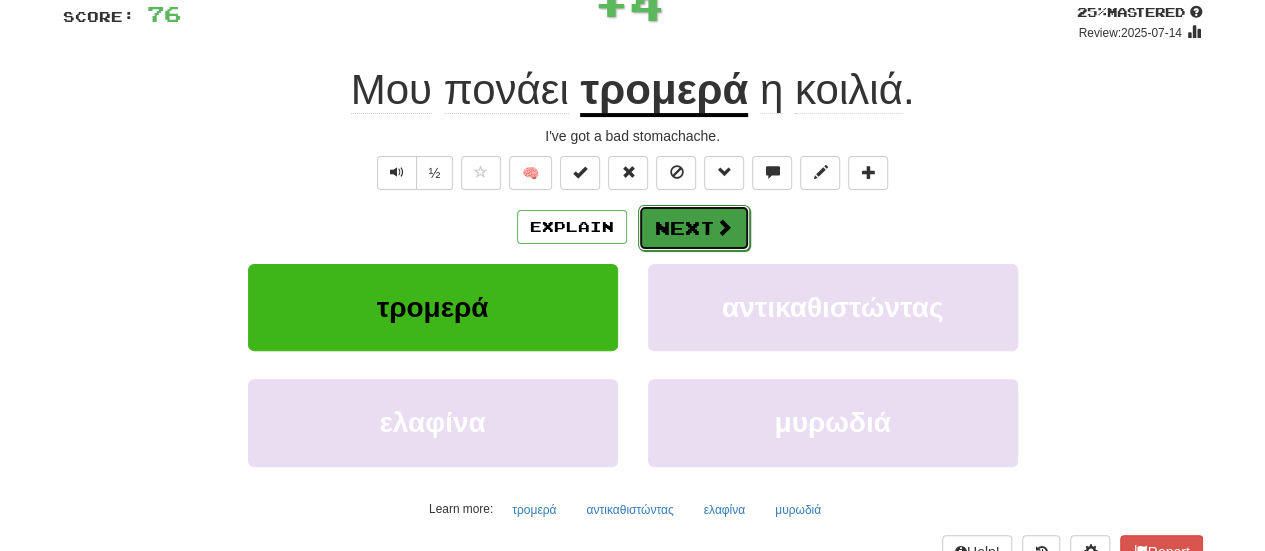click on "Next" at bounding box center (694, 228) 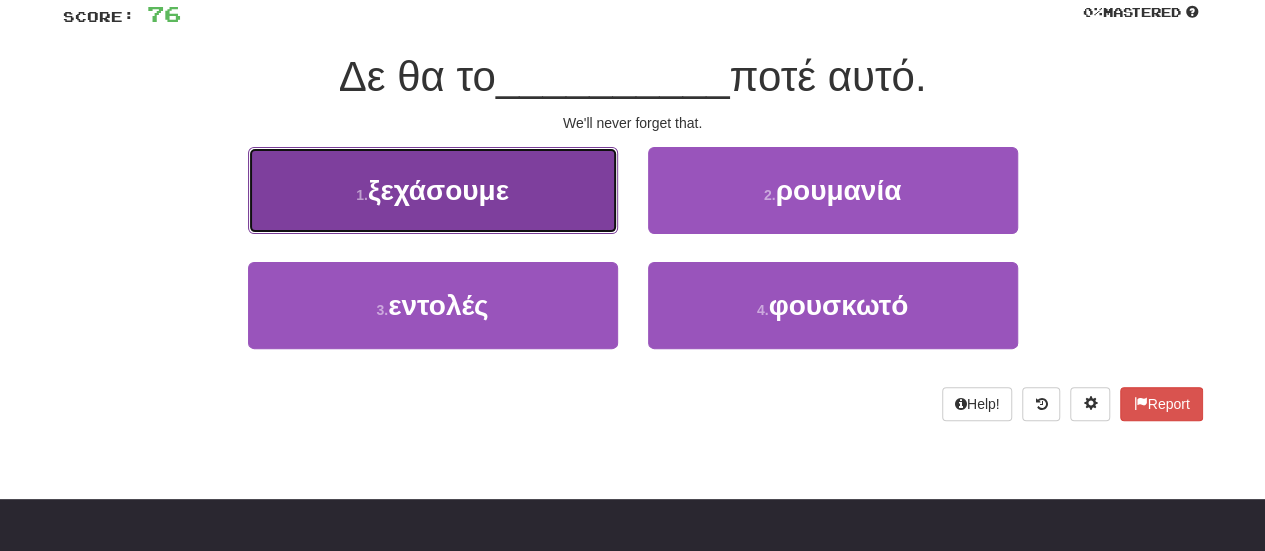click on "ξεχάσουμε" at bounding box center (438, 190) 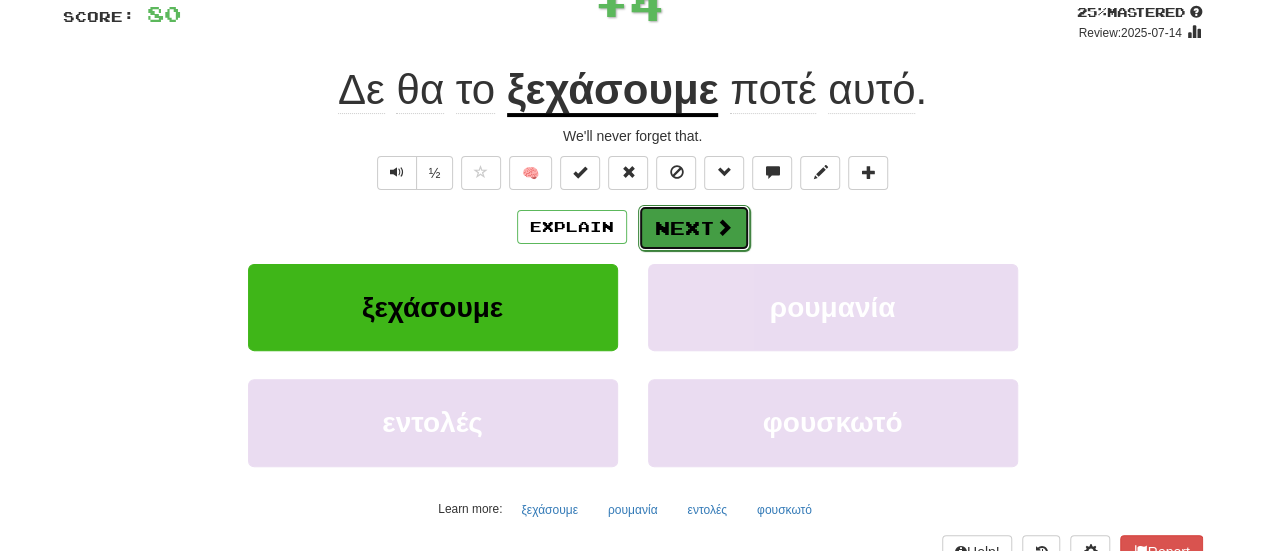 click on "Next" at bounding box center (694, 228) 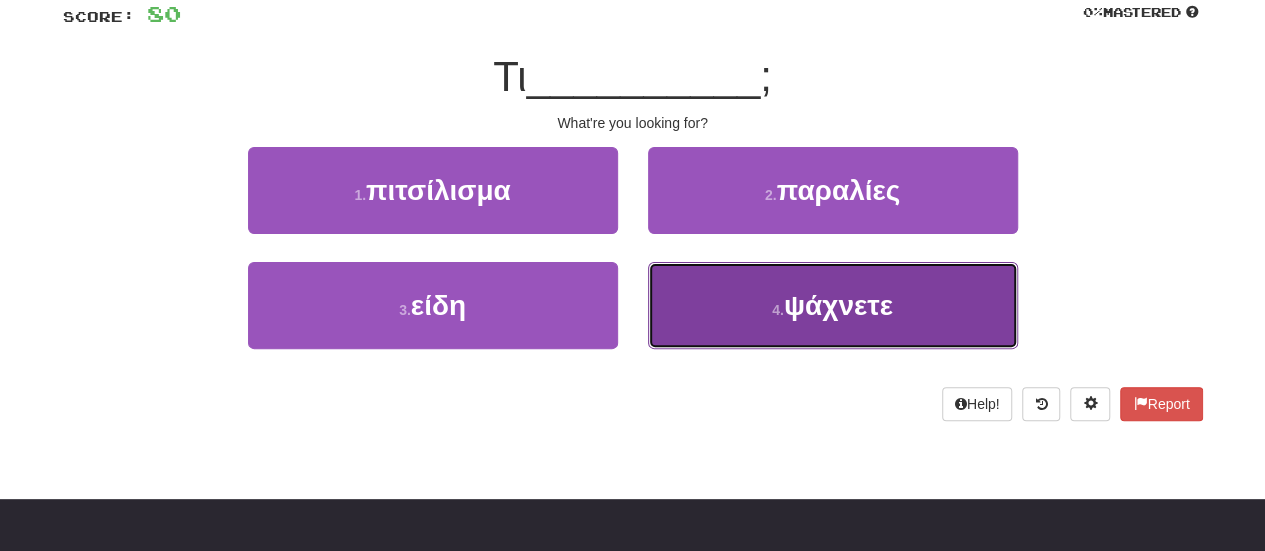 click on "4 .  ψάχνετε" at bounding box center (833, 305) 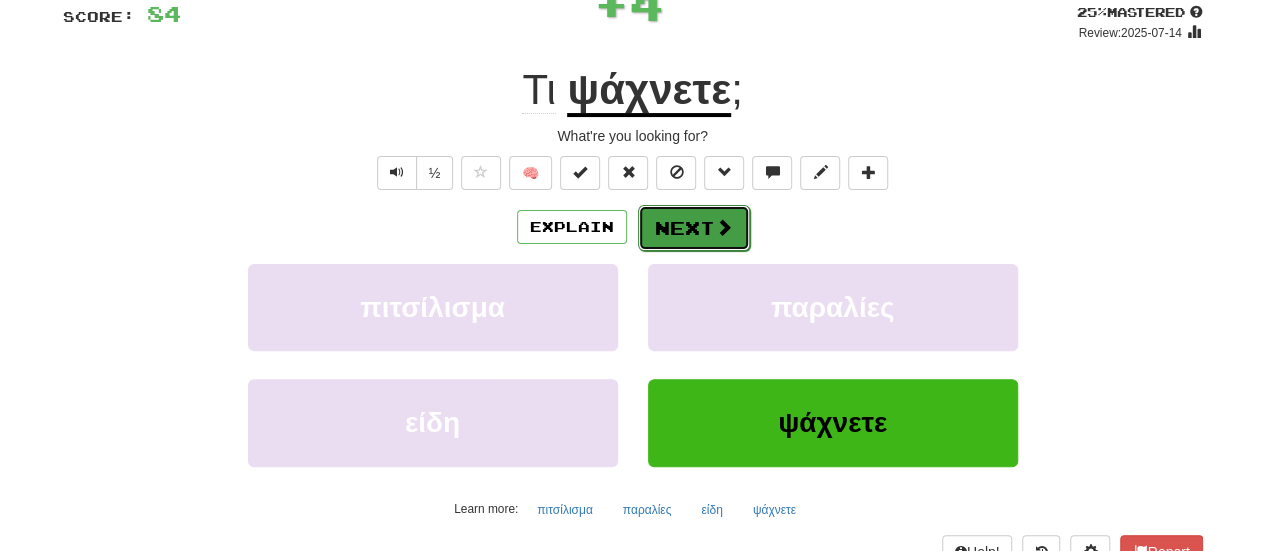 click on "Next" at bounding box center [694, 228] 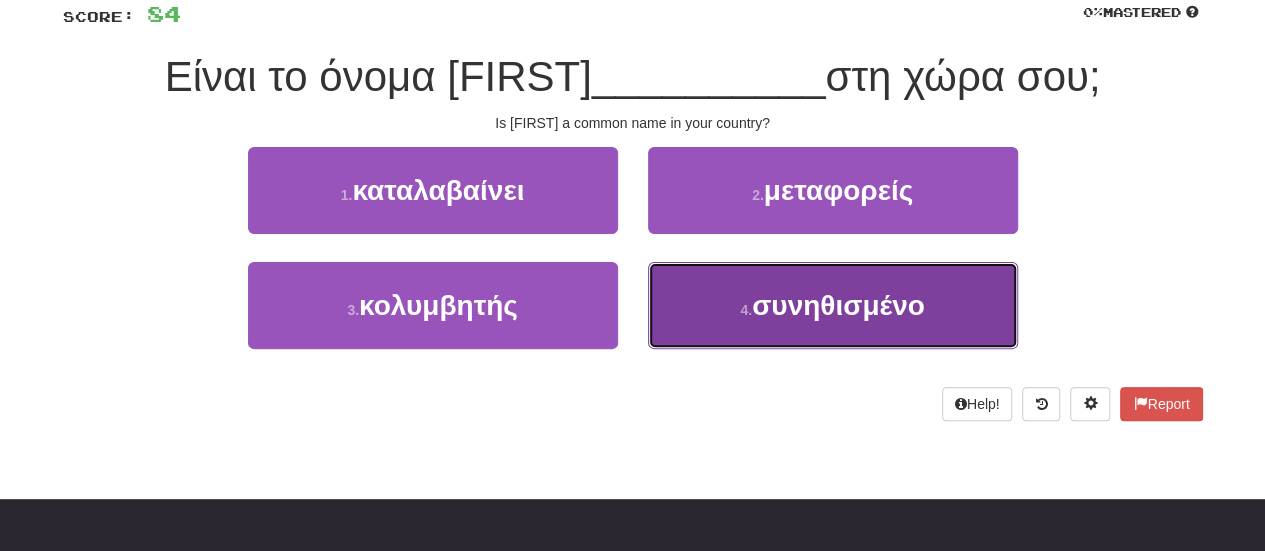 click on "συνηθισμένο" at bounding box center (838, 305) 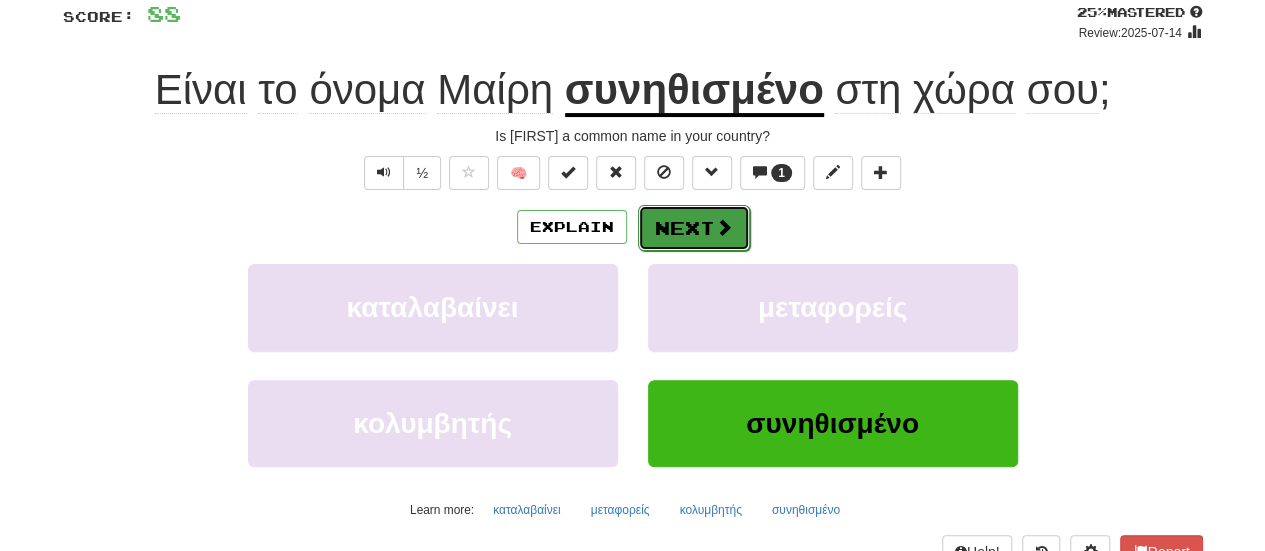 click on "Next" at bounding box center (694, 228) 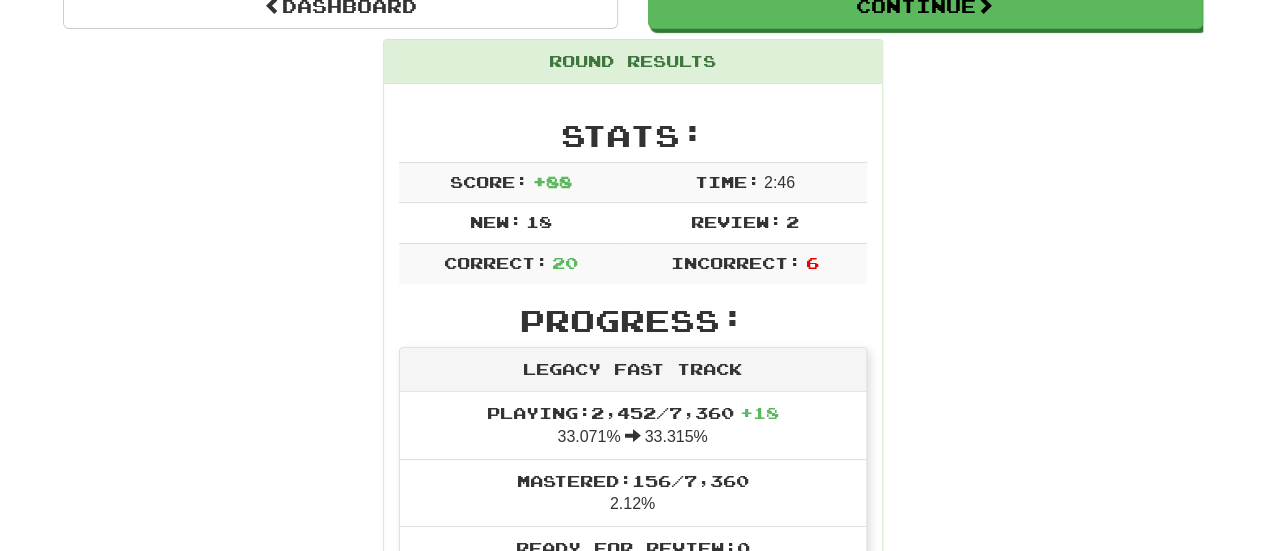 scroll, scrollTop: 235, scrollLeft: 0, axis: vertical 